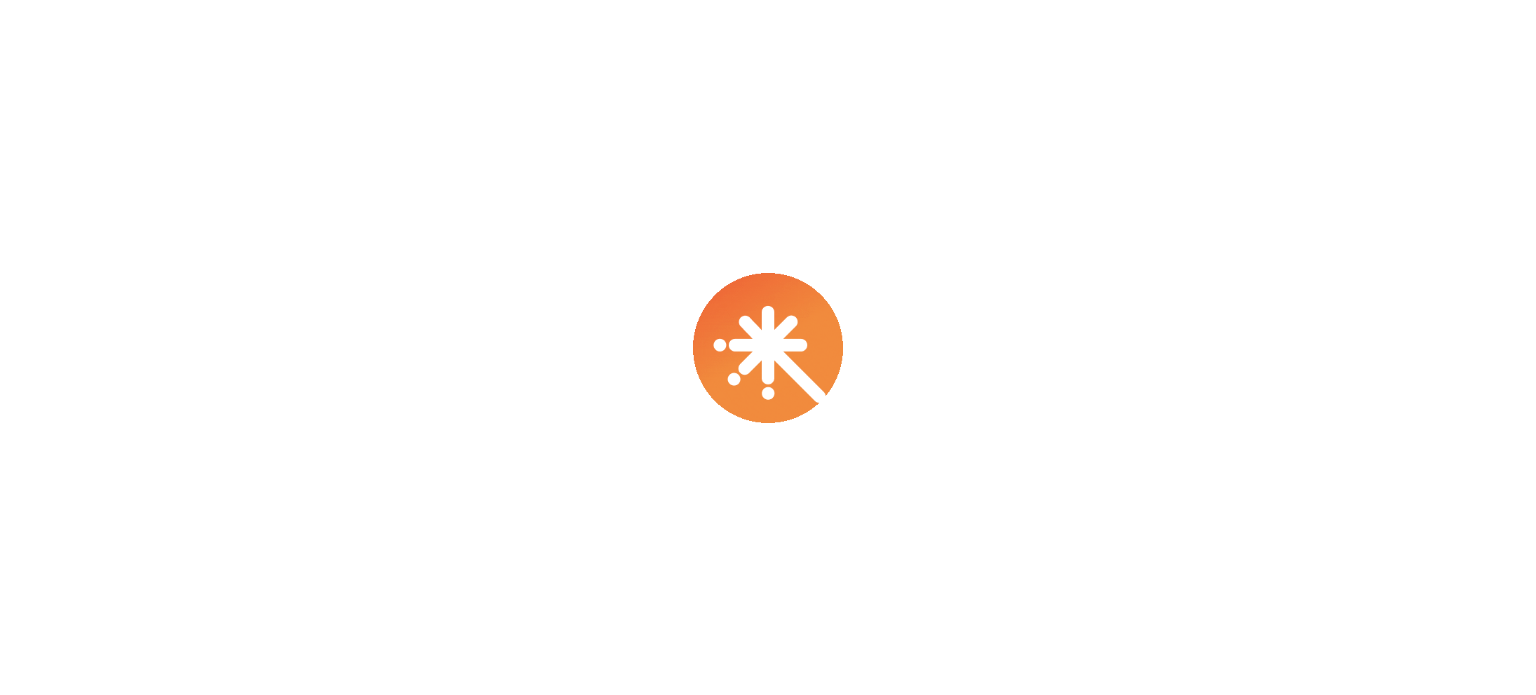 scroll, scrollTop: 0, scrollLeft: 0, axis: both 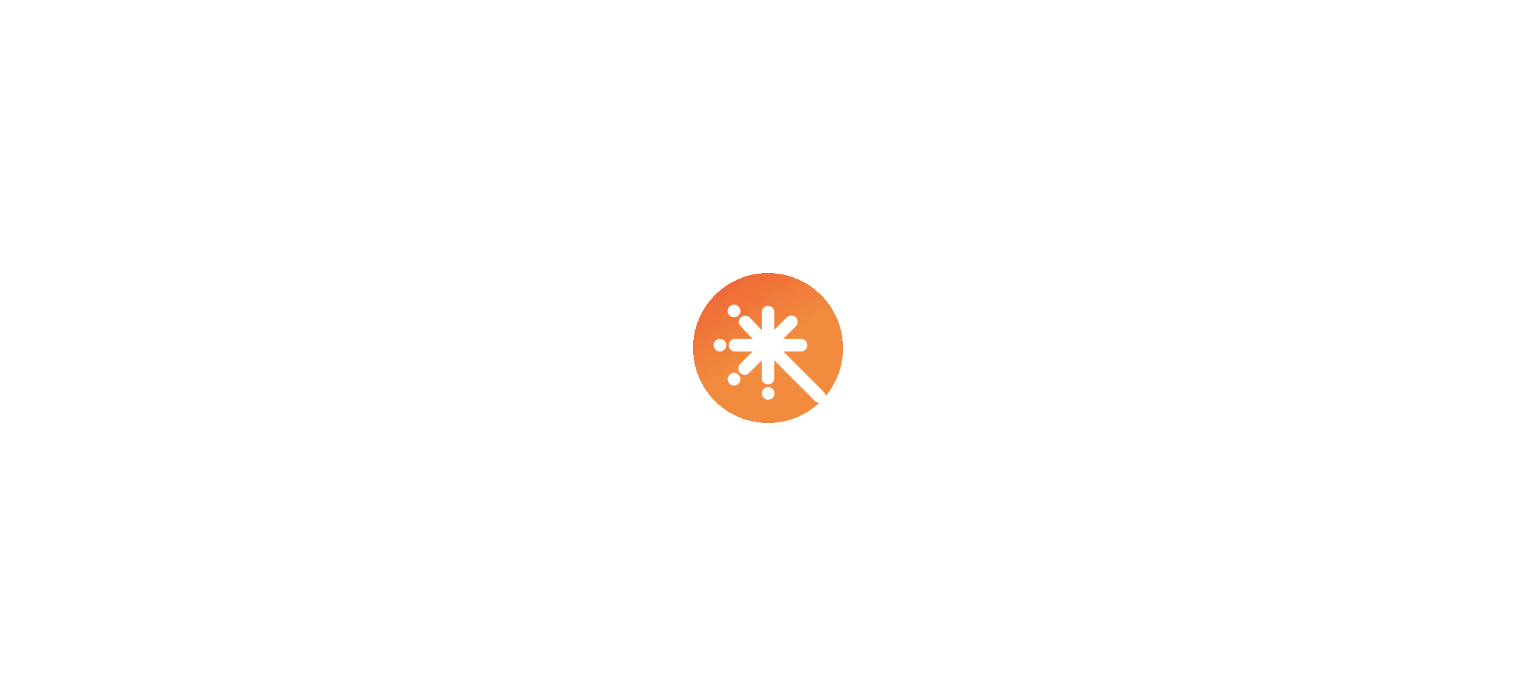 select on "****" 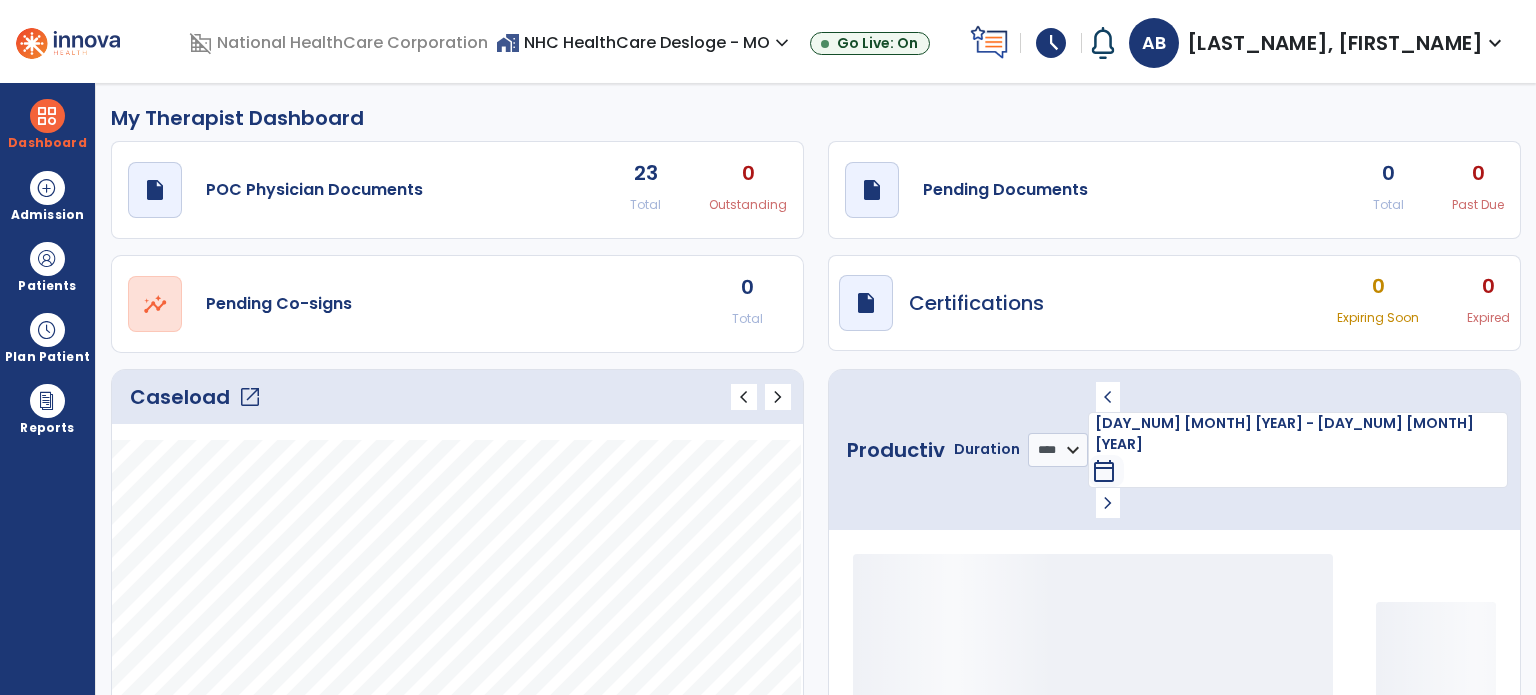 click on "schedule" at bounding box center (1051, 43) 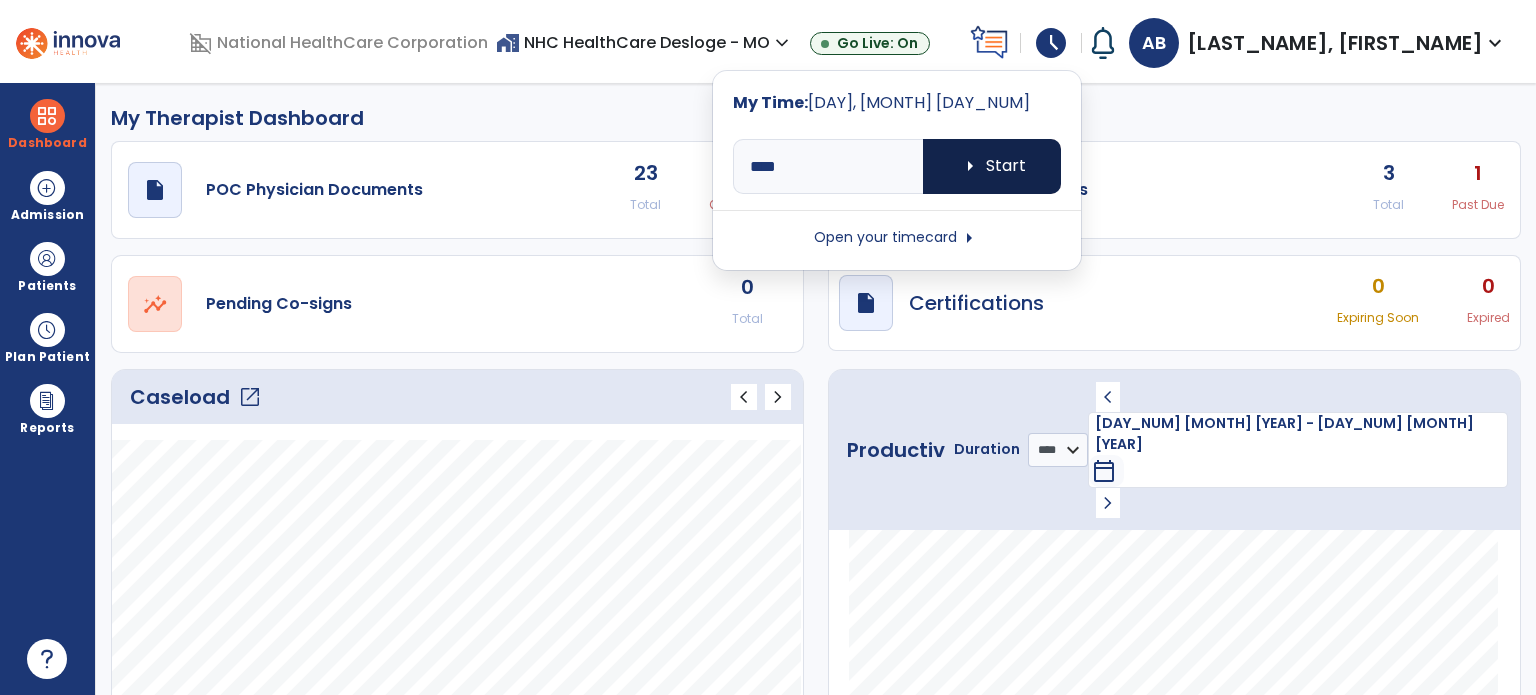 click on "arrow_right  Start" at bounding box center [992, 166] 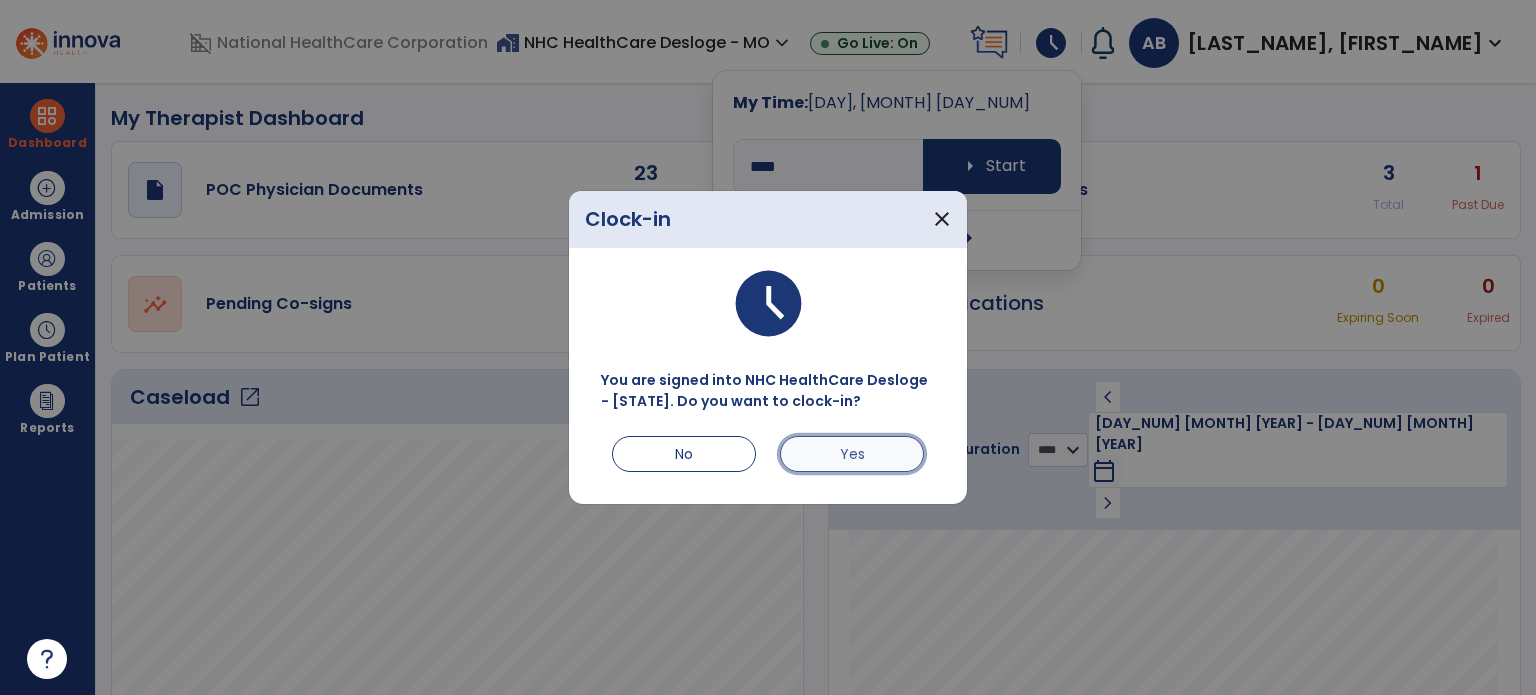 click on "Yes" at bounding box center [852, 454] 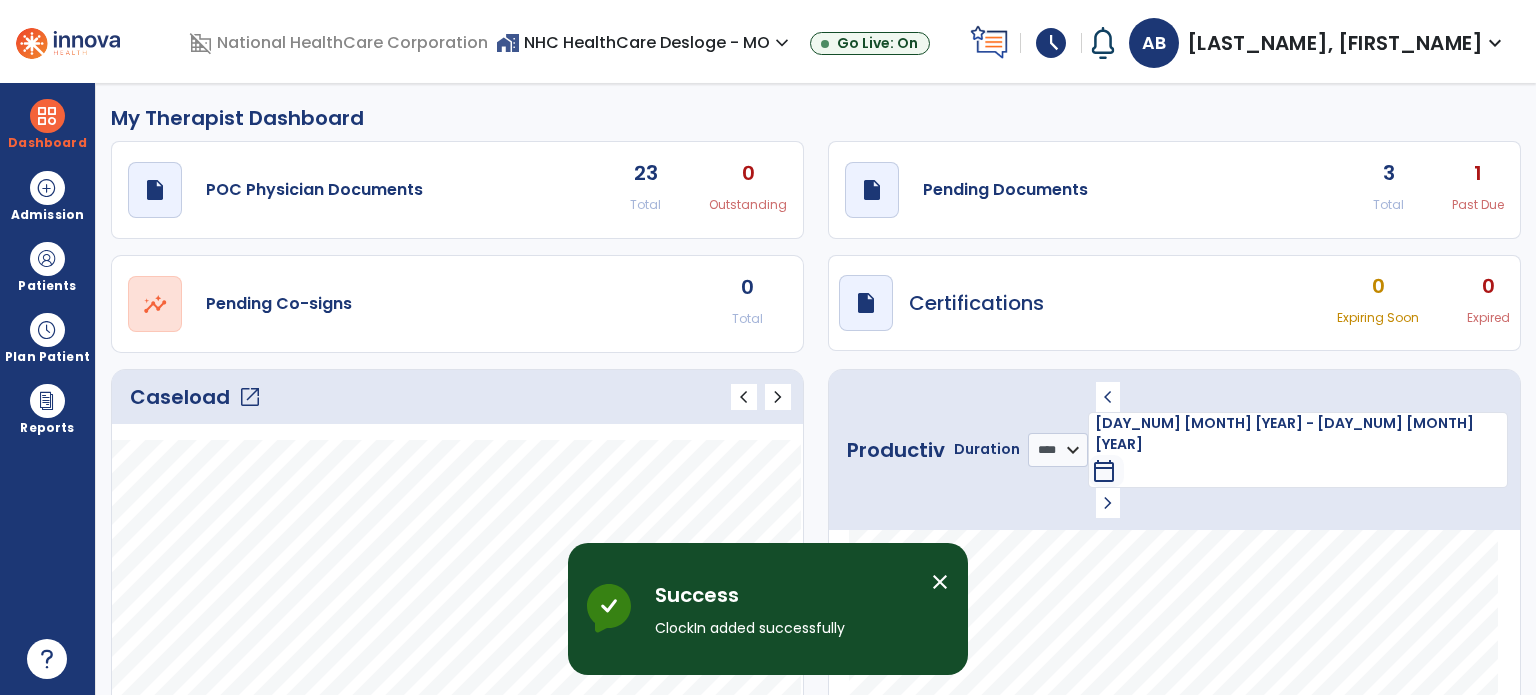 click on "open_in_new" 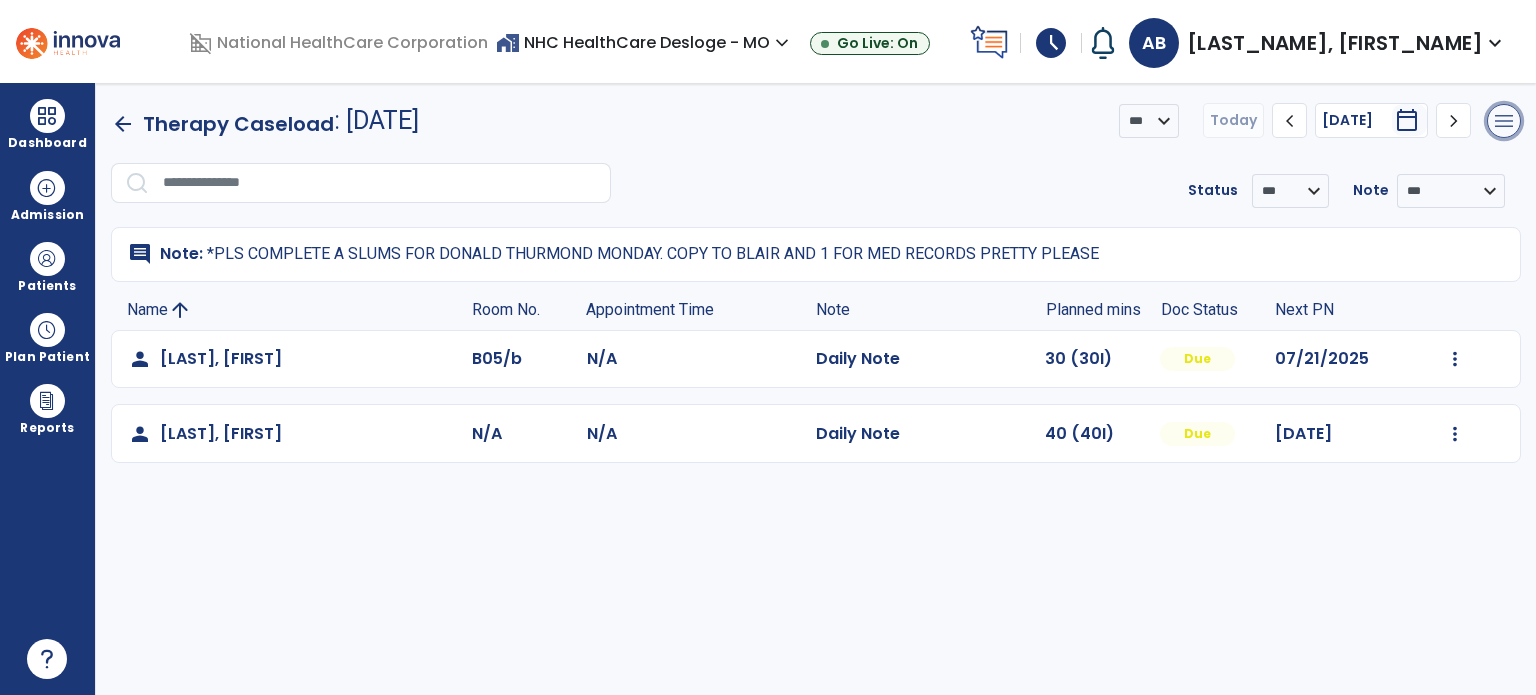 click on "menu" at bounding box center [1504, 121] 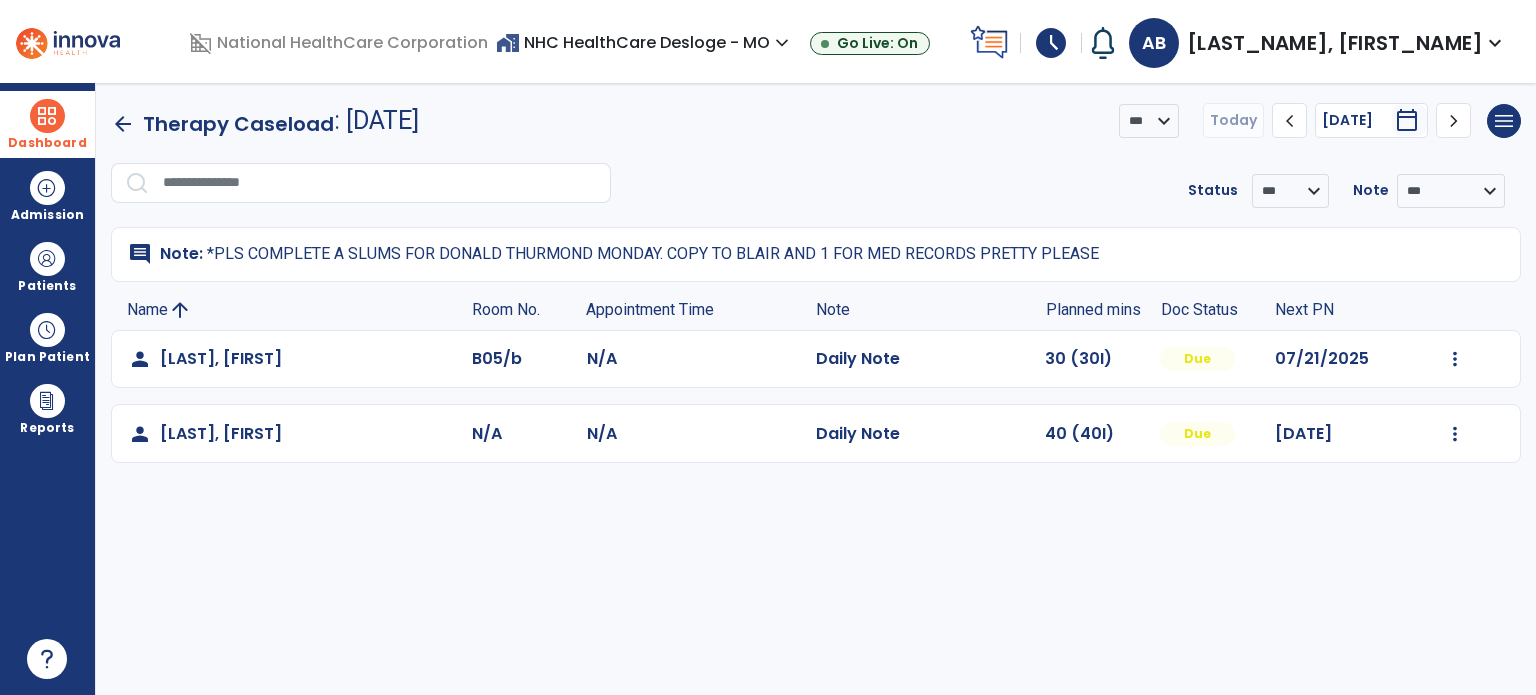 click at bounding box center (47, 116) 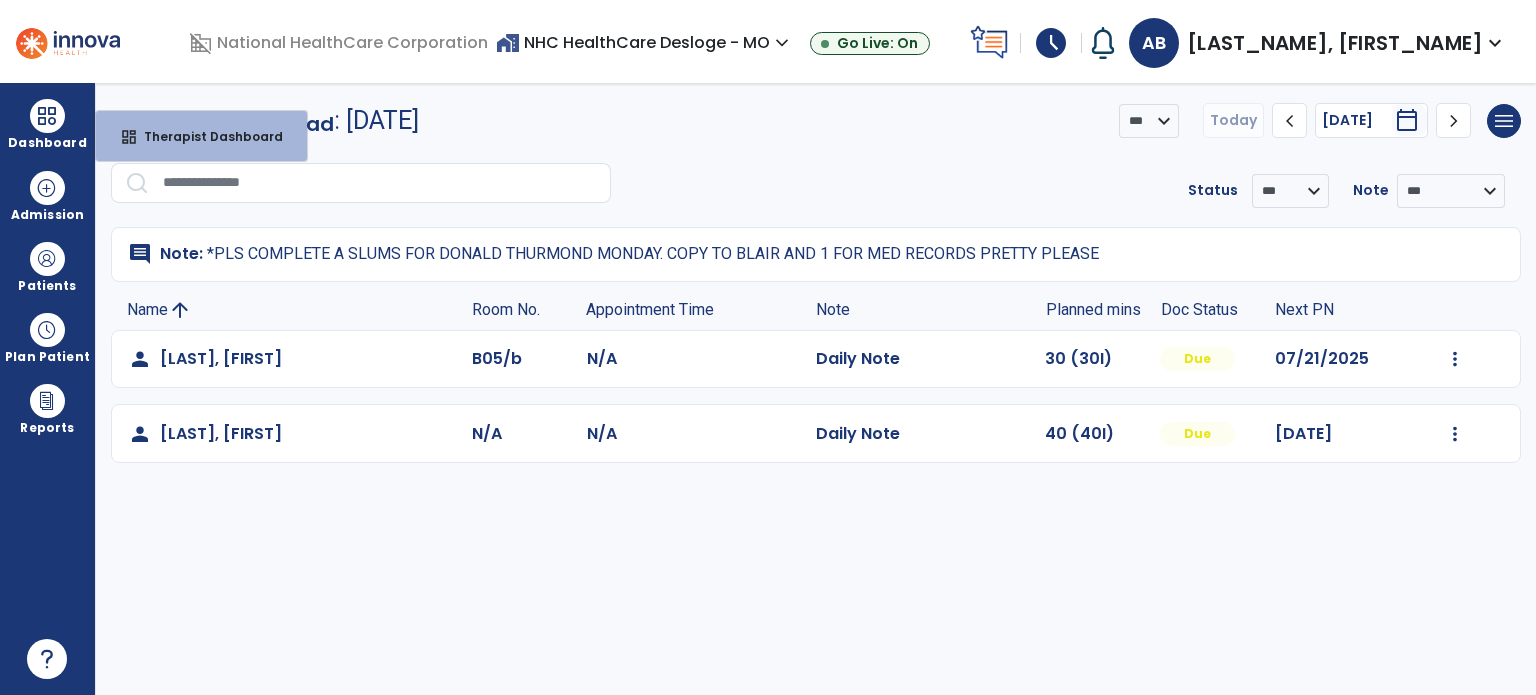 click on "**********" 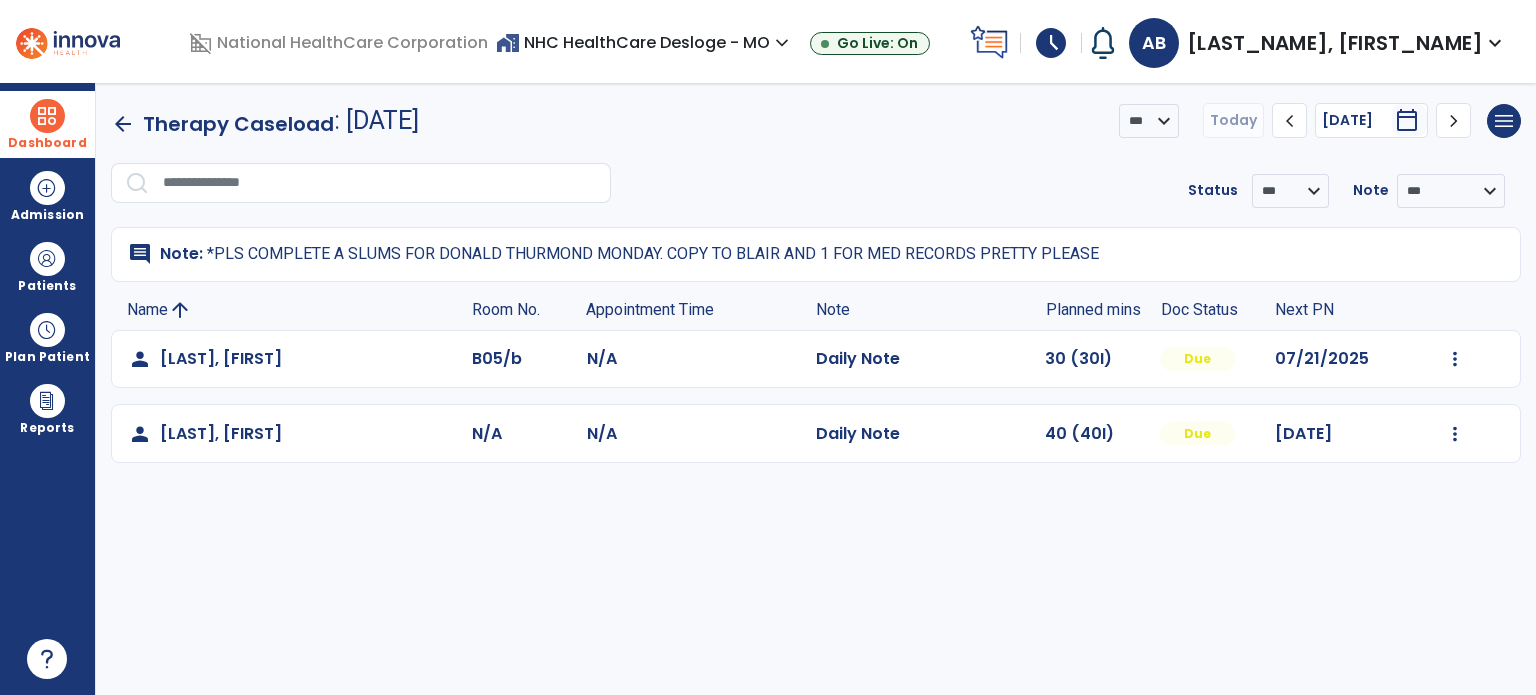 click at bounding box center [47, 116] 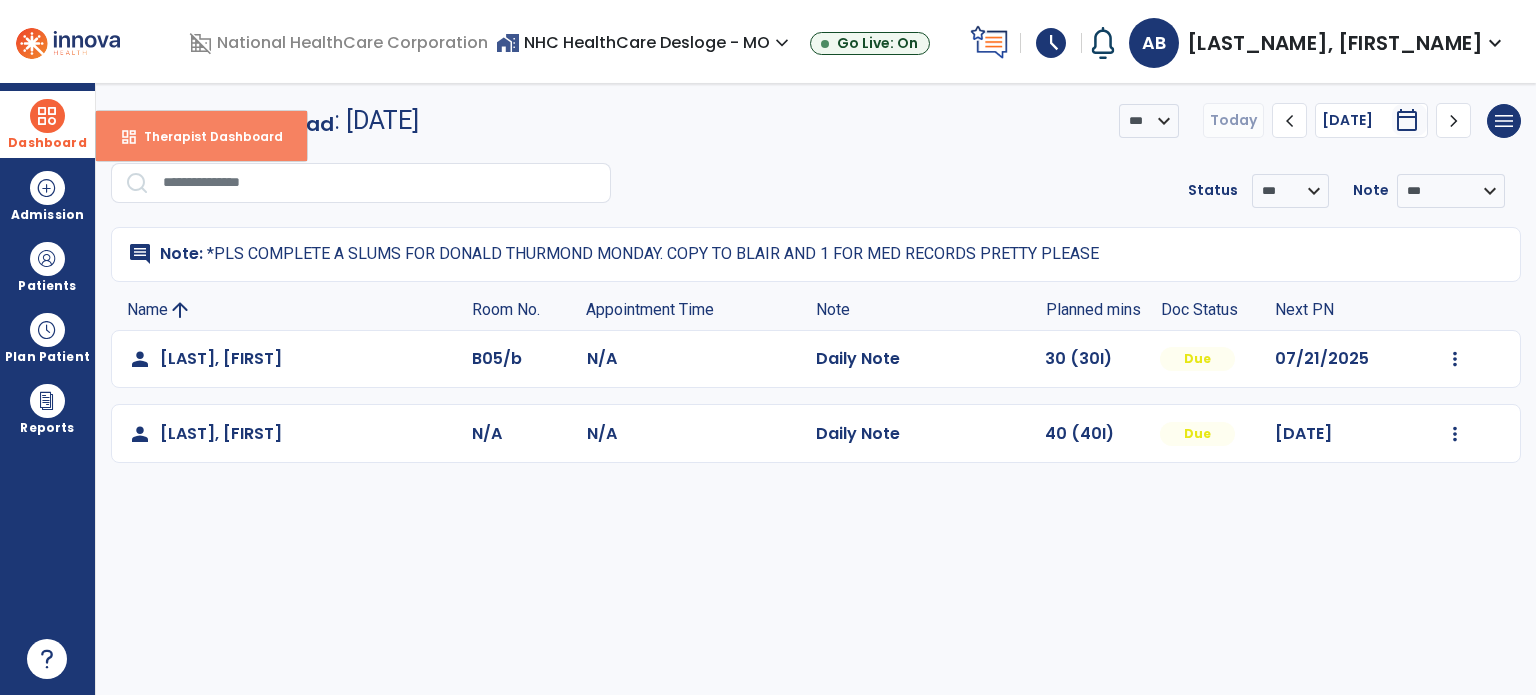 click on "dashboard  Therapist Dashboard" at bounding box center (201, 136) 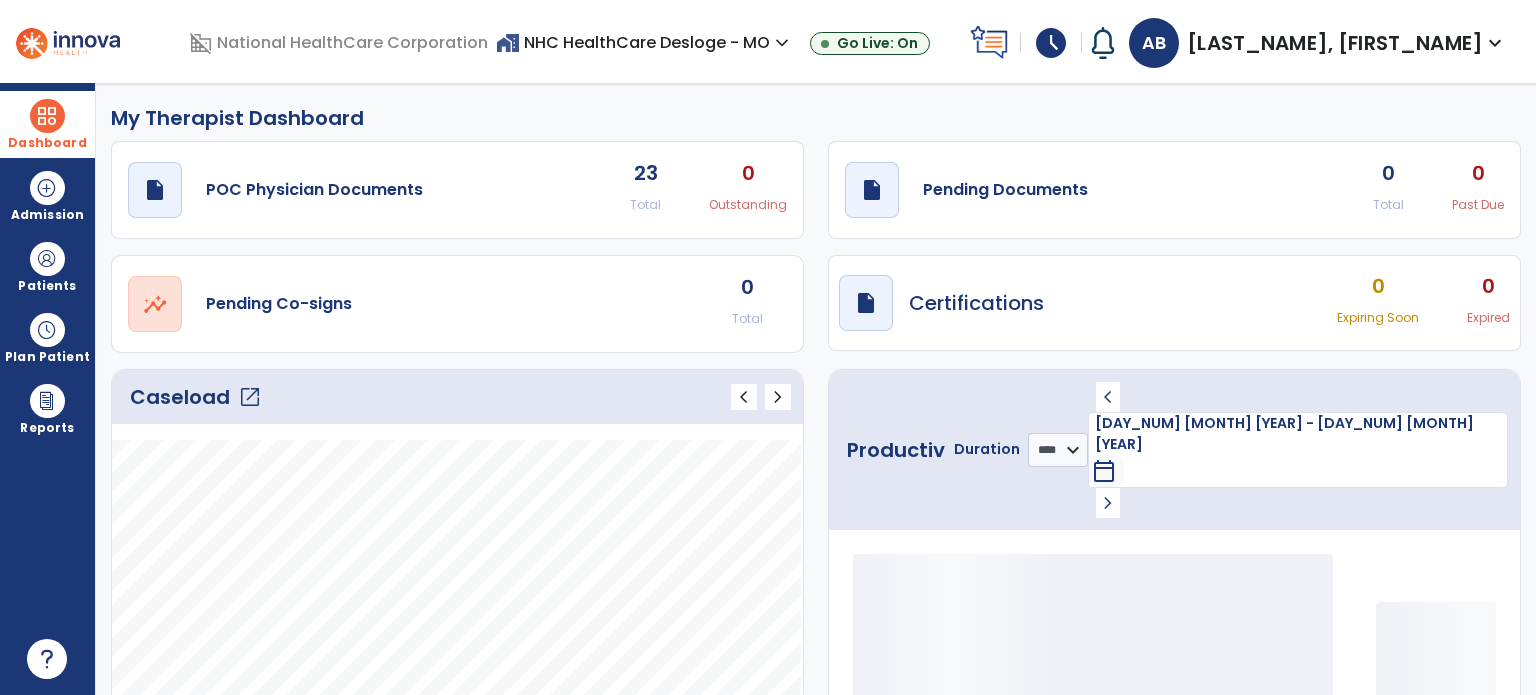 click on "draft   open_in_new  Pending Documents 0 Total 0 Past Due" 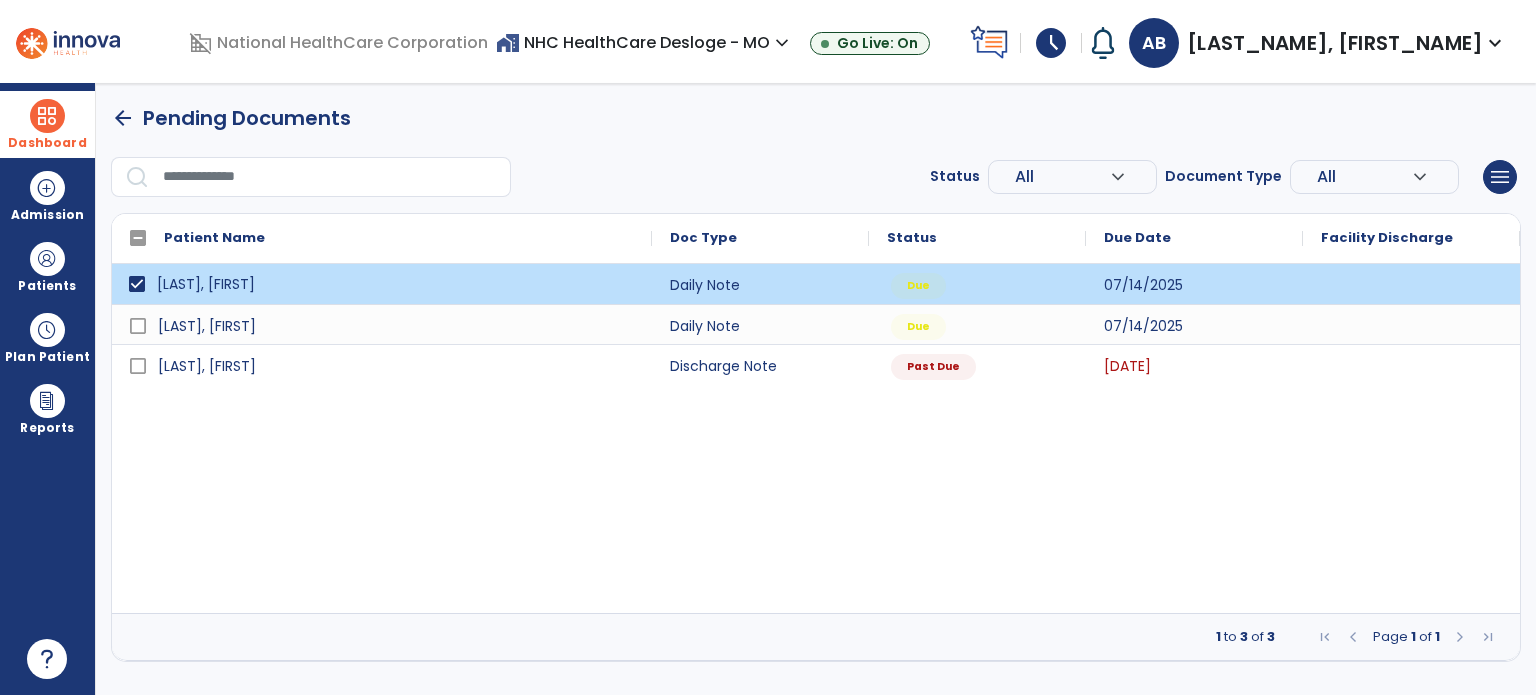 click on "[LAST], [FIRST]" at bounding box center (396, 284) 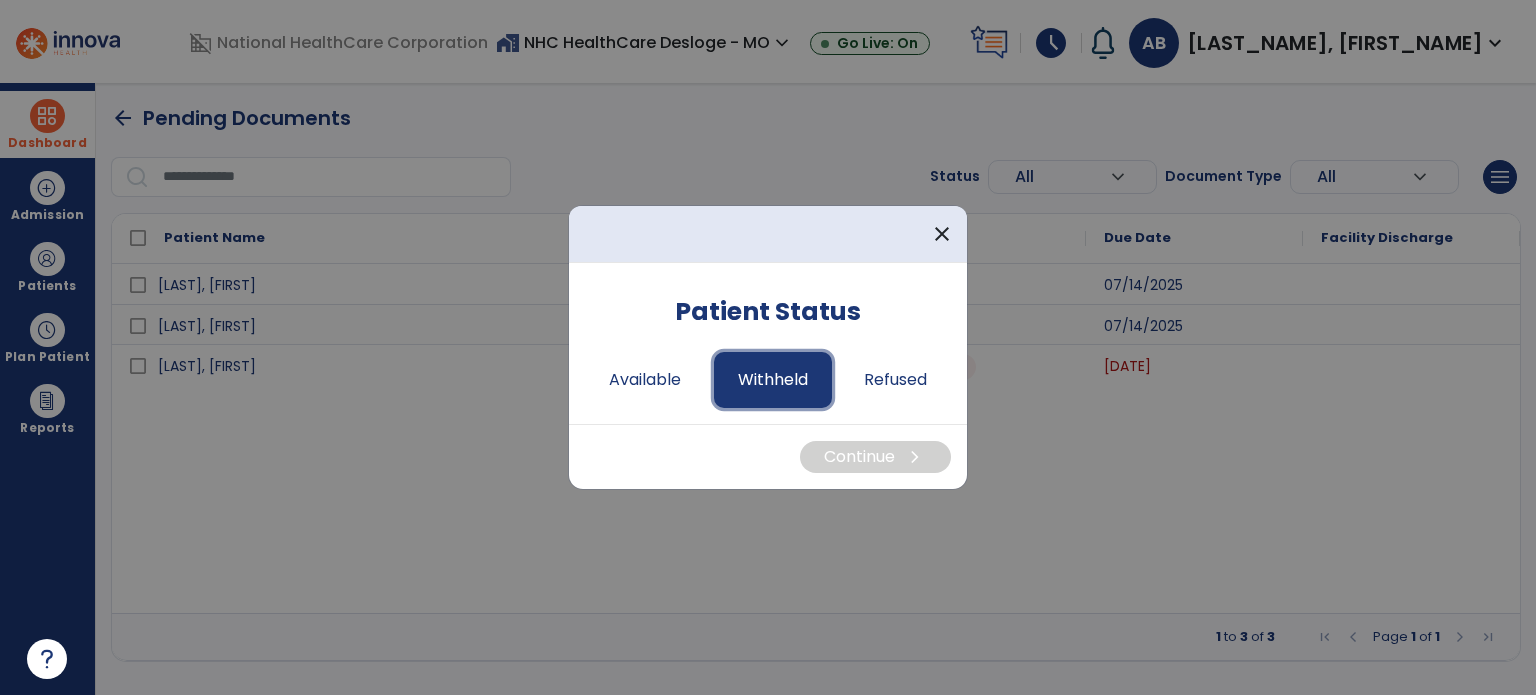 click on "Withheld" at bounding box center [773, 380] 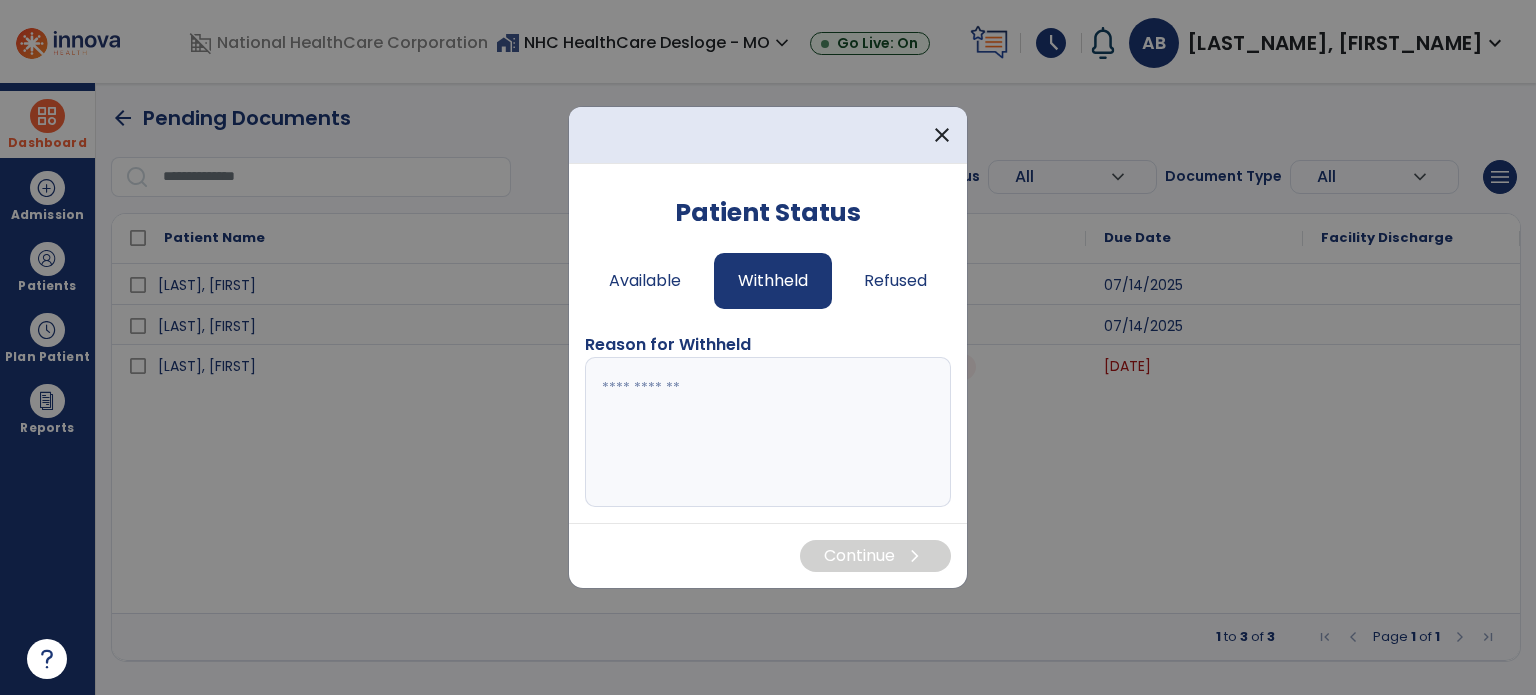 click at bounding box center [768, 432] 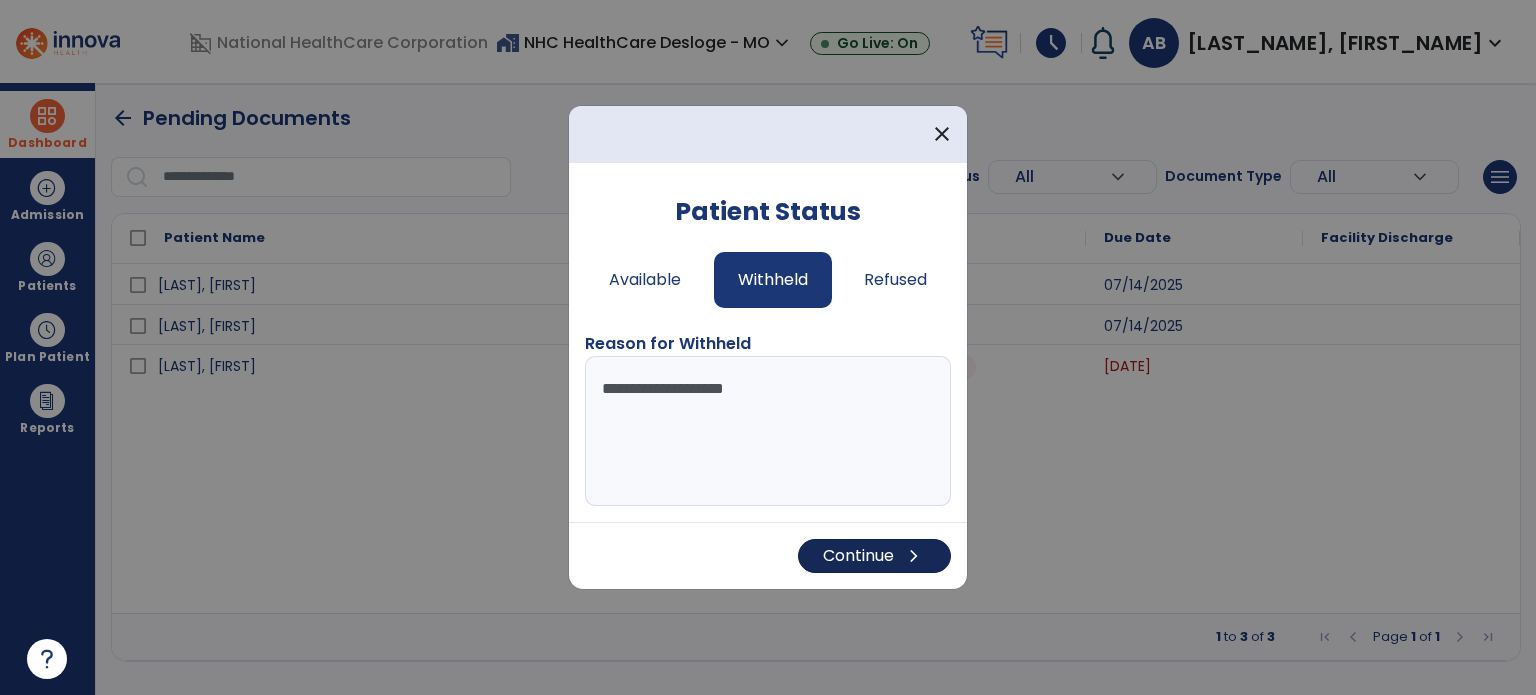 type on "**********" 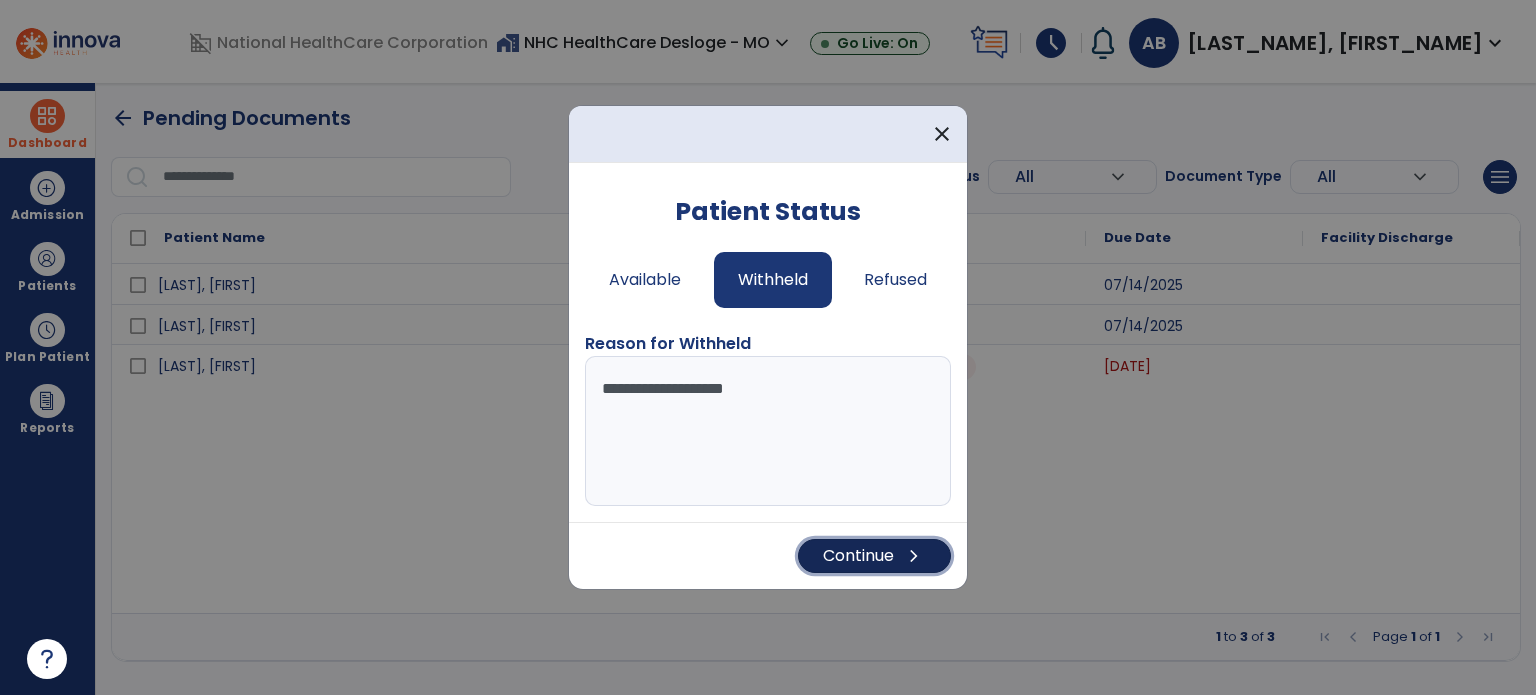 click on "Continue   chevron_right" at bounding box center (874, 556) 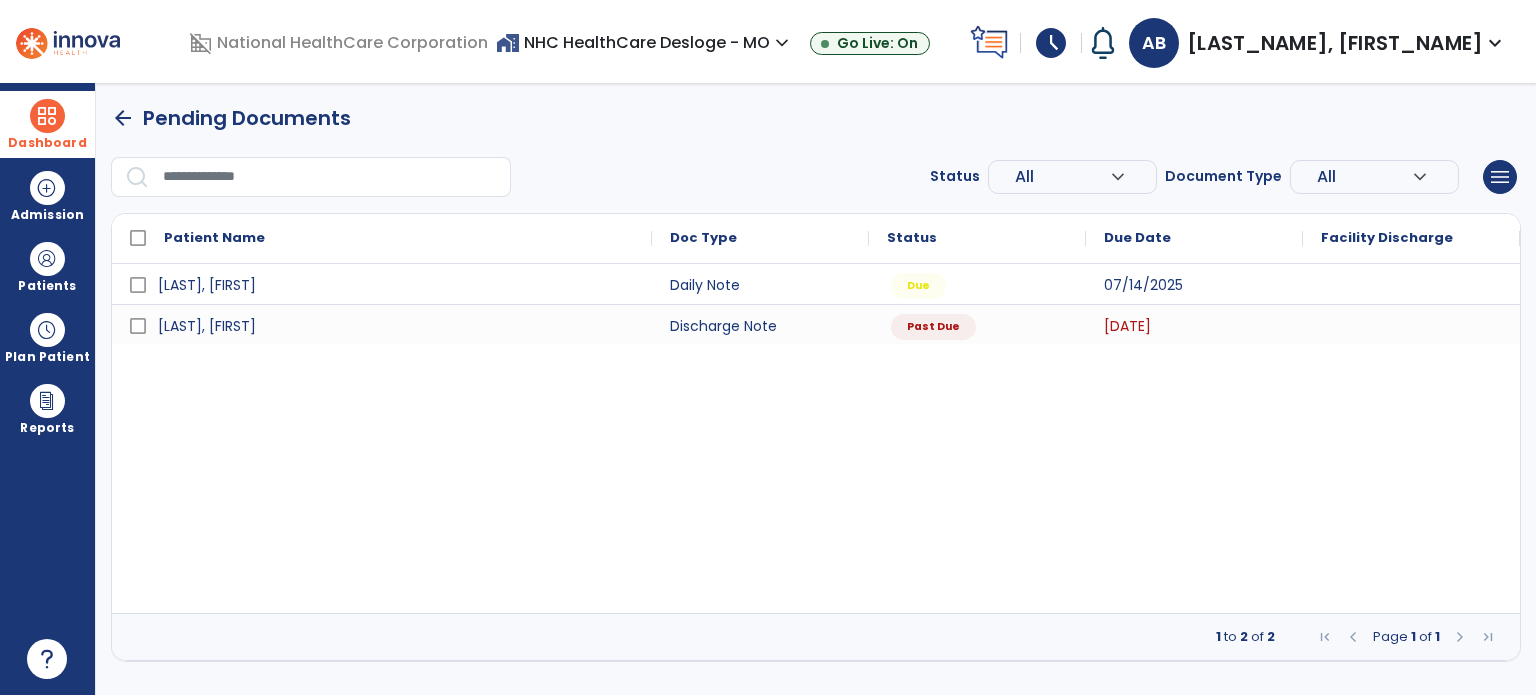 click at bounding box center (47, 116) 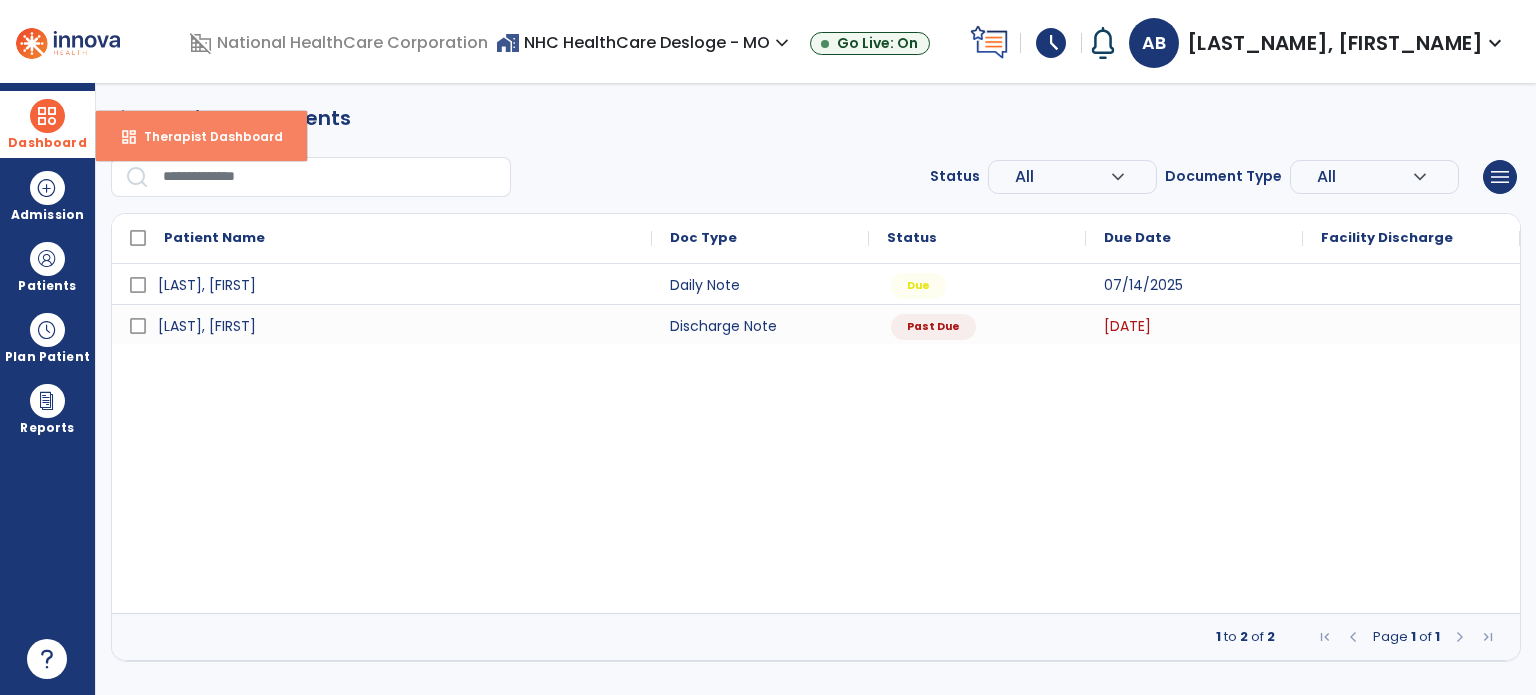 click on "Therapist Dashboard" at bounding box center [205, 136] 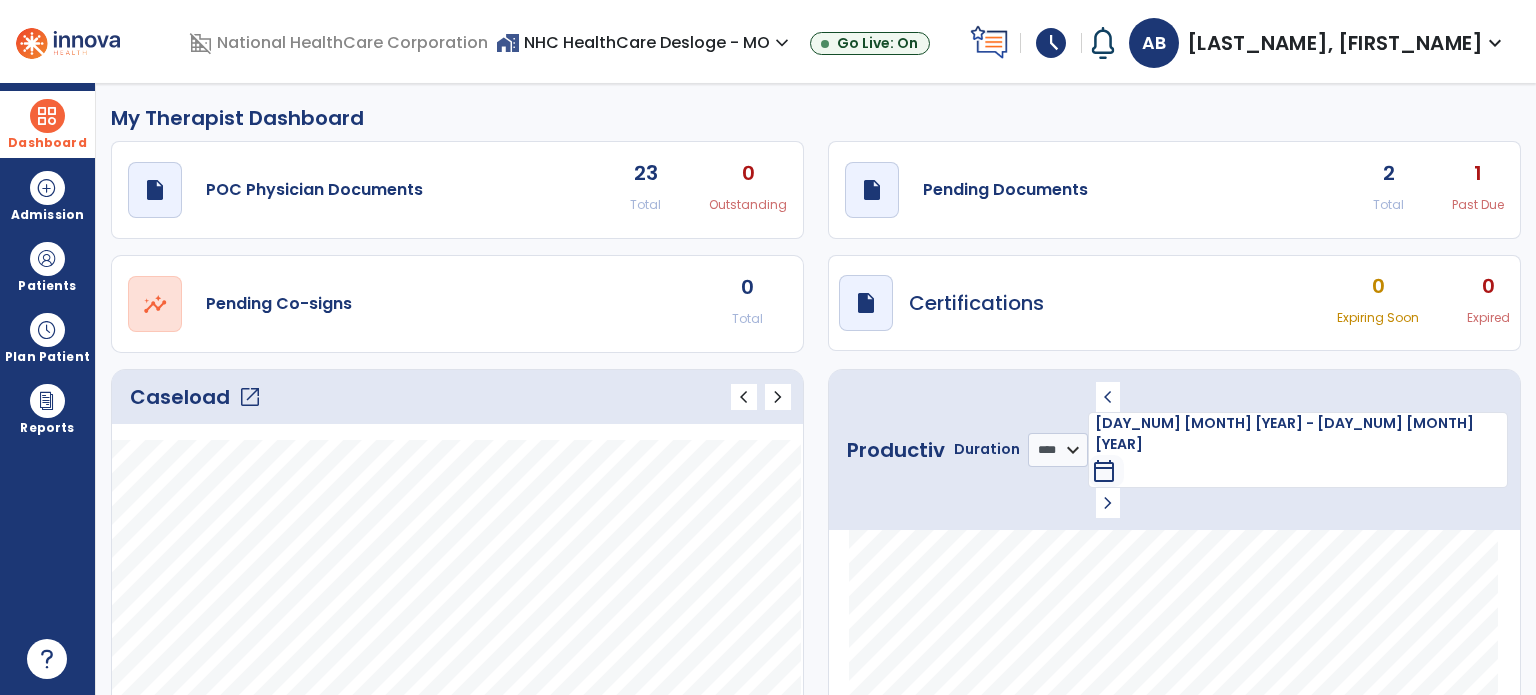 click on "draft   open_in_new  Pending Documents 2 Total 1 Past Due" 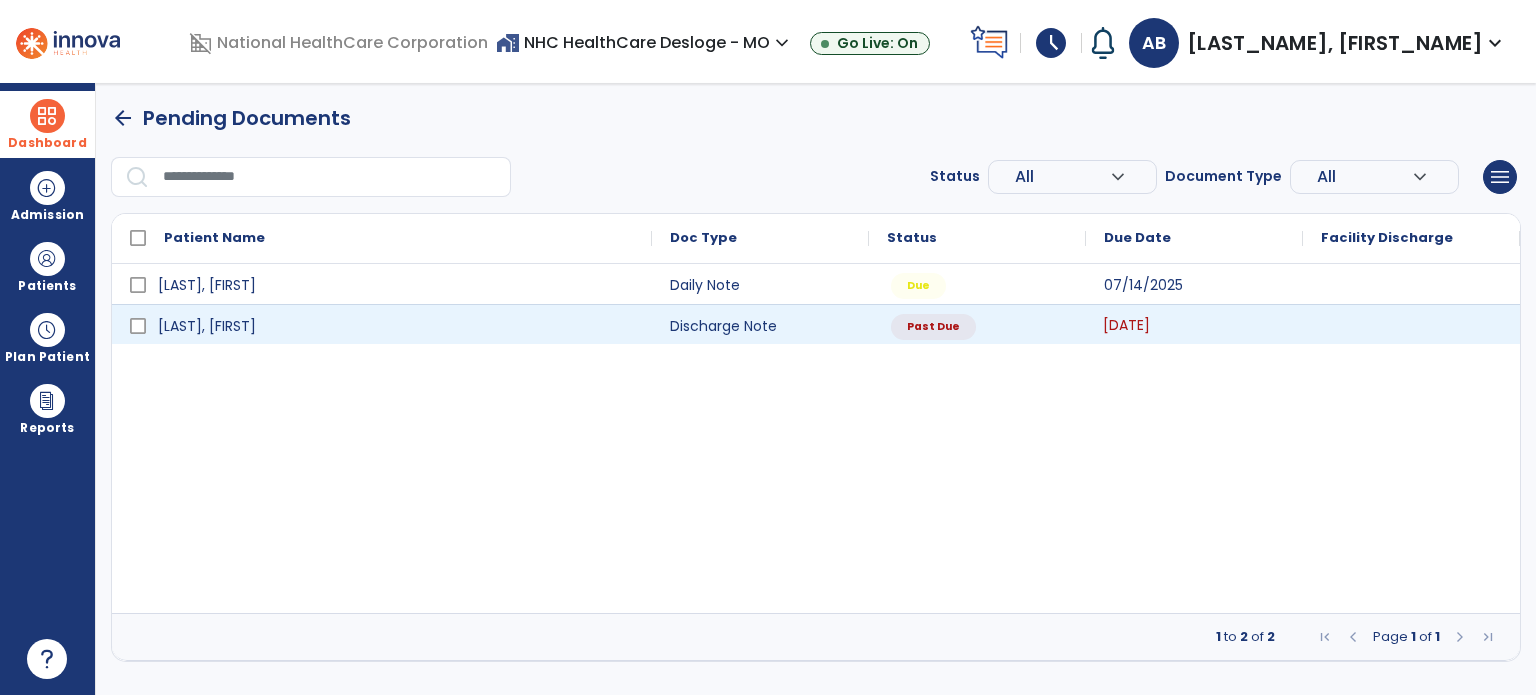 click on "[DATE]" at bounding box center [1194, 324] 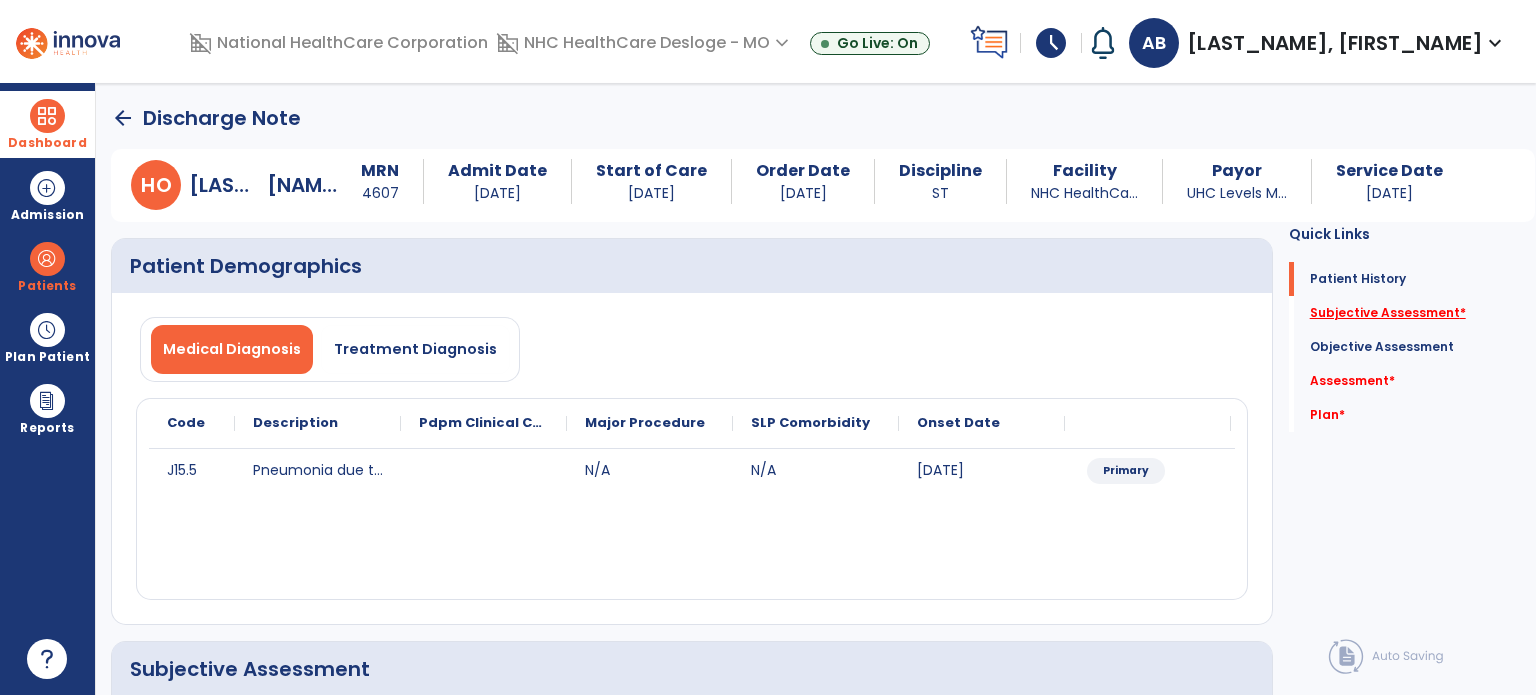 click on "Subjective Assessment   *" 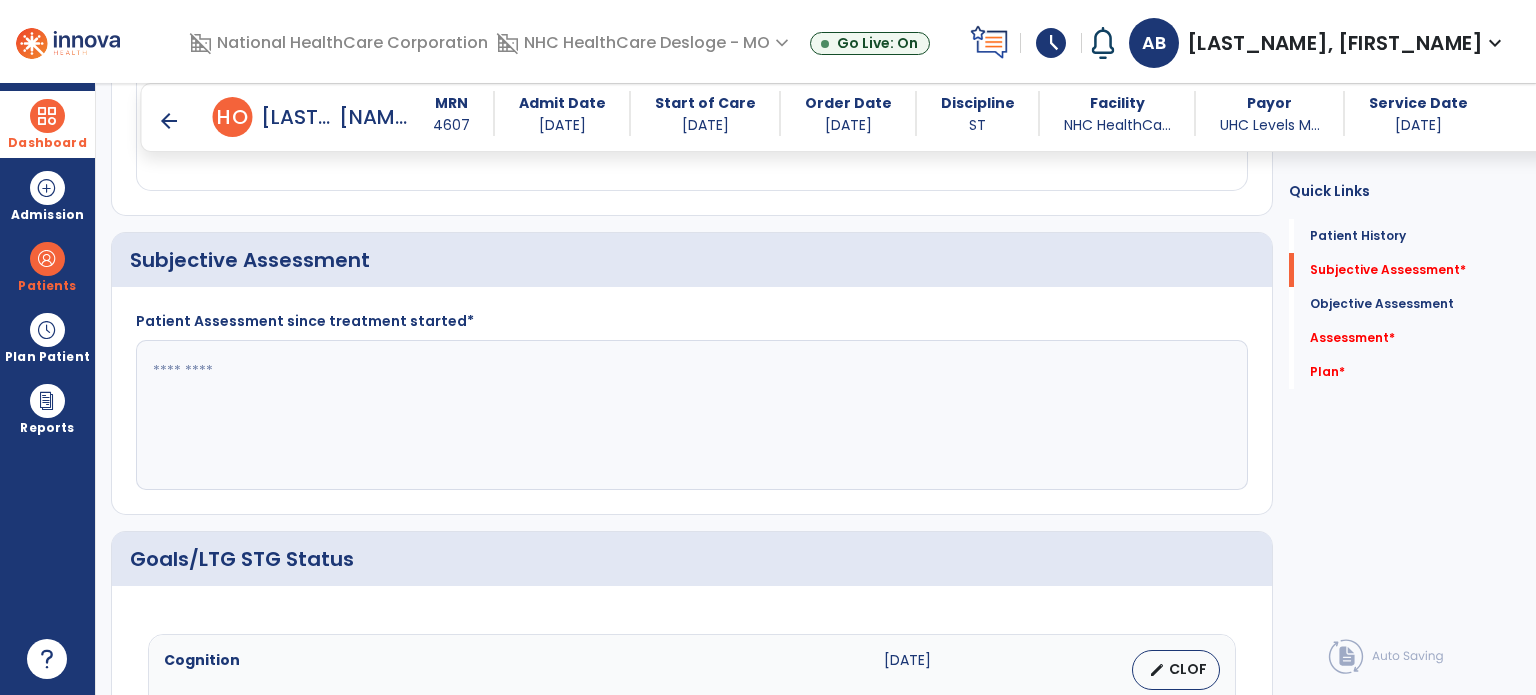 scroll, scrollTop: 392, scrollLeft: 0, axis: vertical 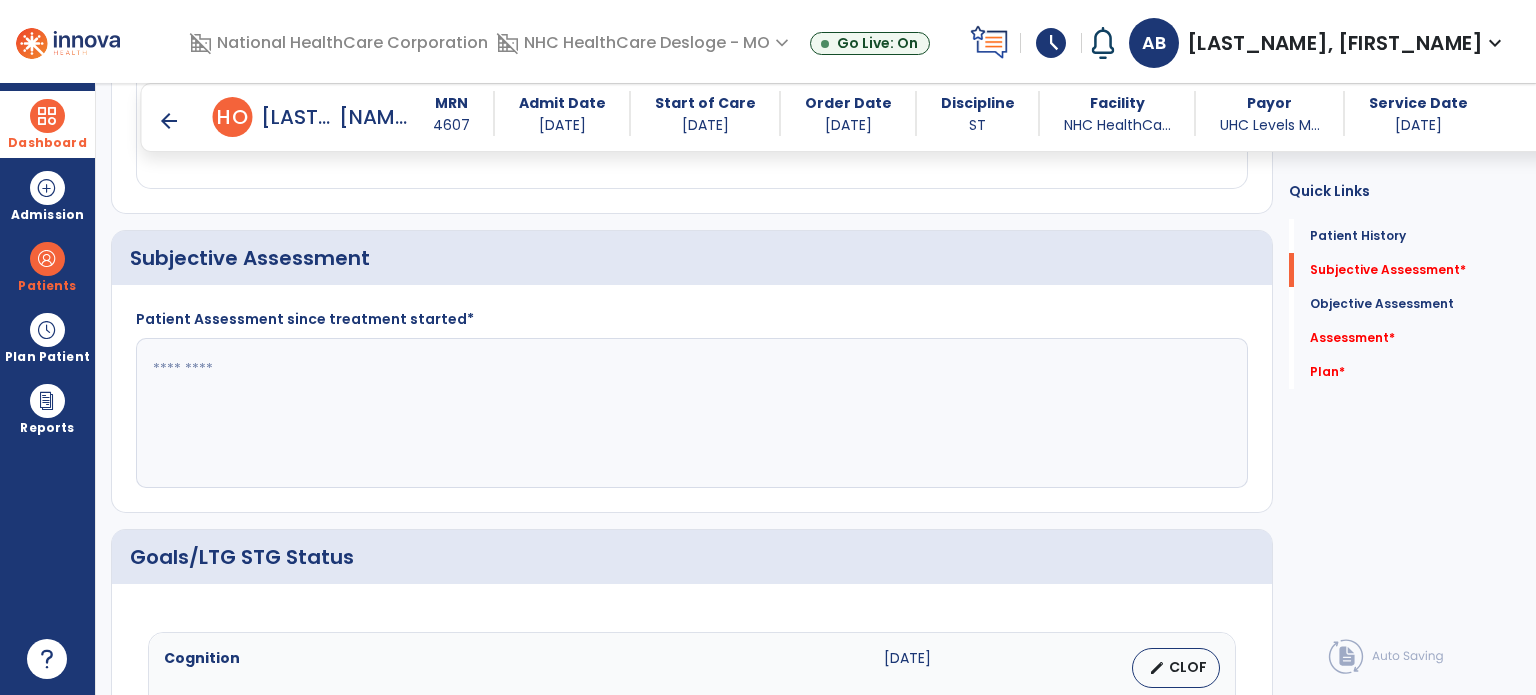 click 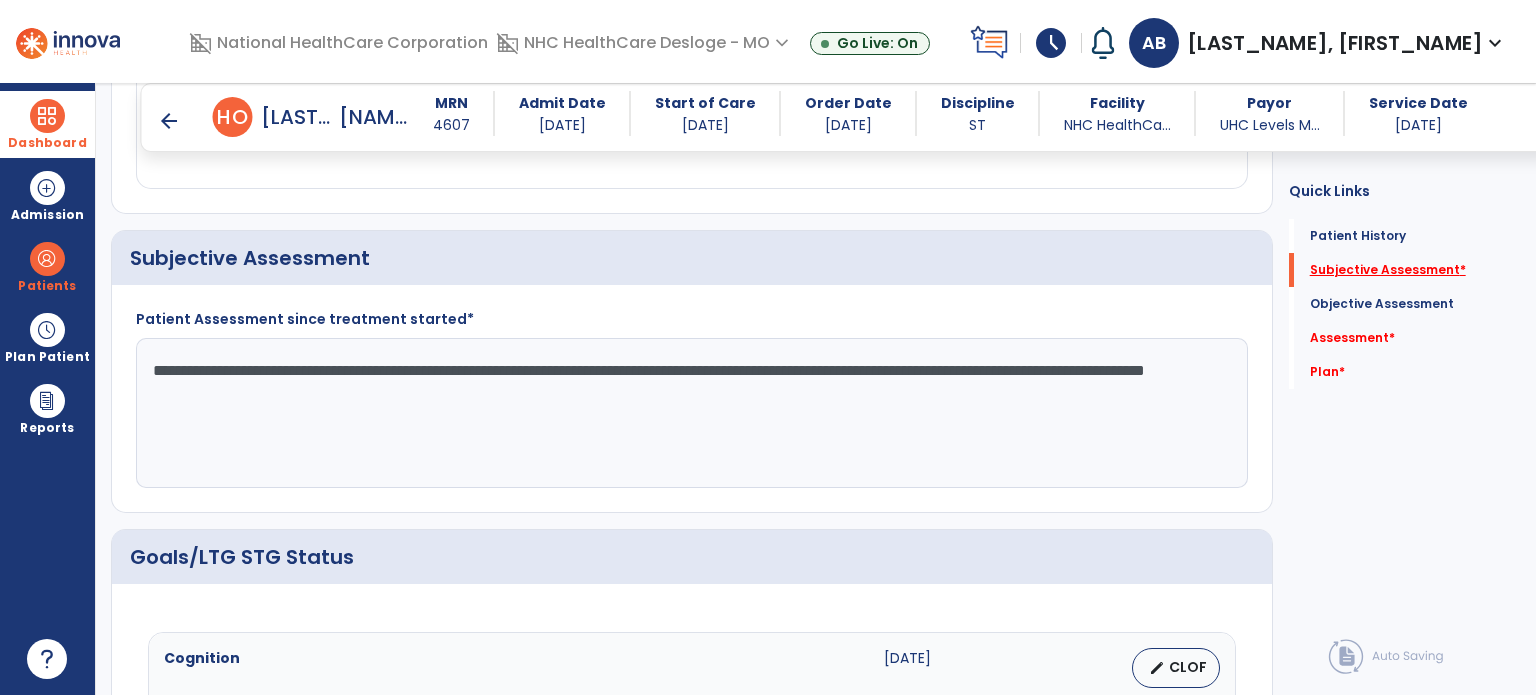 type on "**********" 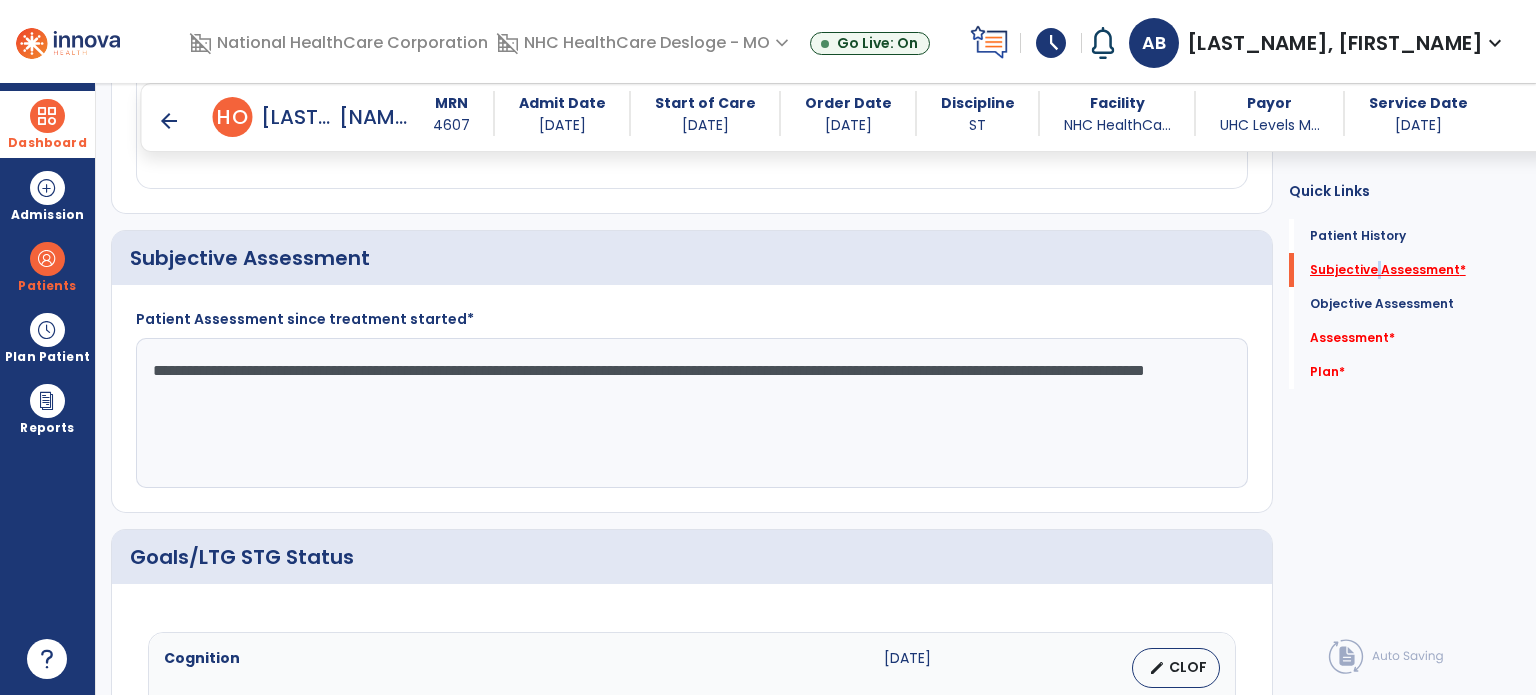 click on "Subjective Assessment   *" 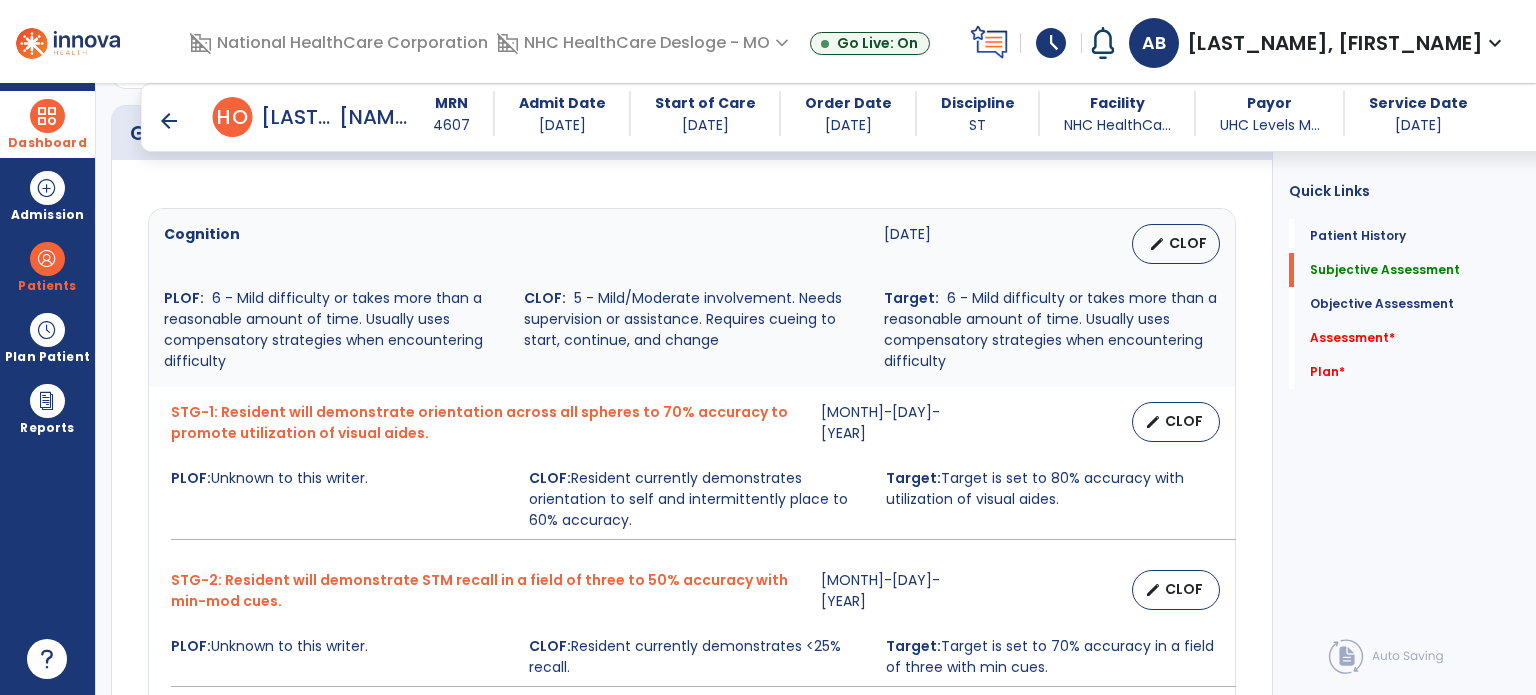 scroll, scrollTop: 872, scrollLeft: 0, axis: vertical 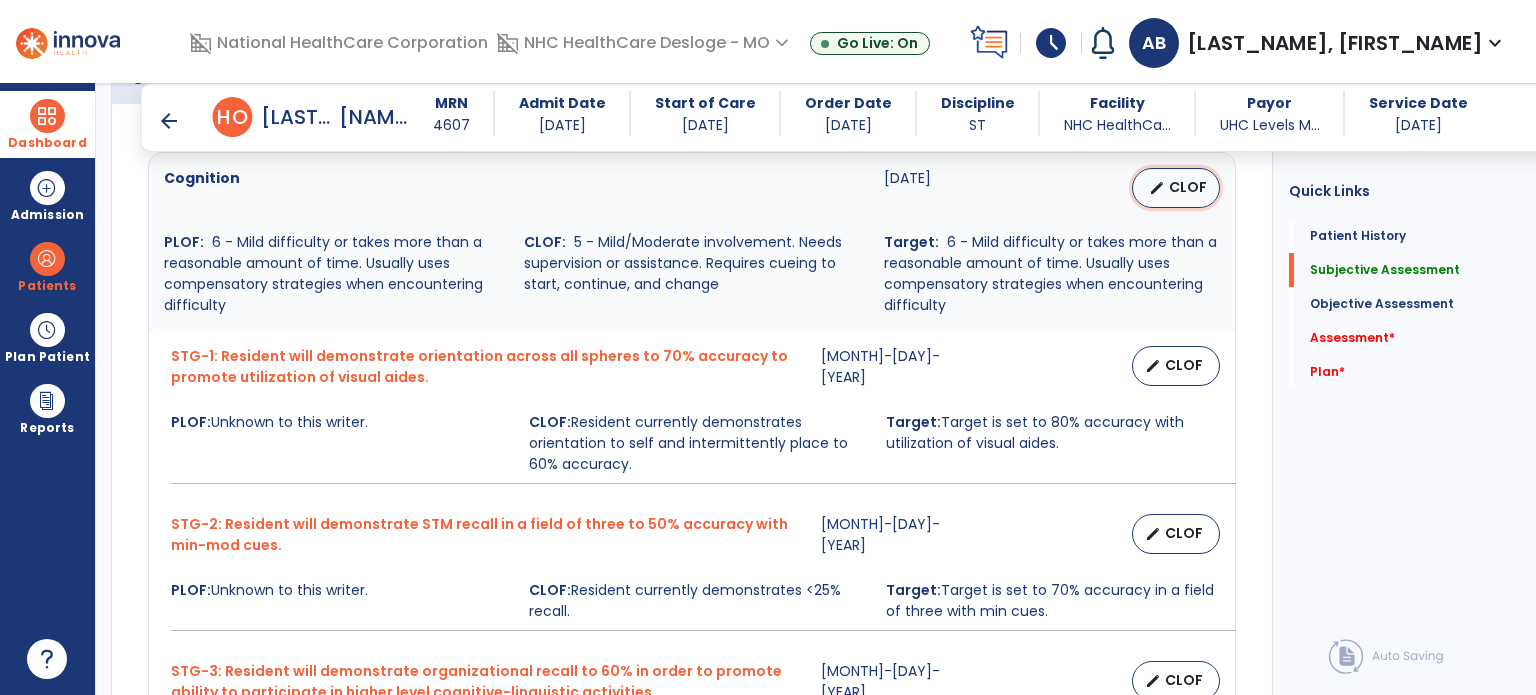 click on "CLOF" at bounding box center [1188, 187] 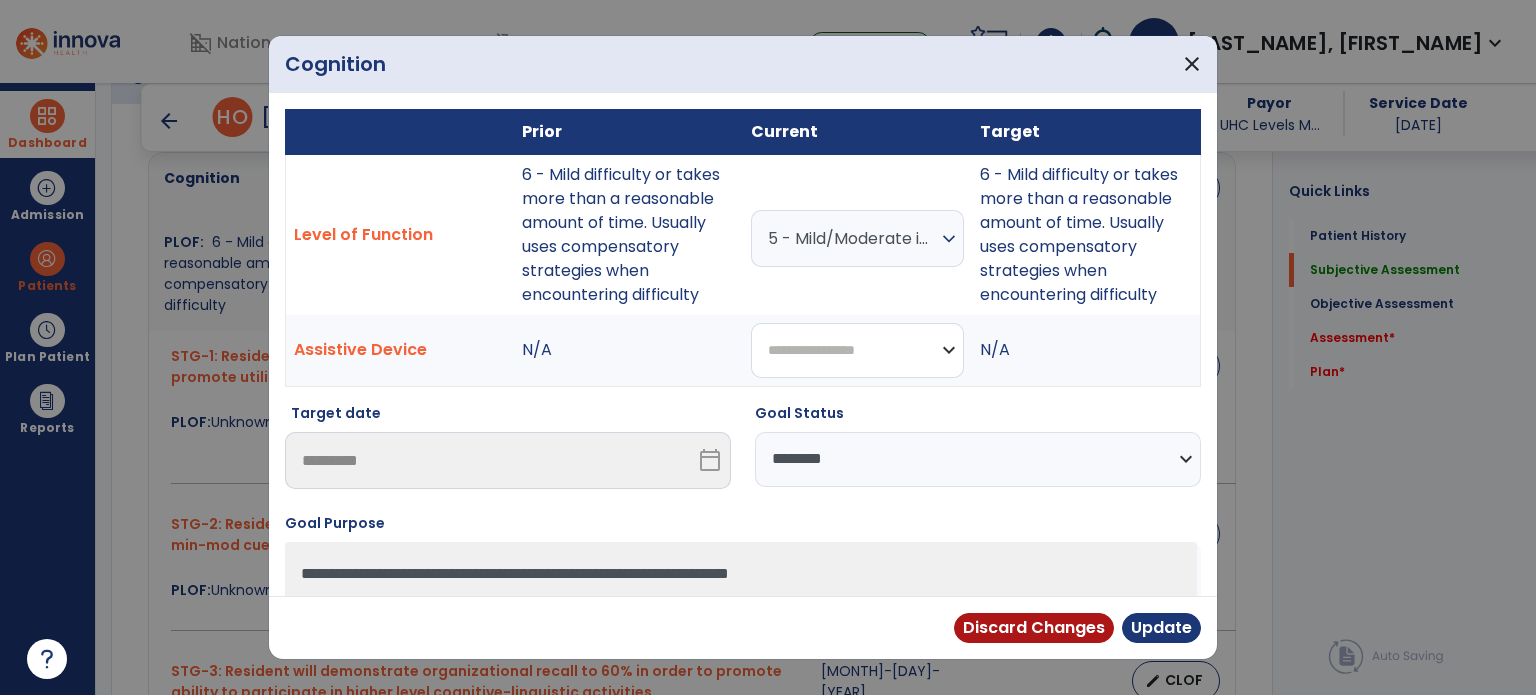 click on "**********" at bounding box center [857, 350] 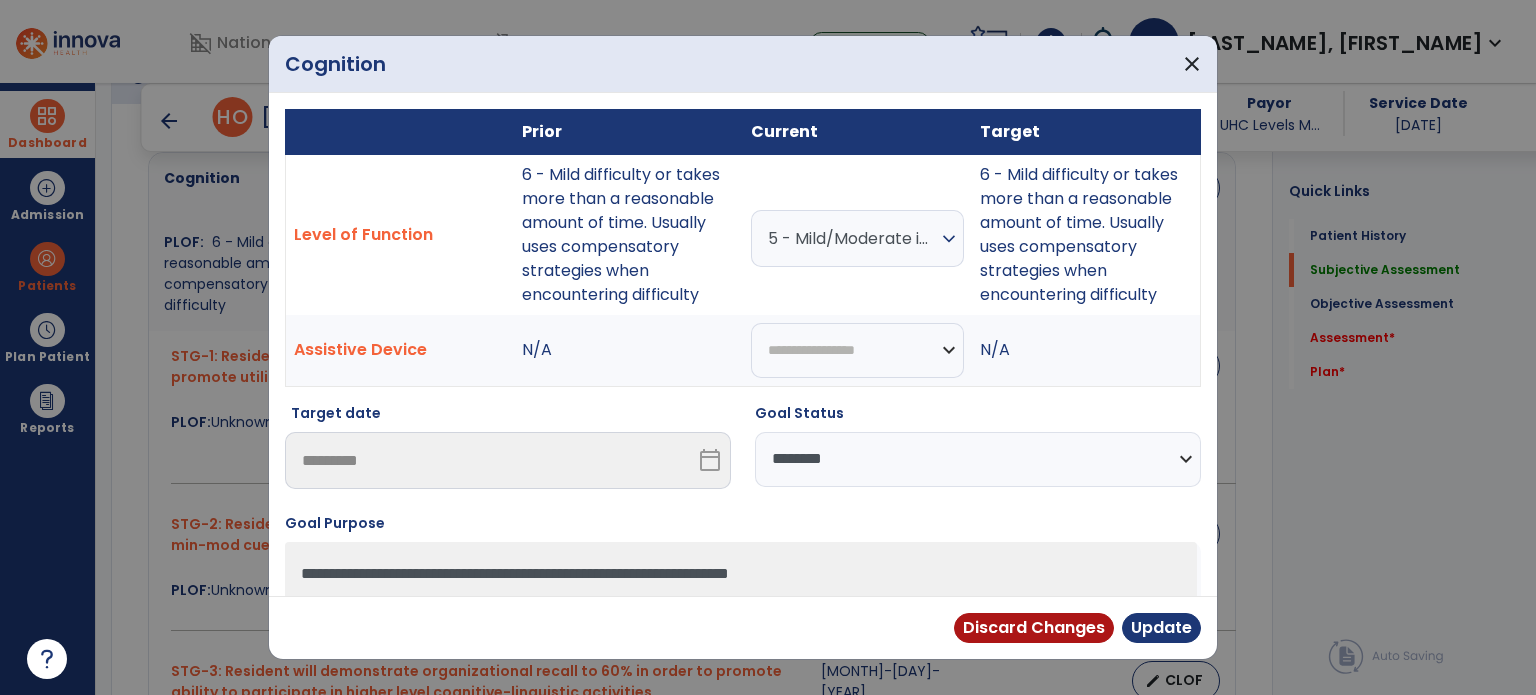 click on "N/A" at bounding box center [1086, 351] 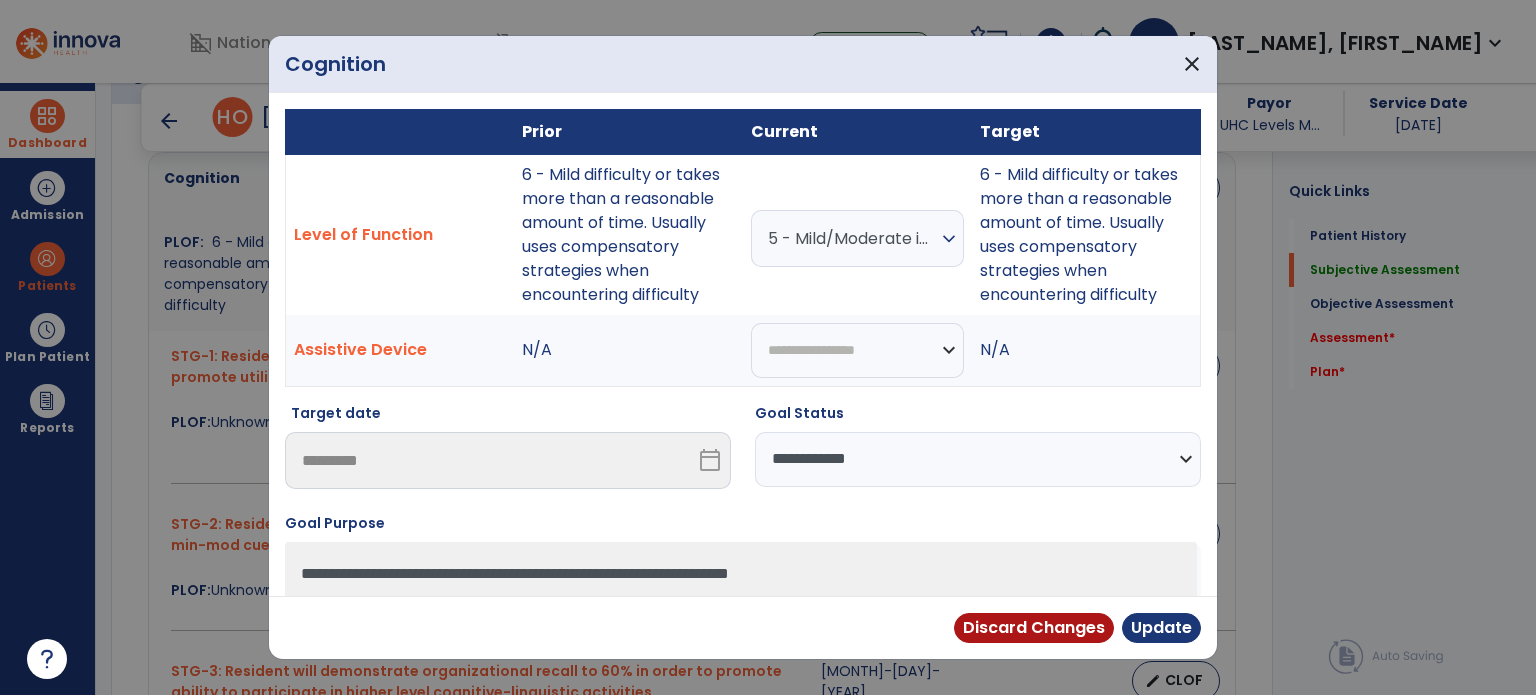 click on "**********" at bounding box center [978, 459] 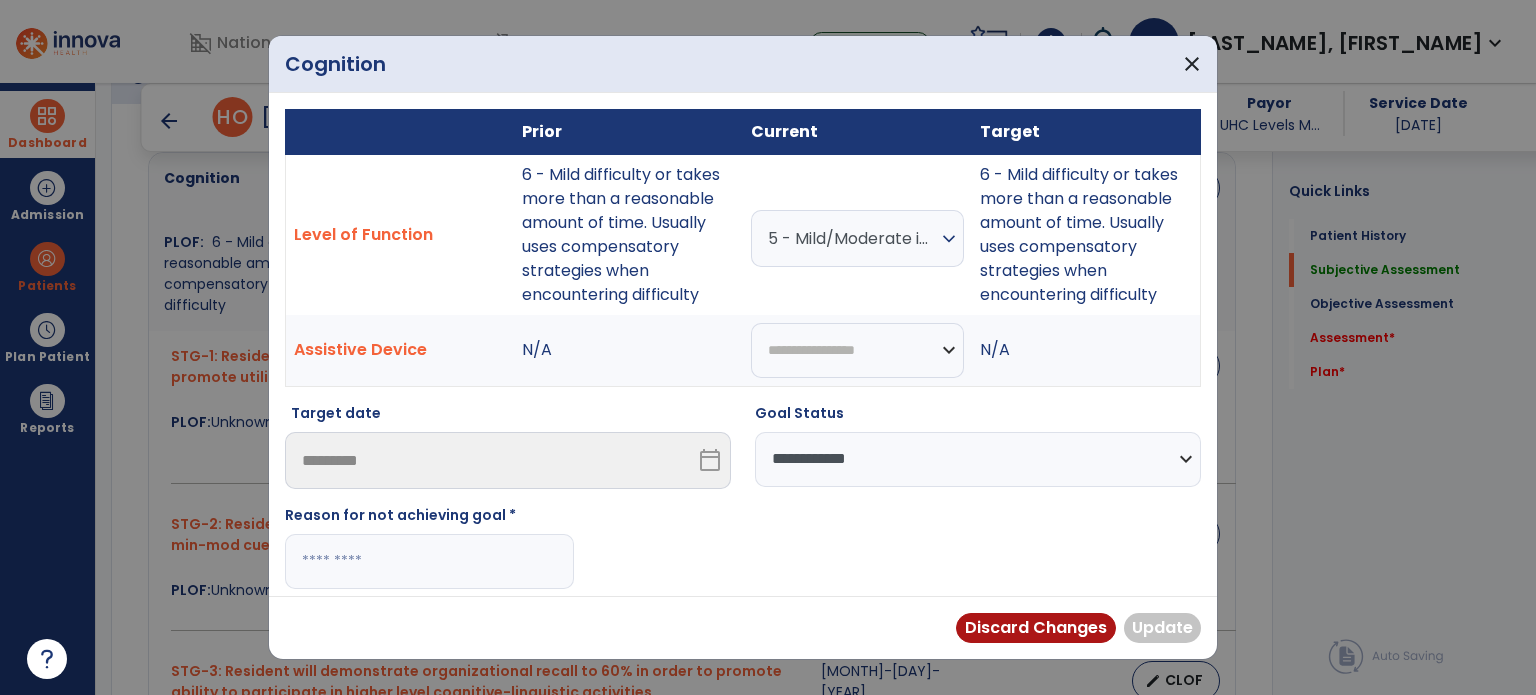 click at bounding box center [429, 561] 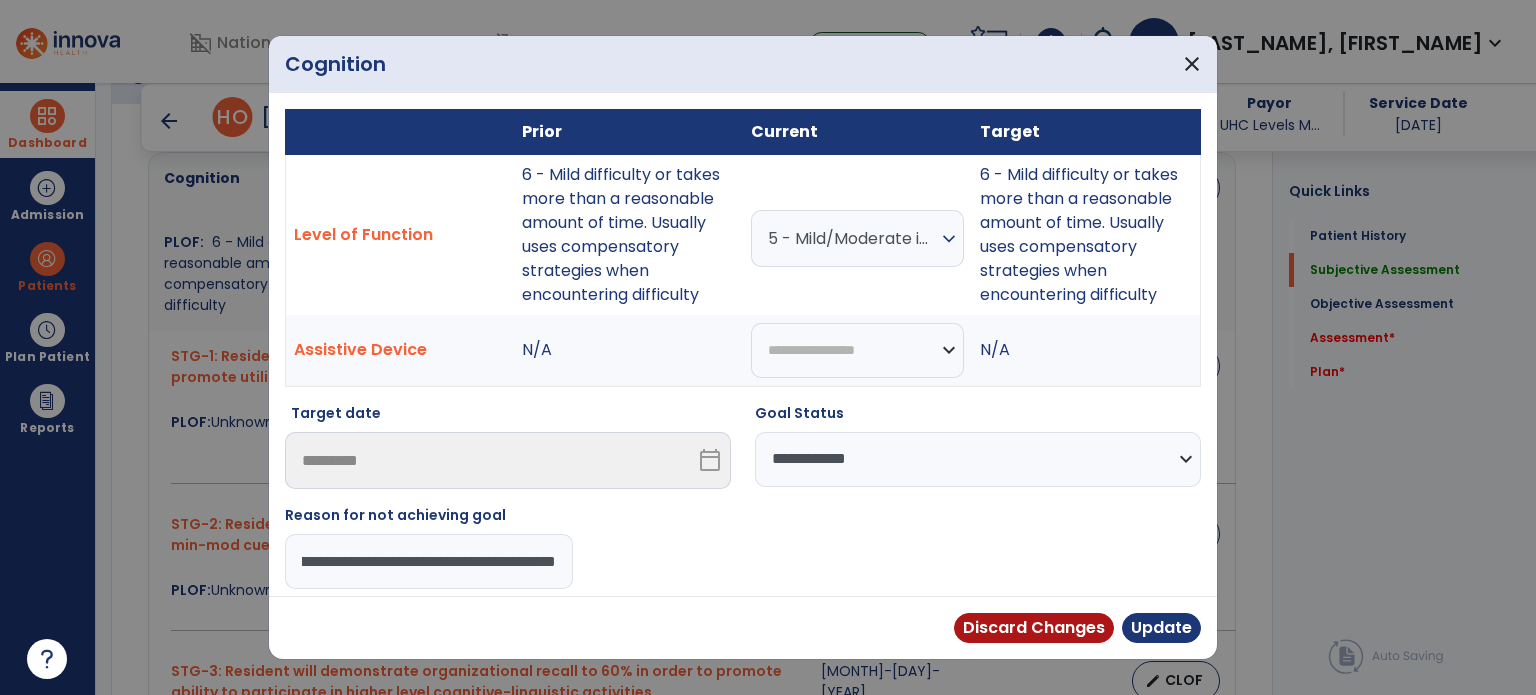 scroll, scrollTop: 0, scrollLeft: 123, axis: horizontal 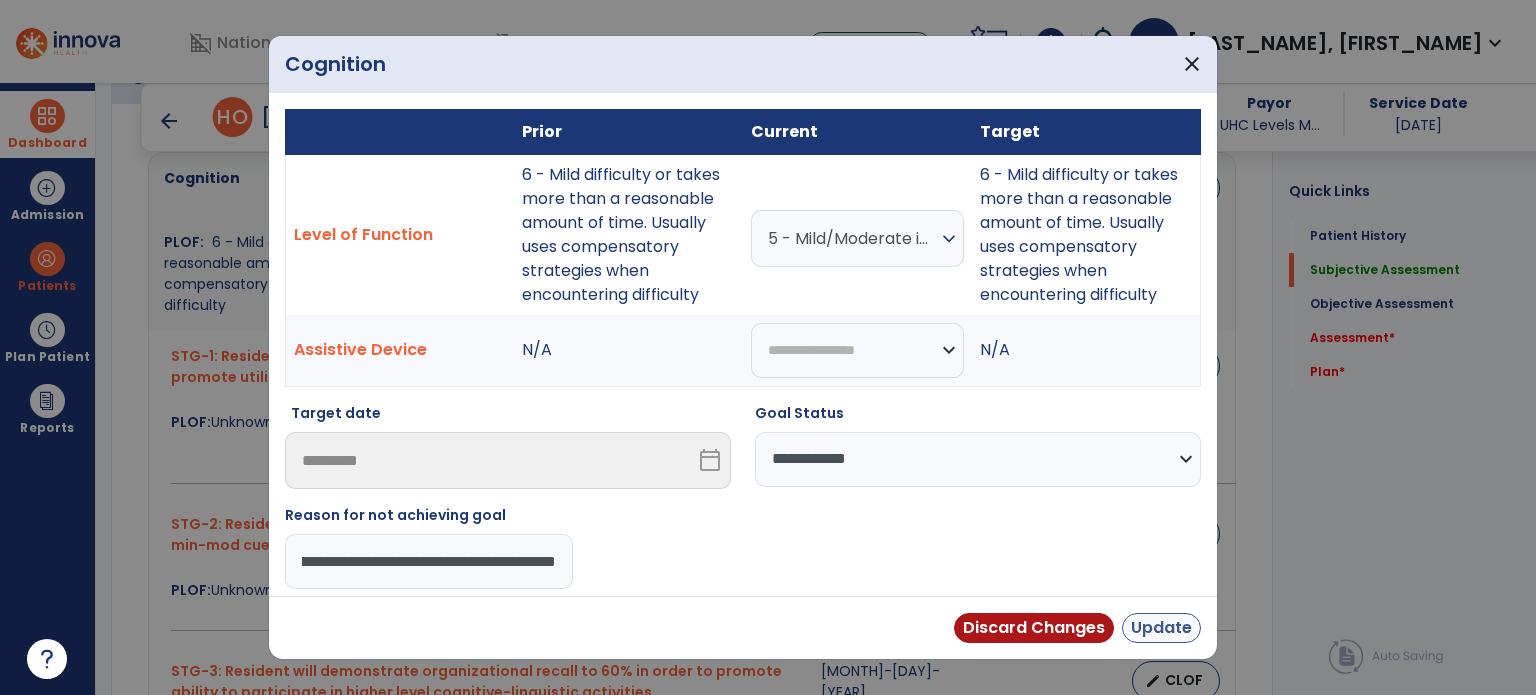 type on "**********" 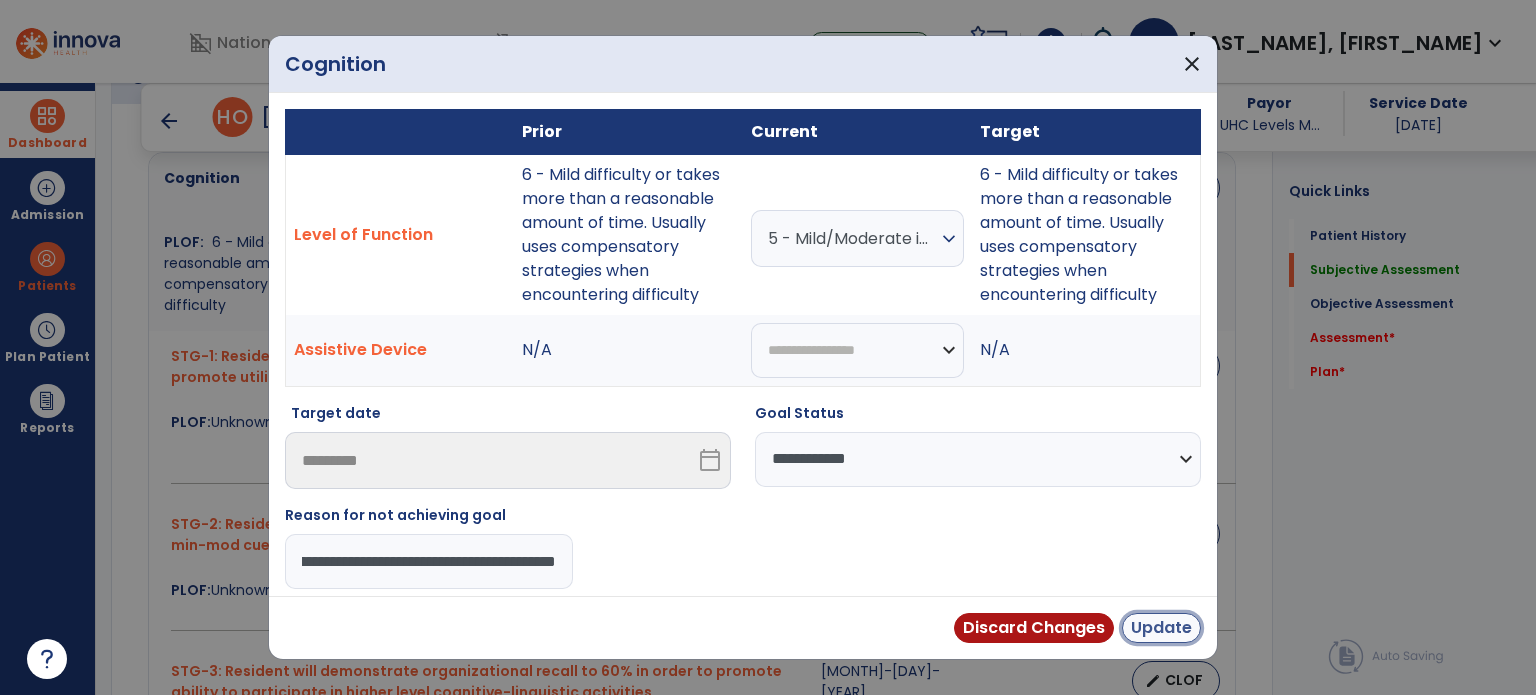click on "Update" at bounding box center (1161, 628) 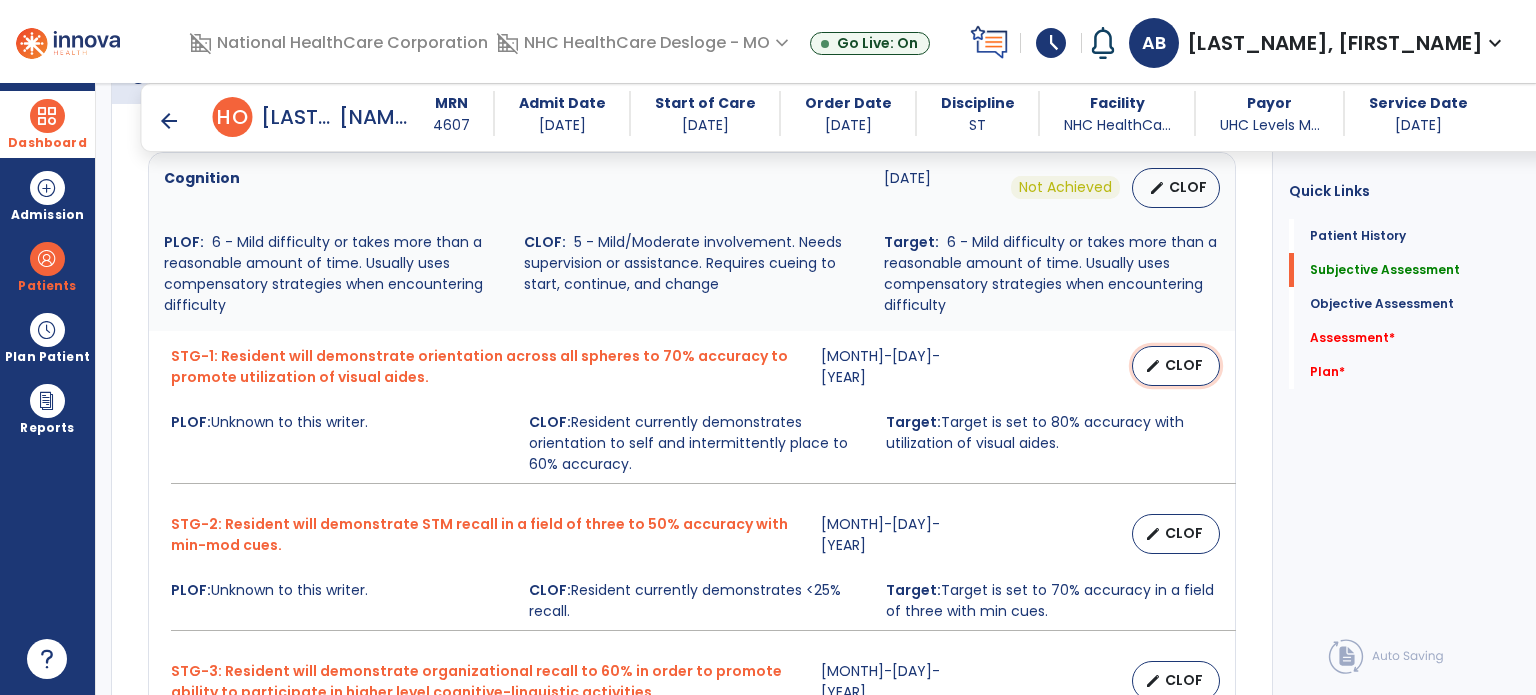 click on "edit   CLOF" at bounding box center [1176, 366] 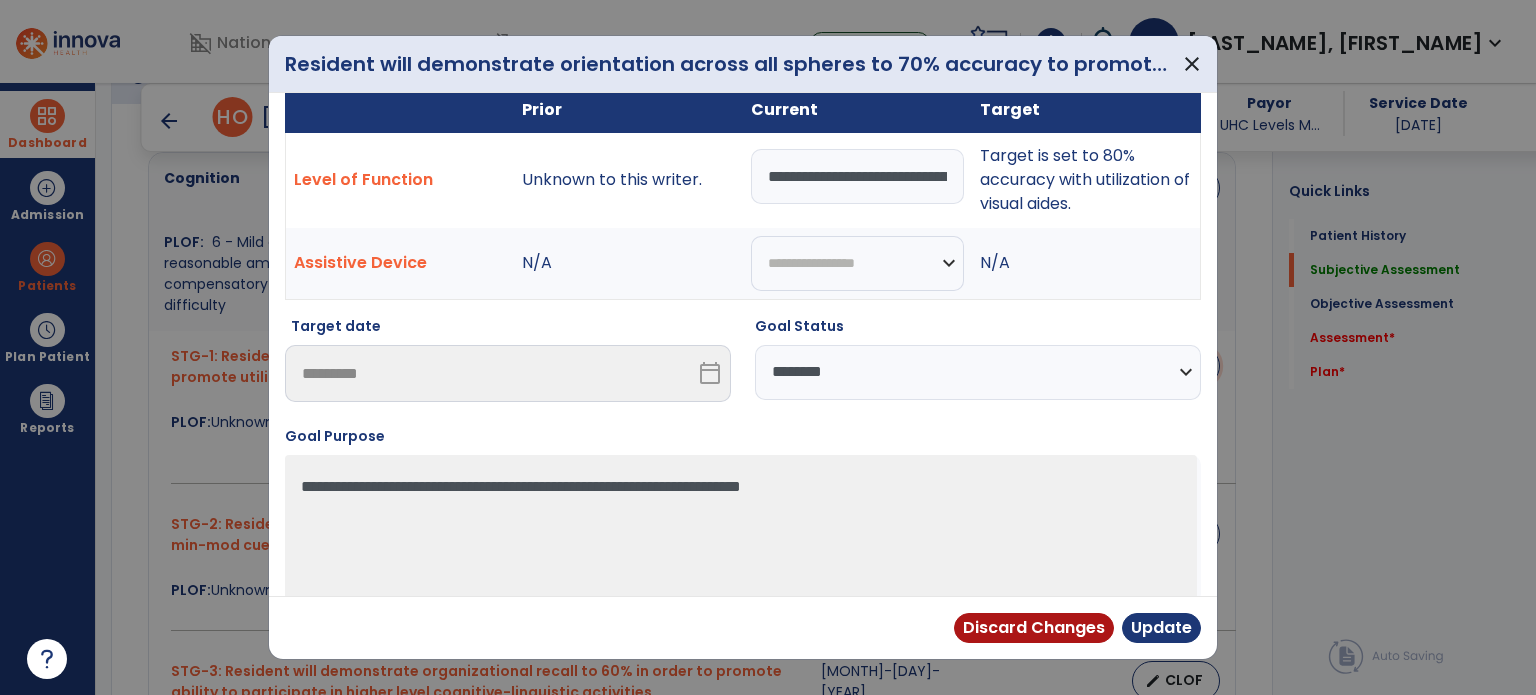 scroll, scrollTop: 41, scrollLeft: 0, axis: vertical 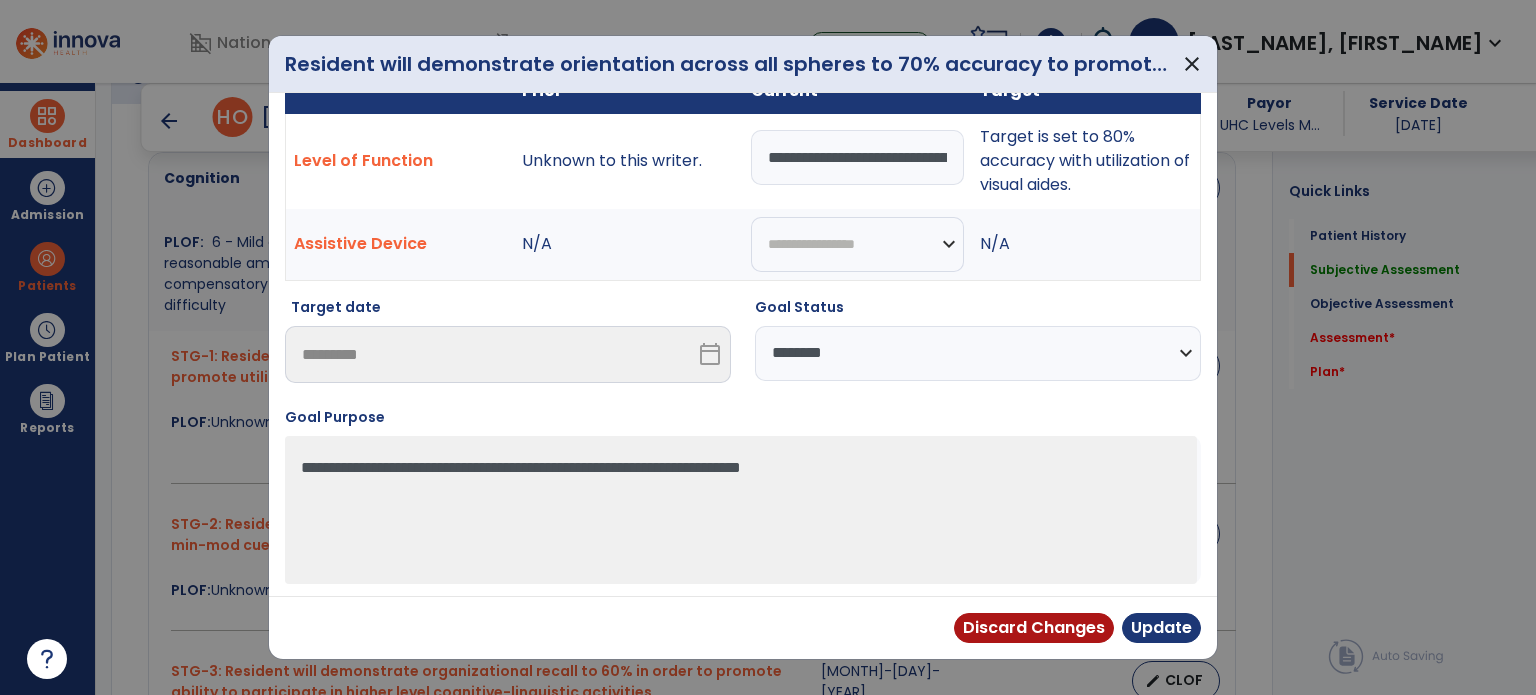 click on "**********" at bounding box center [978, 353] 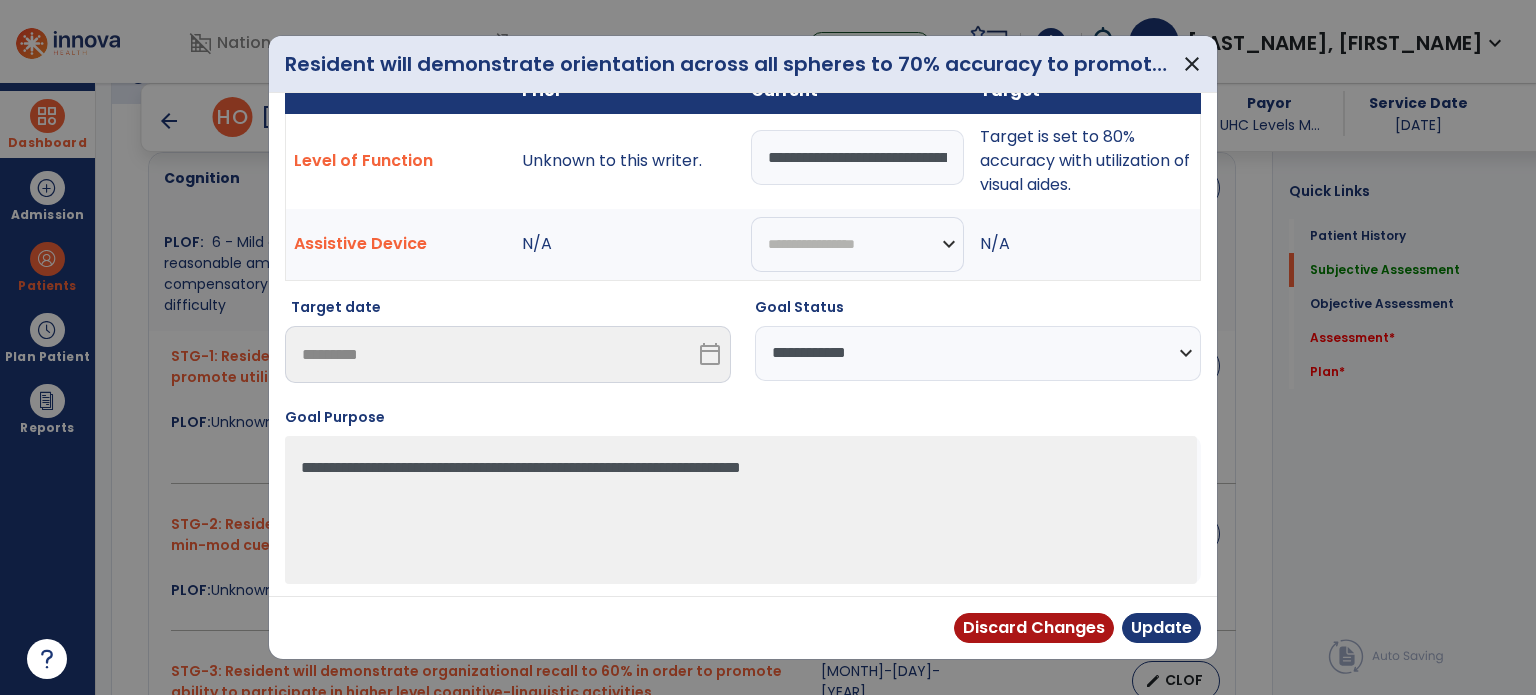 click on "**********" at bounding box center (978, 353) 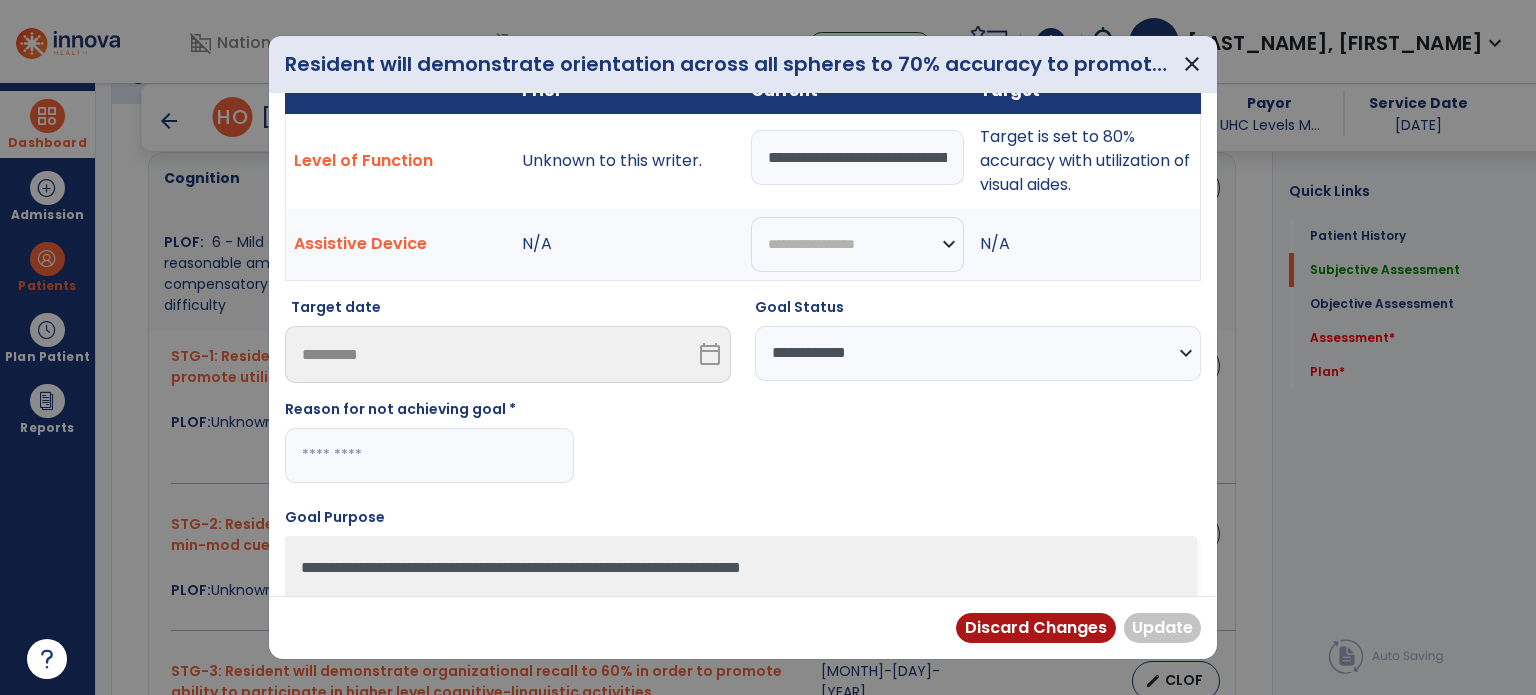click at bounding box center [429, 455] 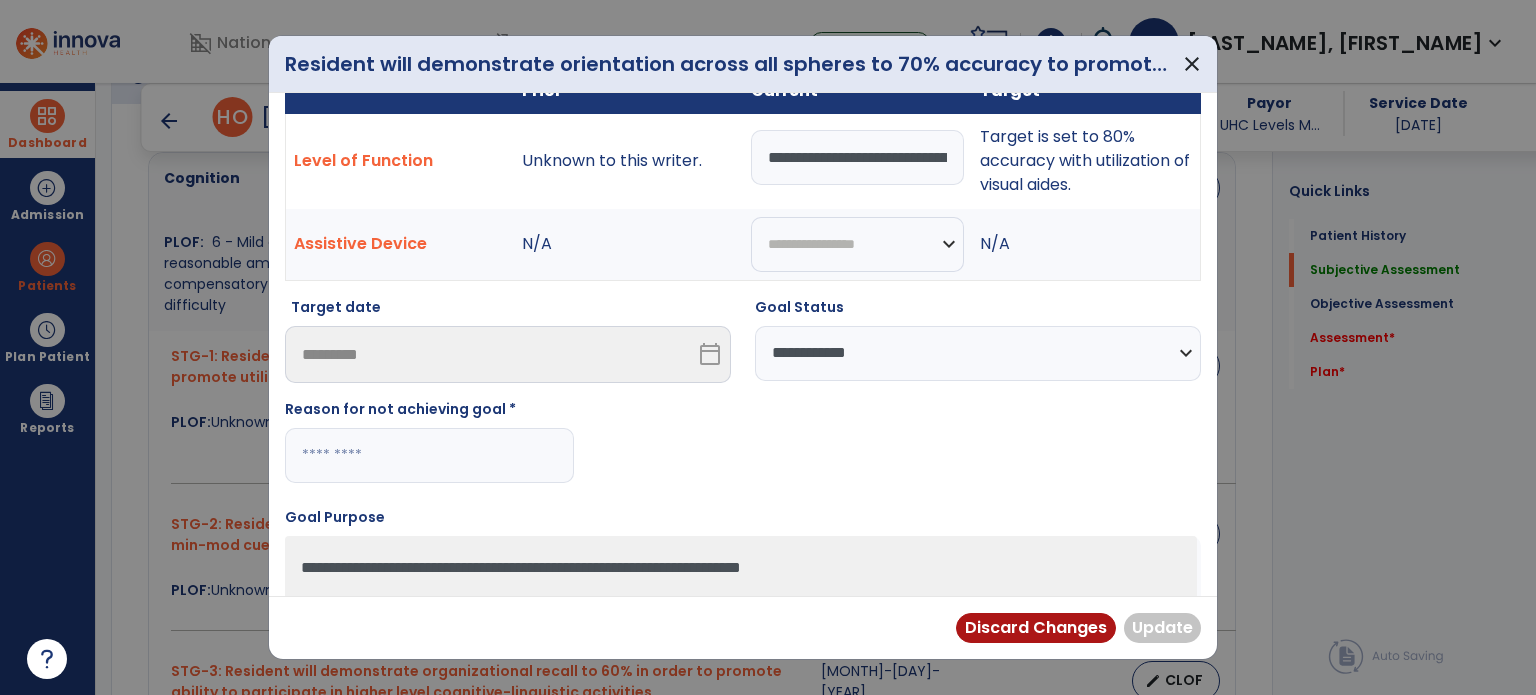 paste on "**********" 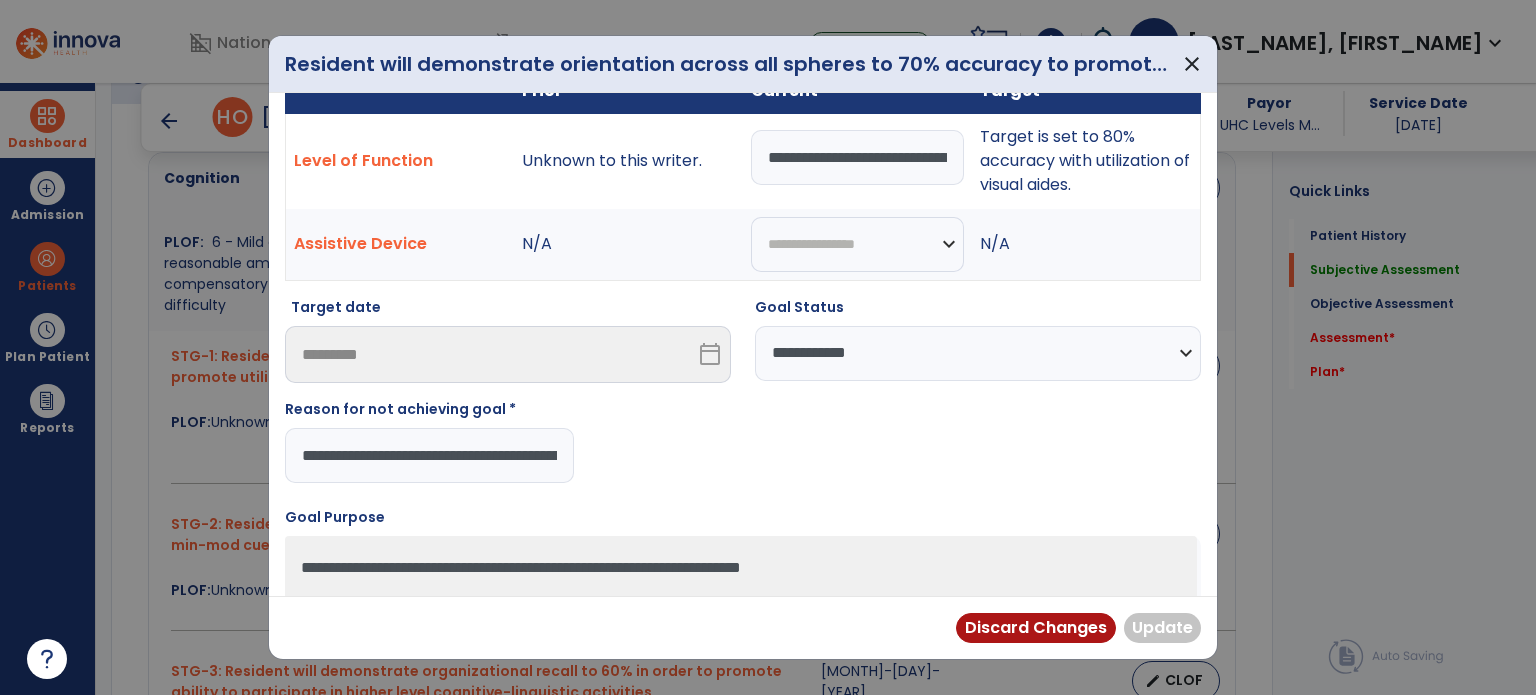 scroll, scrollTop: 0, scrollLeft: 123, axis: horizontal 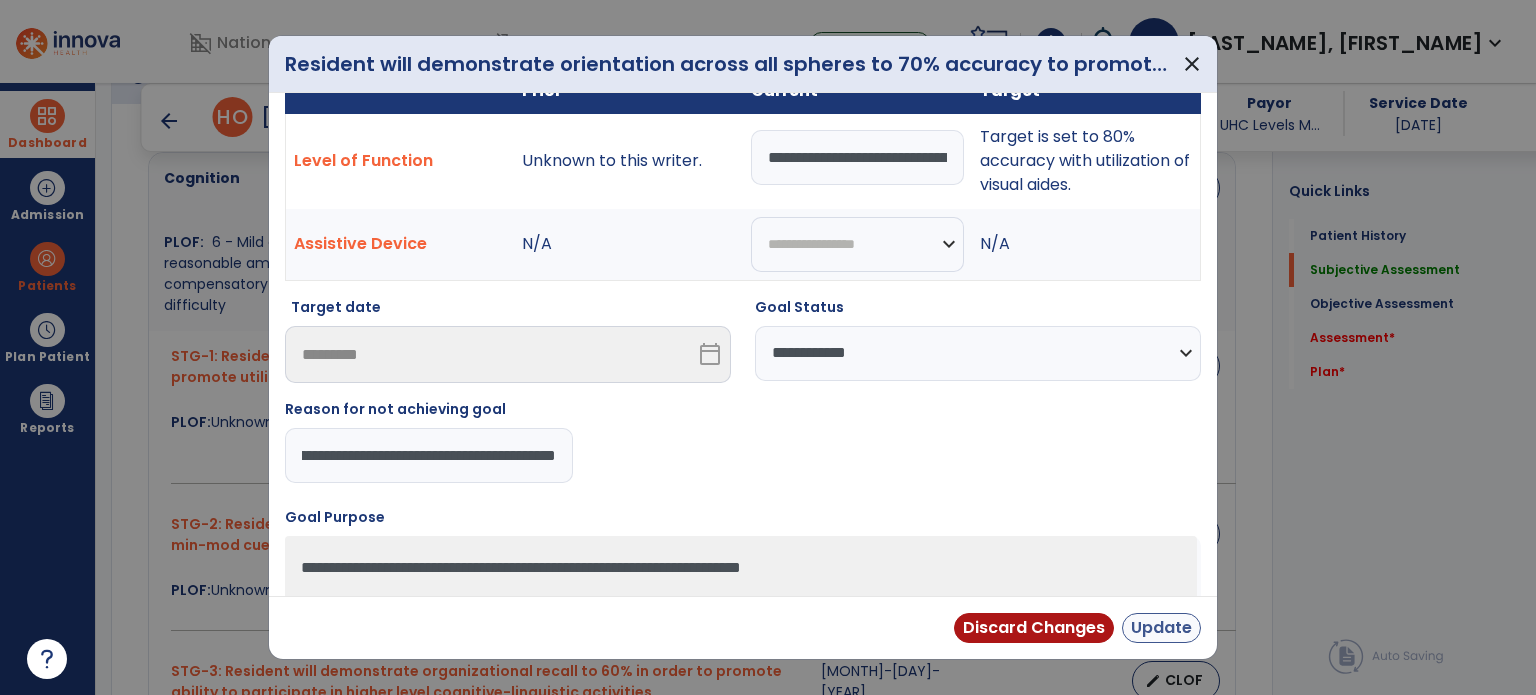 type on "**********" 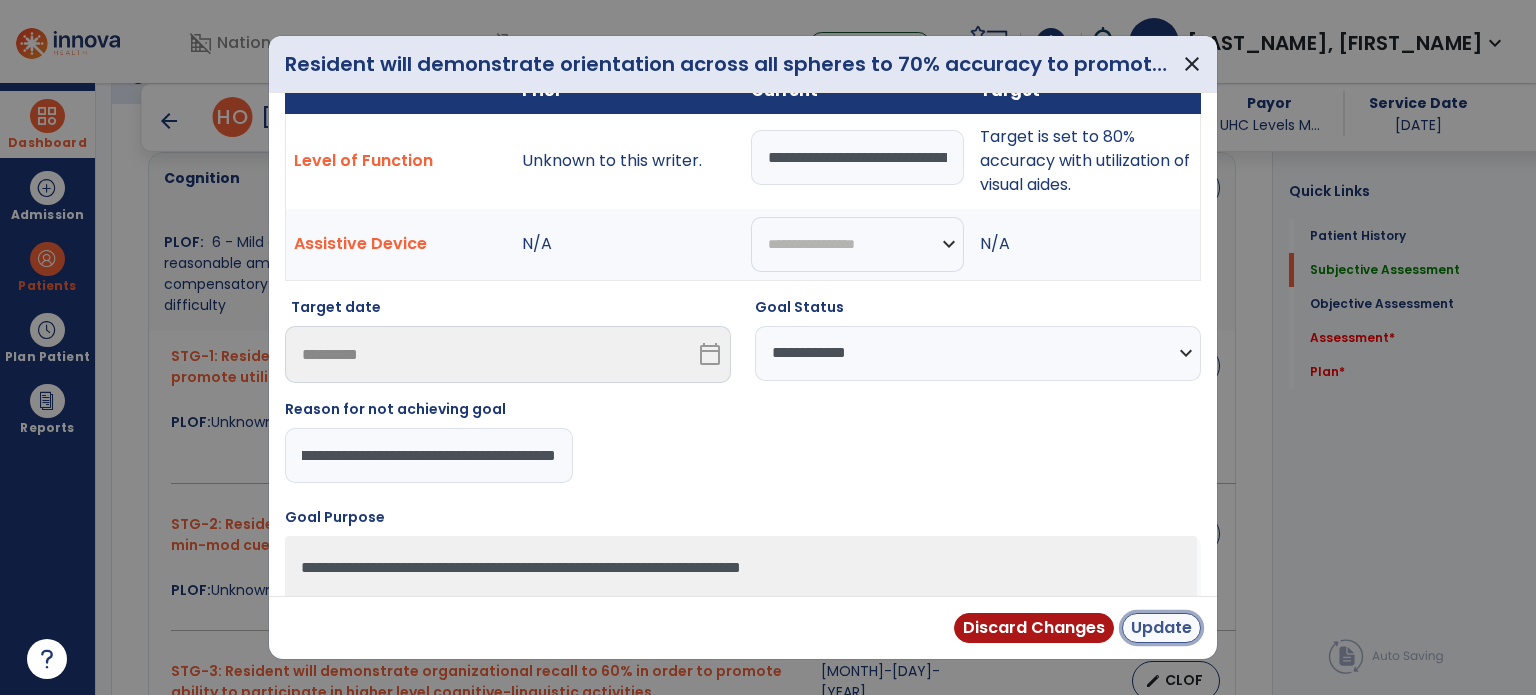 click on "Update" at bounding box center (1161, 628) 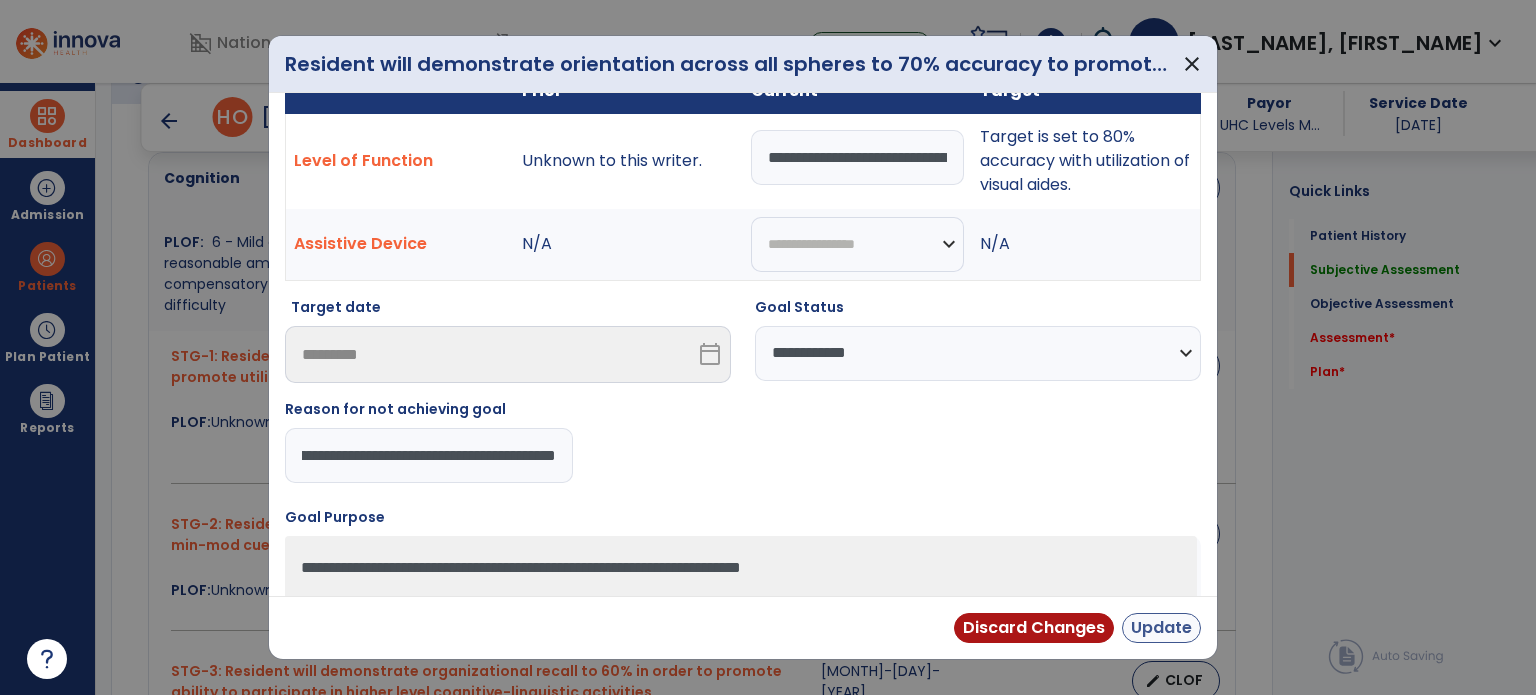 scroll, scrollTop: 0, scrollLeft: 0, axis: both 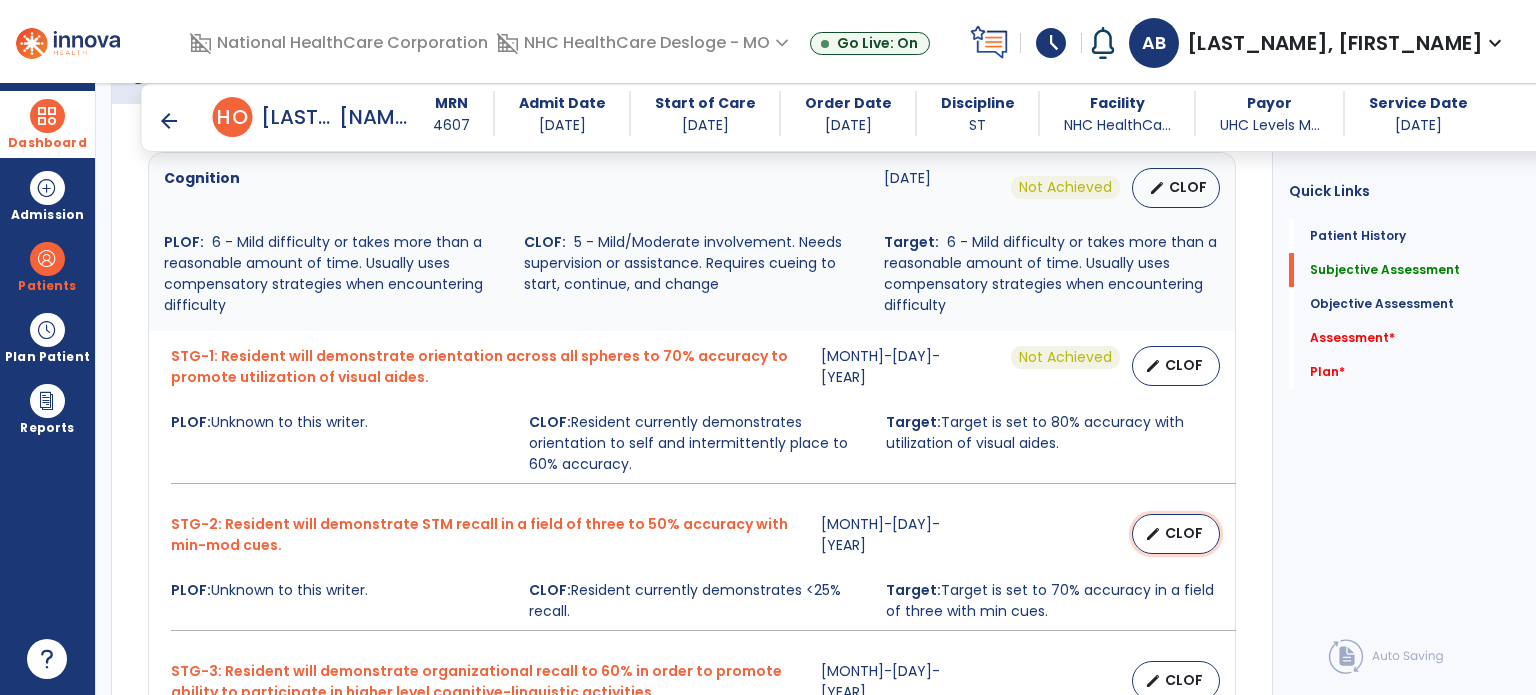 click on "CLOF" at bounding box center [1184, 533] 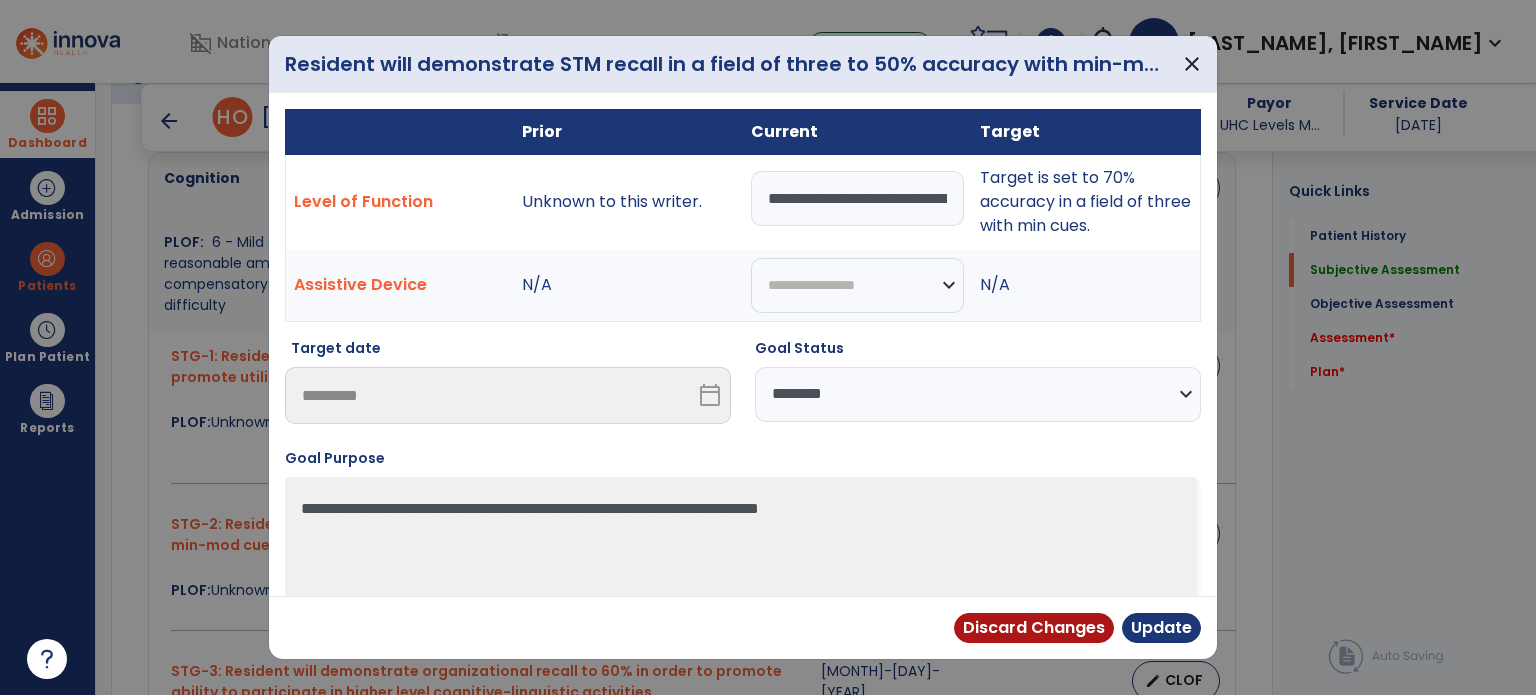 drag, startPoint x: 889, startPoint y: 389, endPoint x: 913, endPoint y: 436, distance: 52.773098 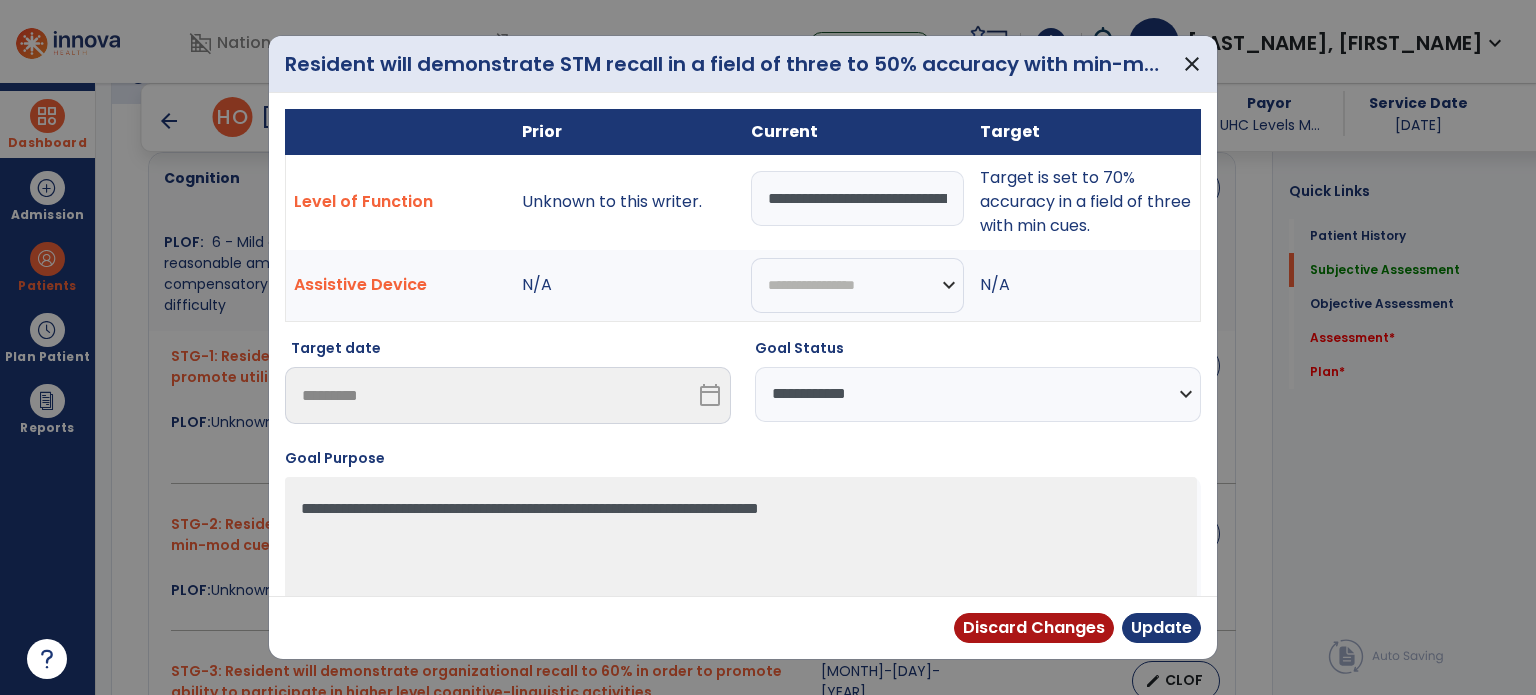 click on "**********" at bounding box center (978, 394) 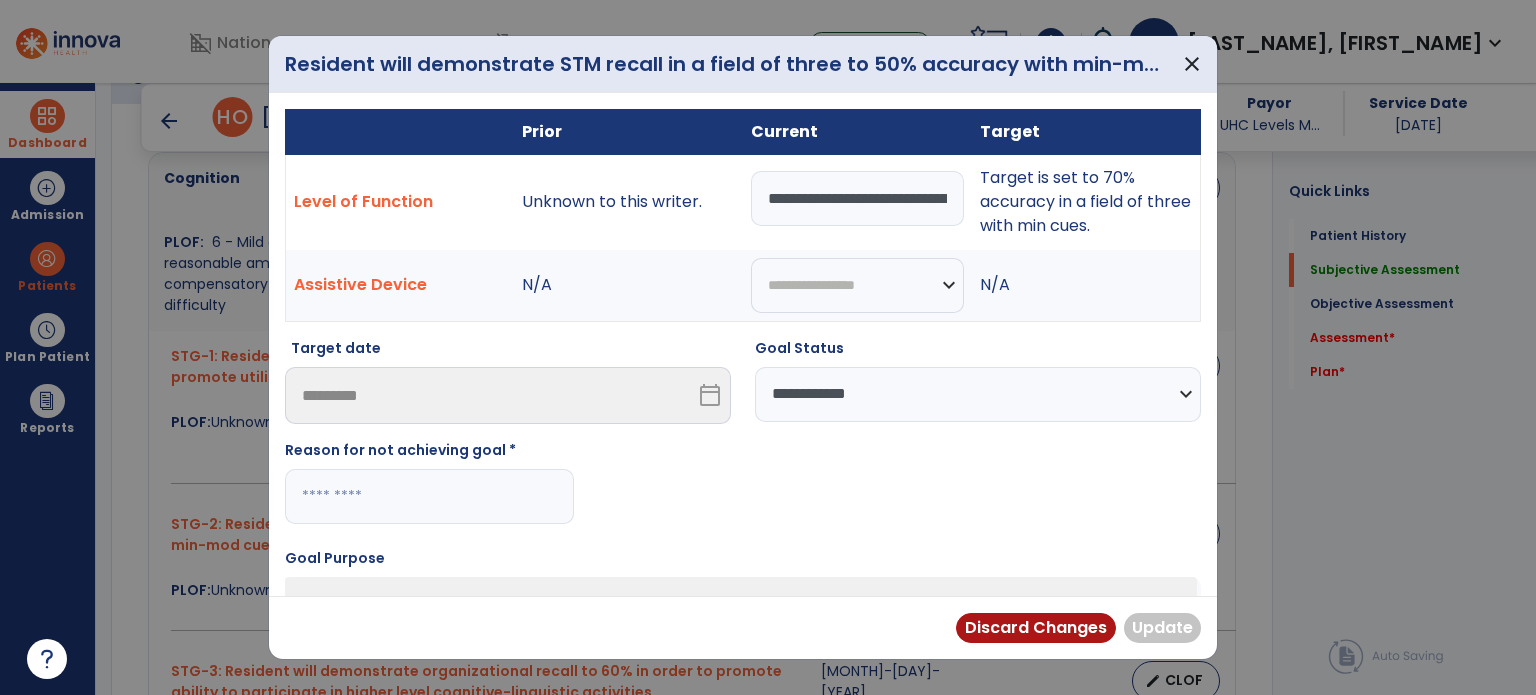 click at bounding box center (429, 496) 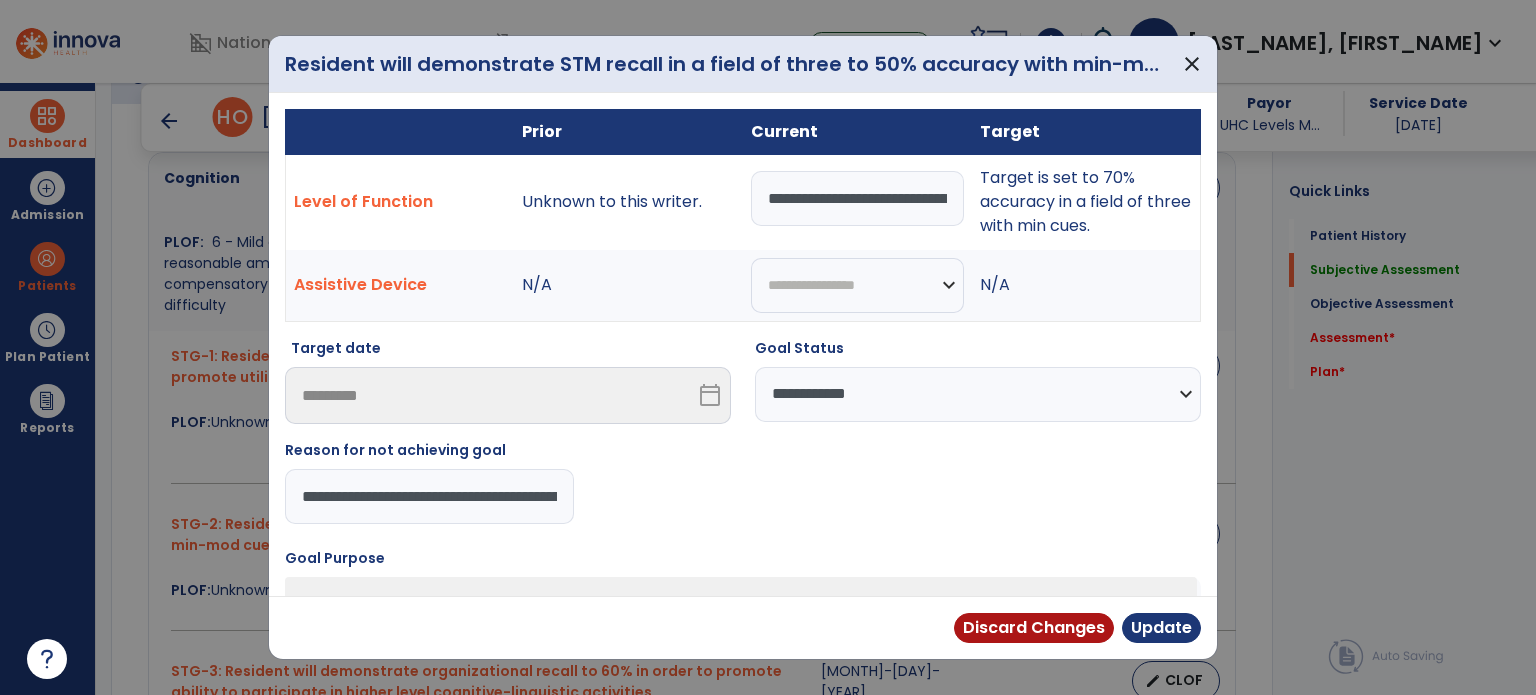 scroll, scrollTop: 0, scrollLeft: 123, axis: horizontal 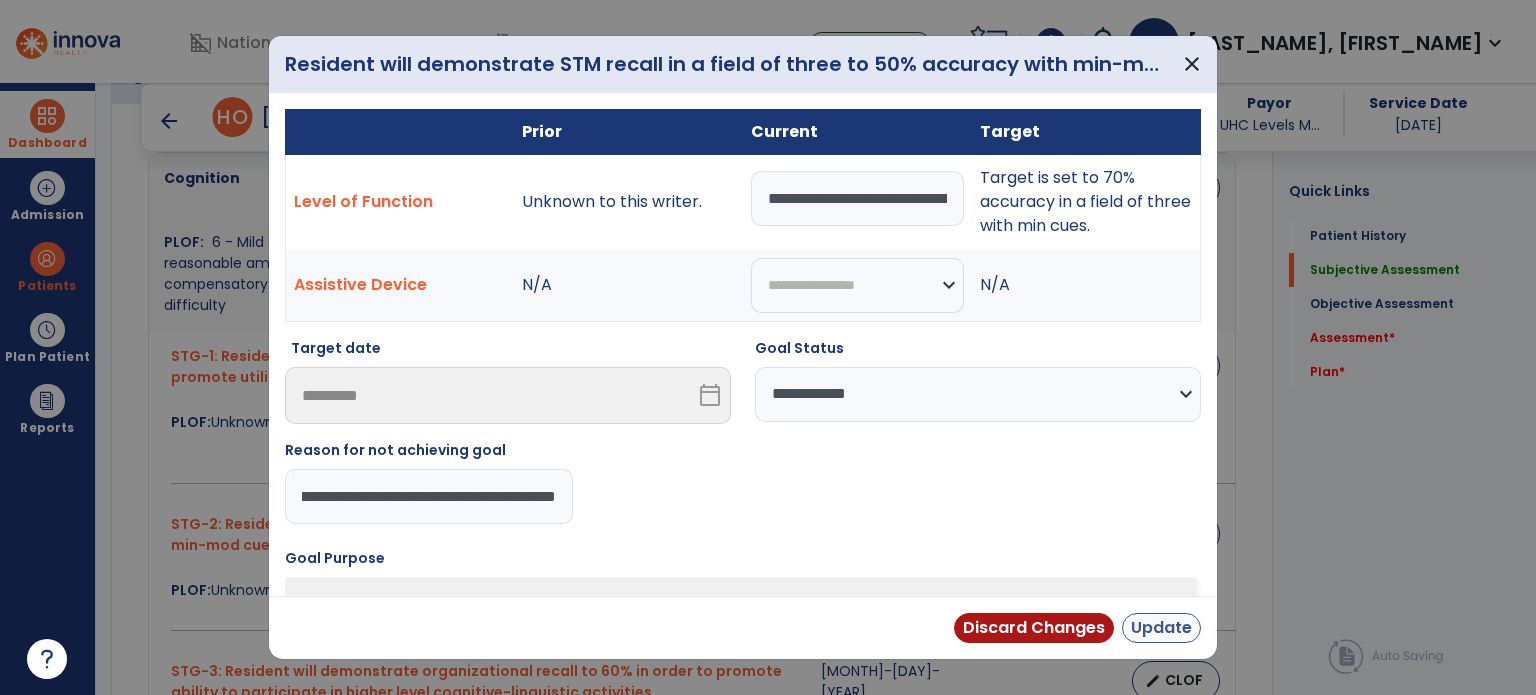 type on "**********" 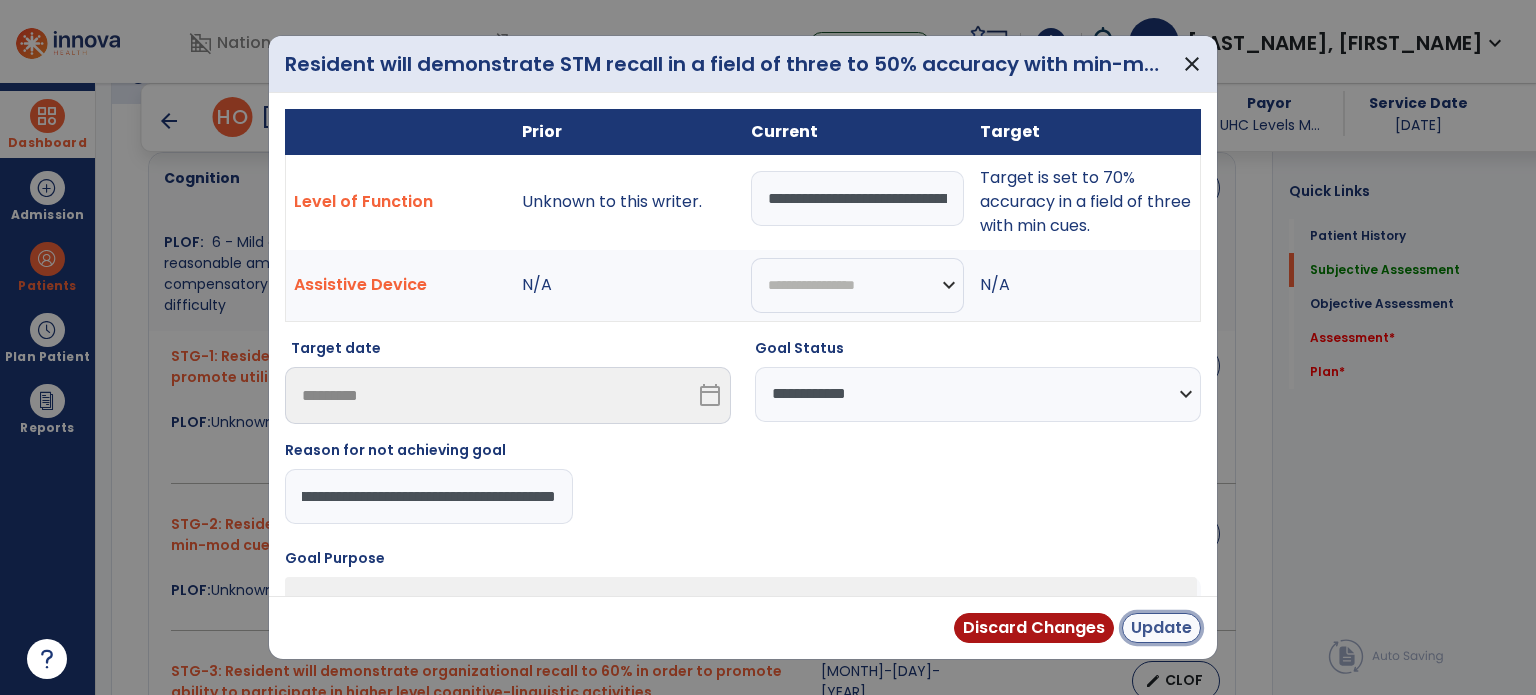 click on "Update" at bounding box center (1161, 628) 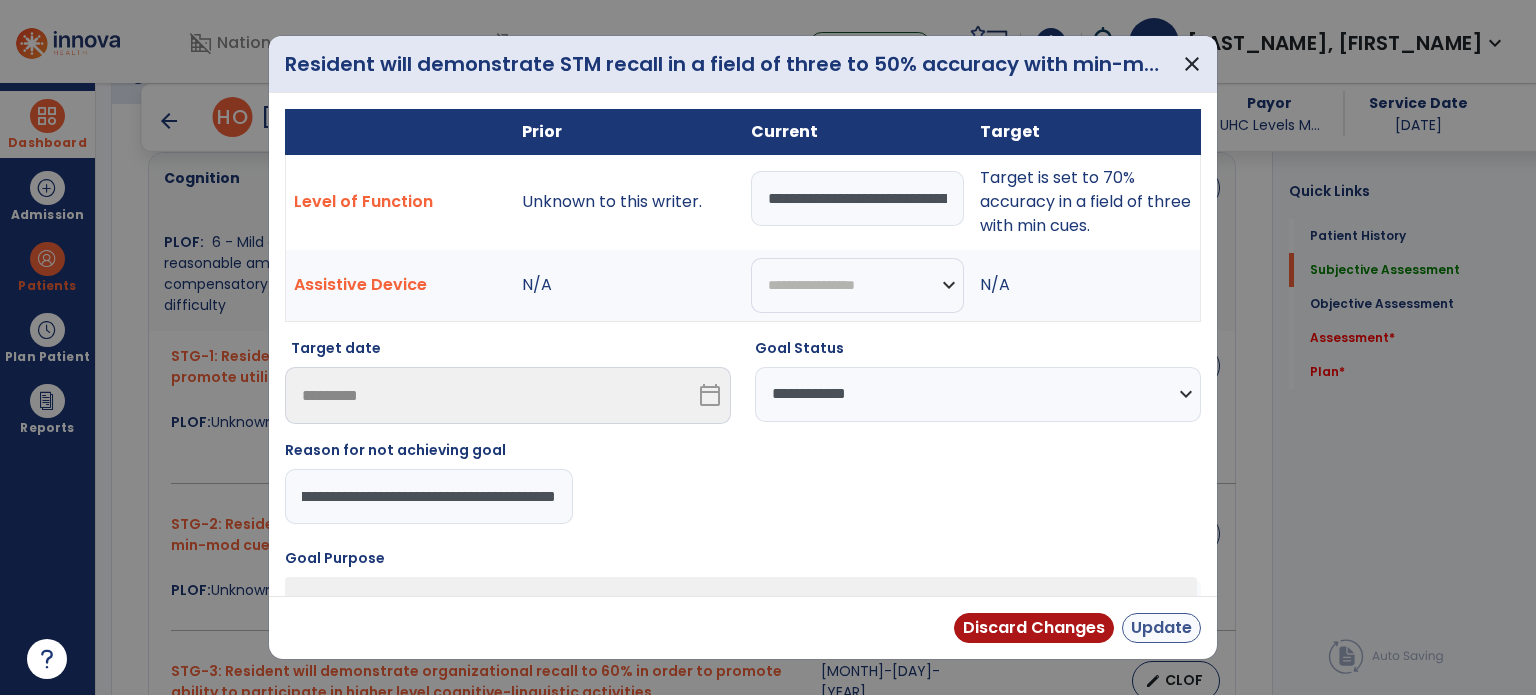 scroll, scrollTop: 0, scrollLeft: 0, axis: both 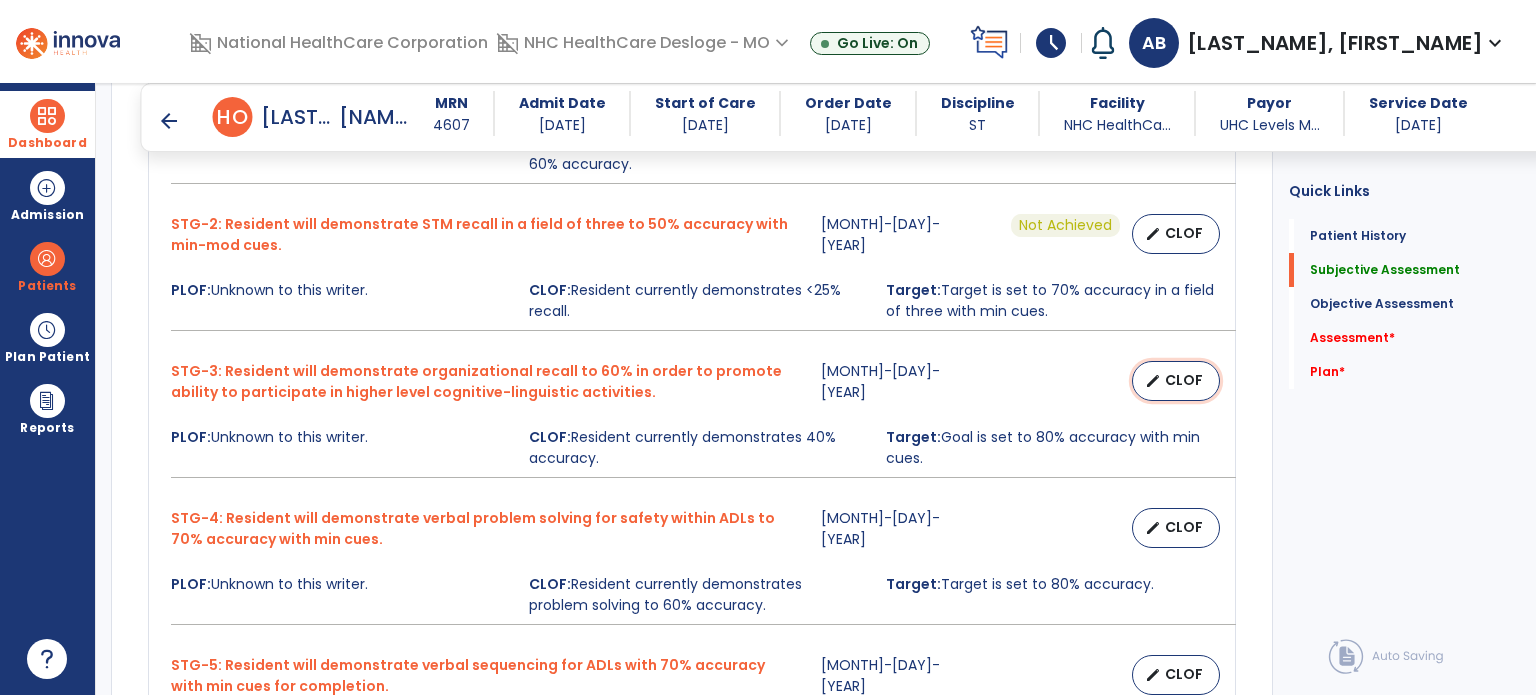 click on "CLOF" at bounding box center (1184, 380) 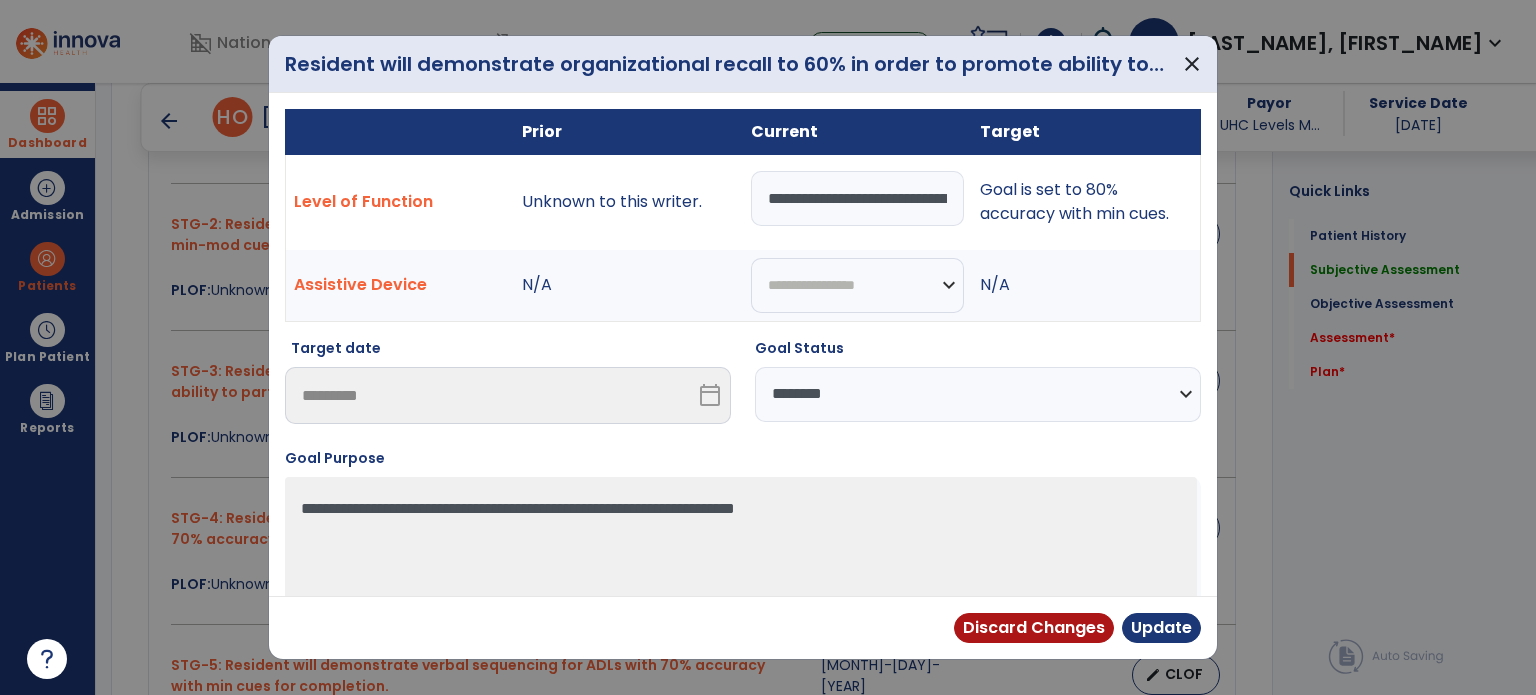 click on "**********" at bounding box center [978, 394] 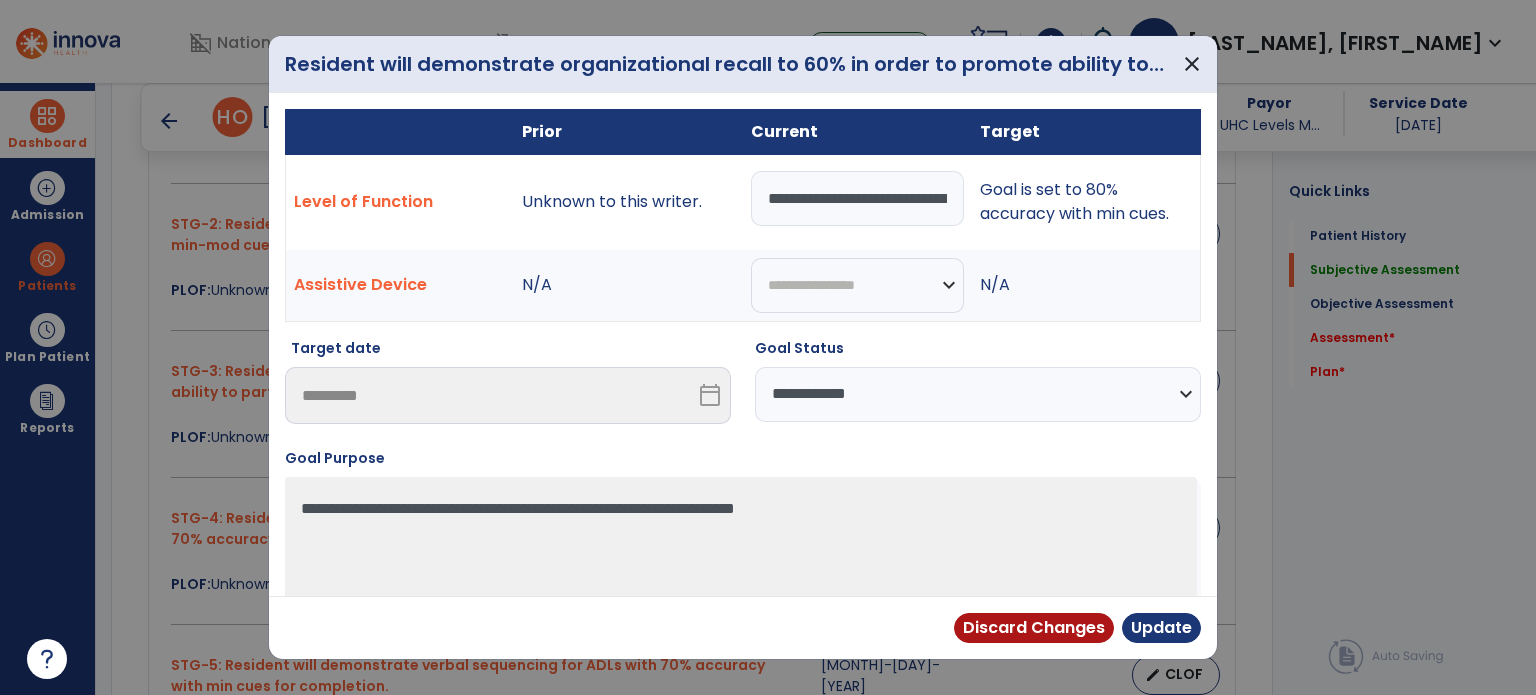 click on "**********" at bounding box center [978, 394] 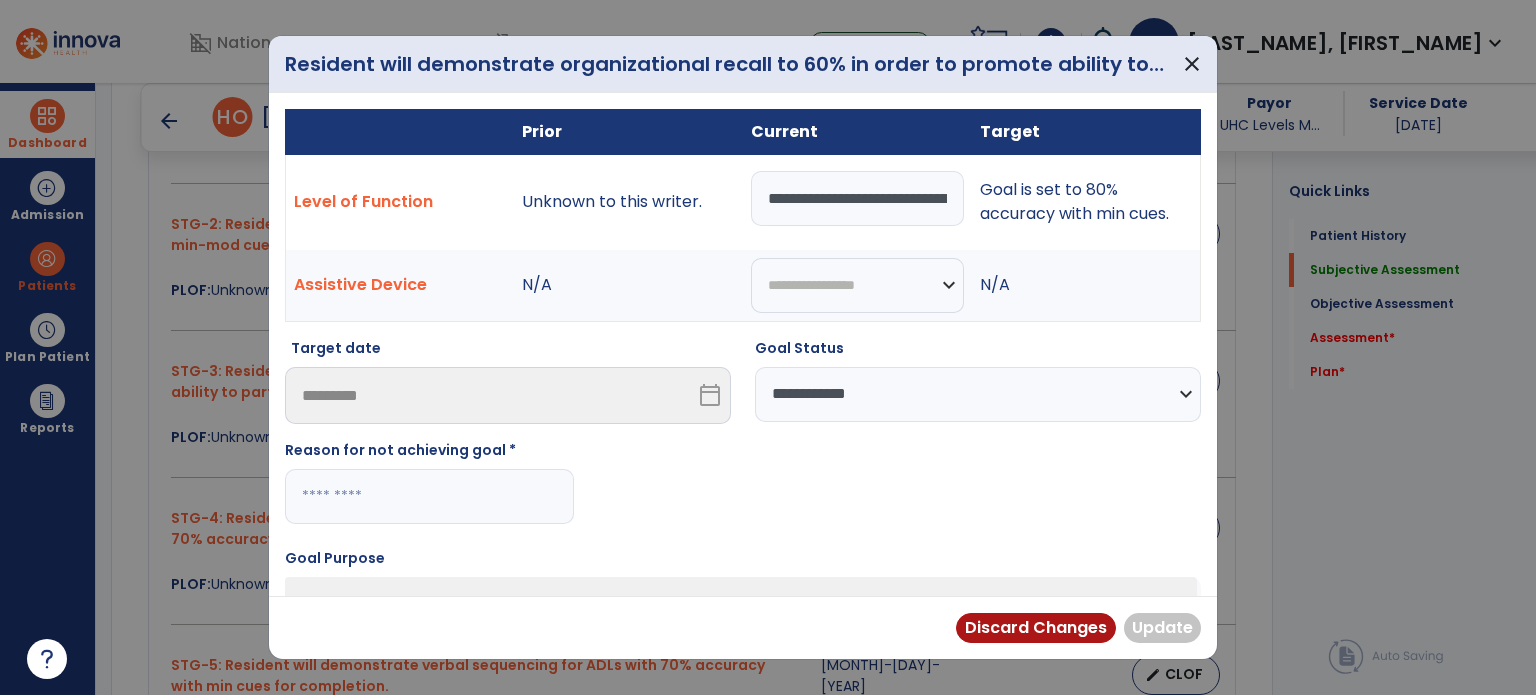 click at bounding box center (429, 496) 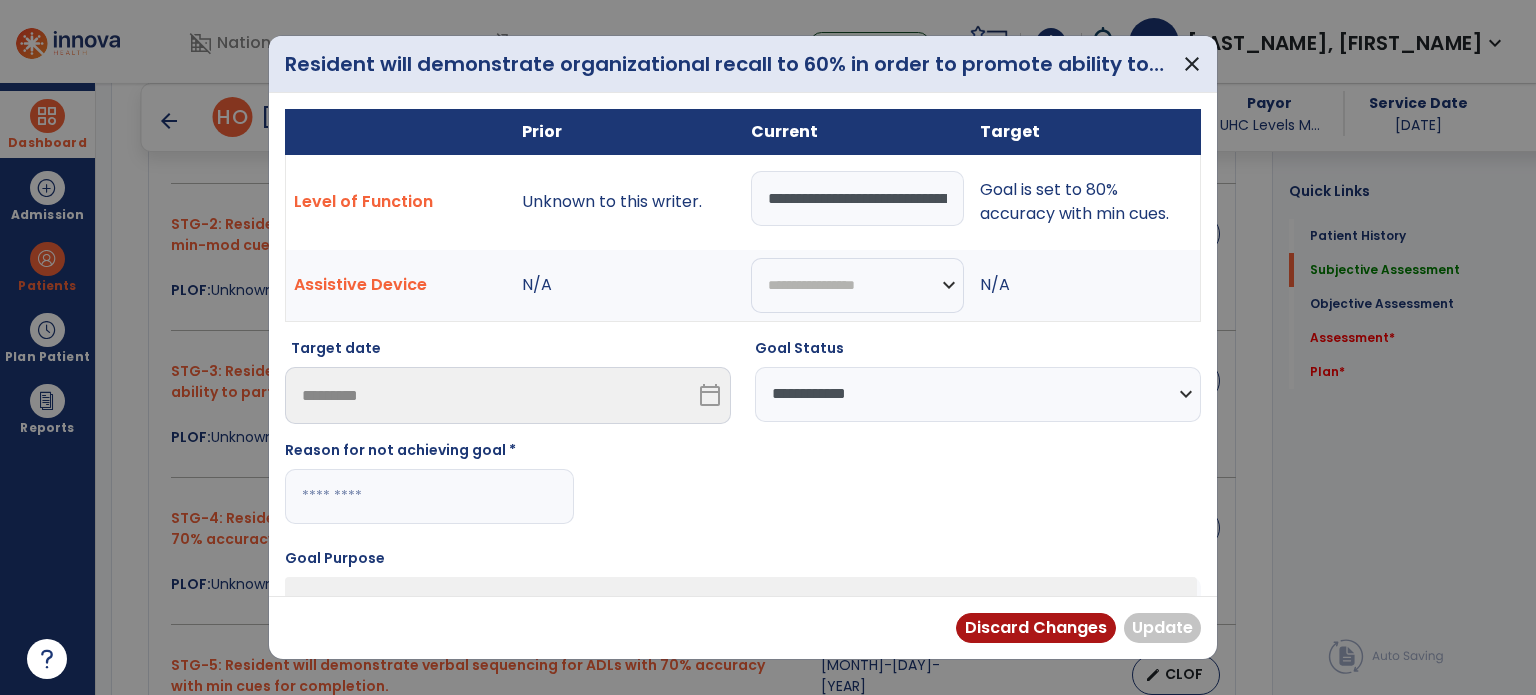 paste on "**********" 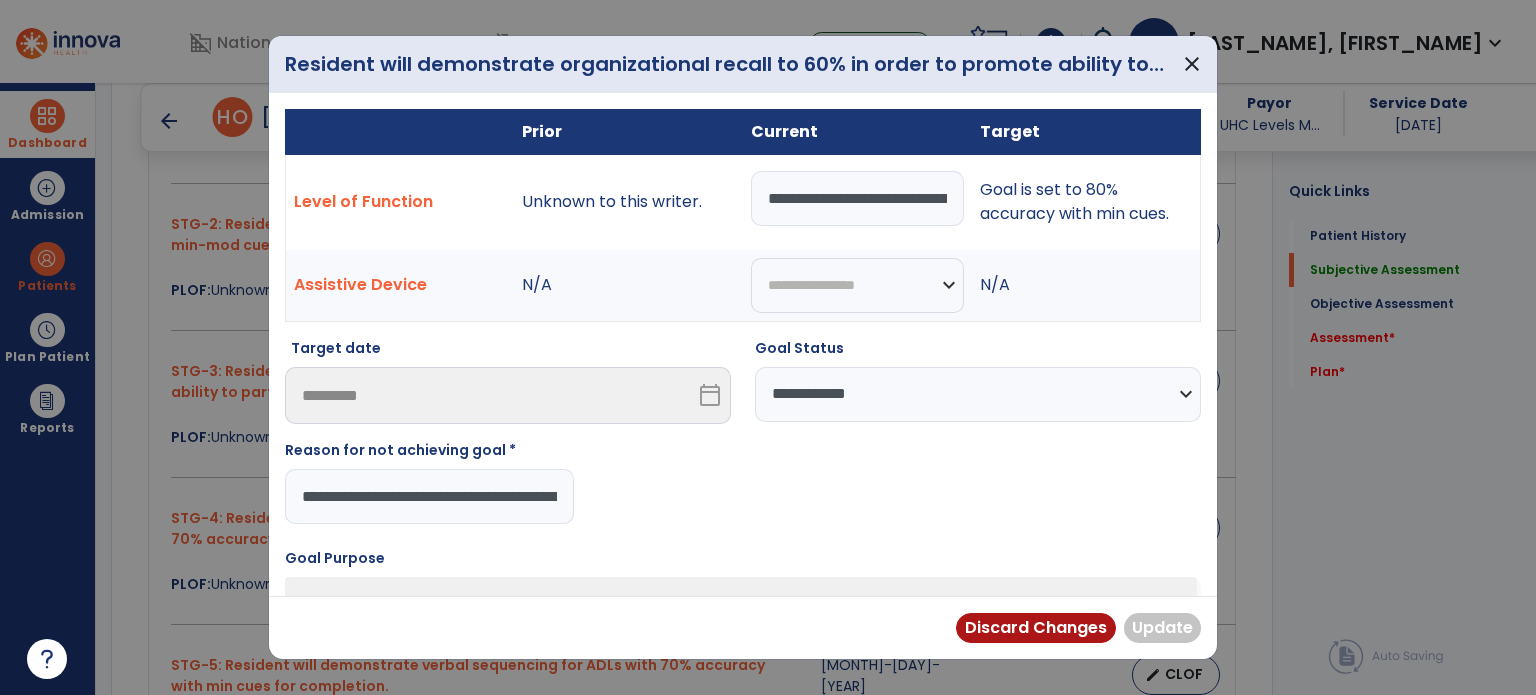 scroll, scrollTop: 0, scrollLeft: 123, axis: horizontal 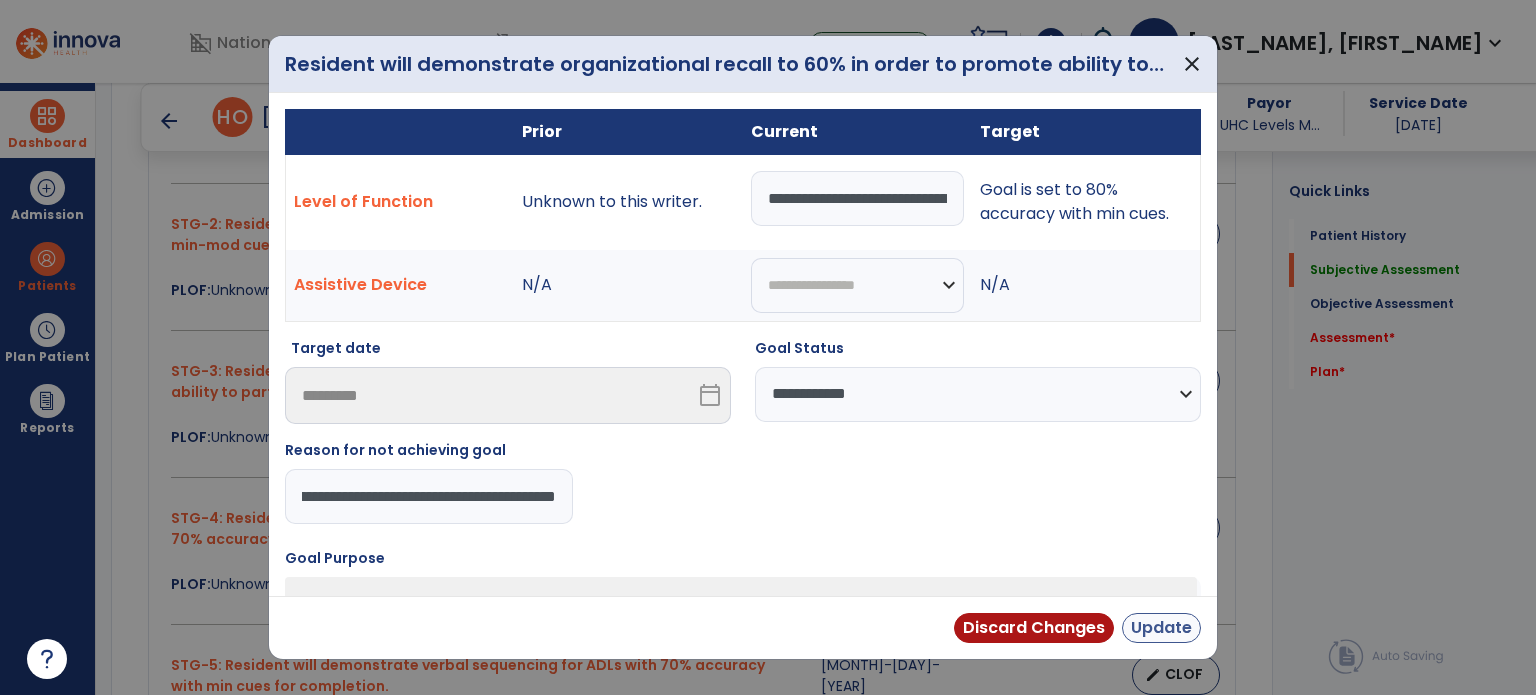 type on "**********" 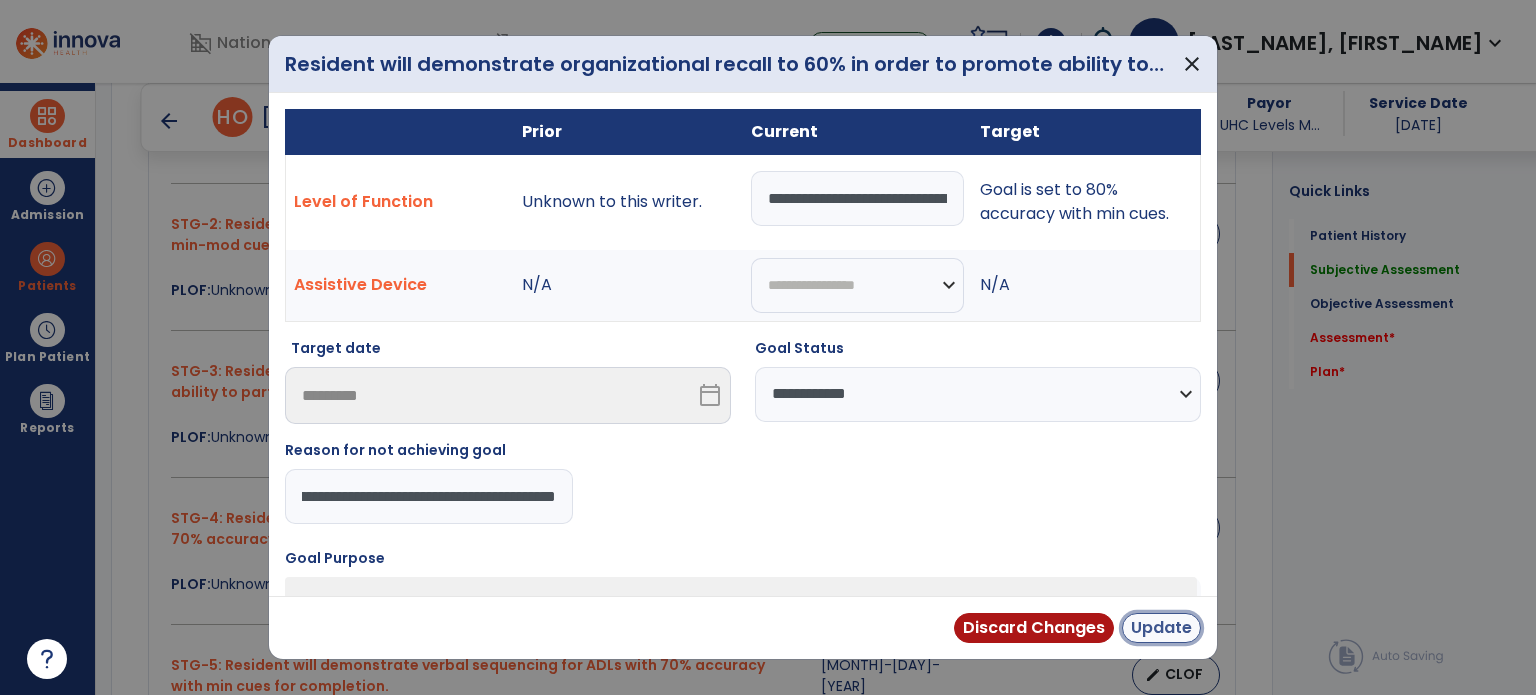 click on "Update" at bounding box center [1161, 628] 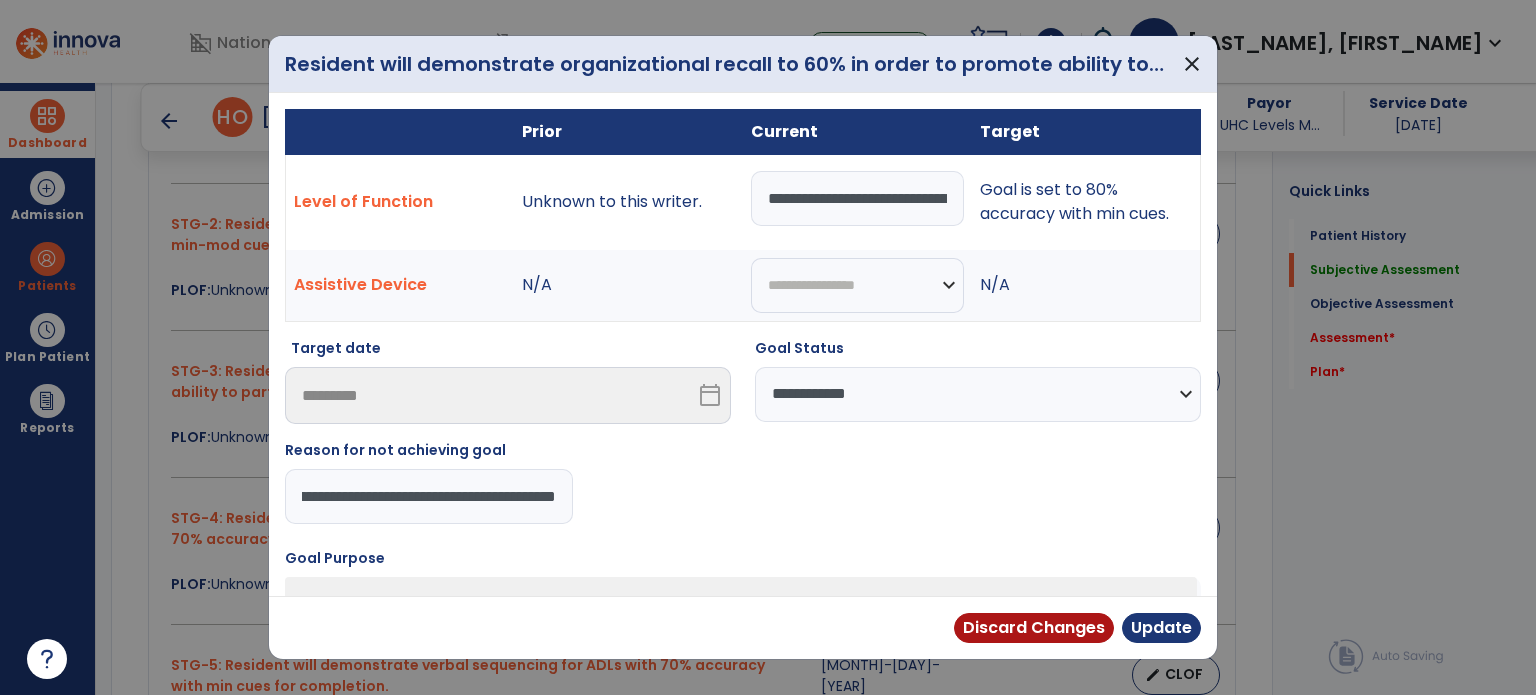scroll, scrollTop: 0, scrollLeft: 0, axis: both 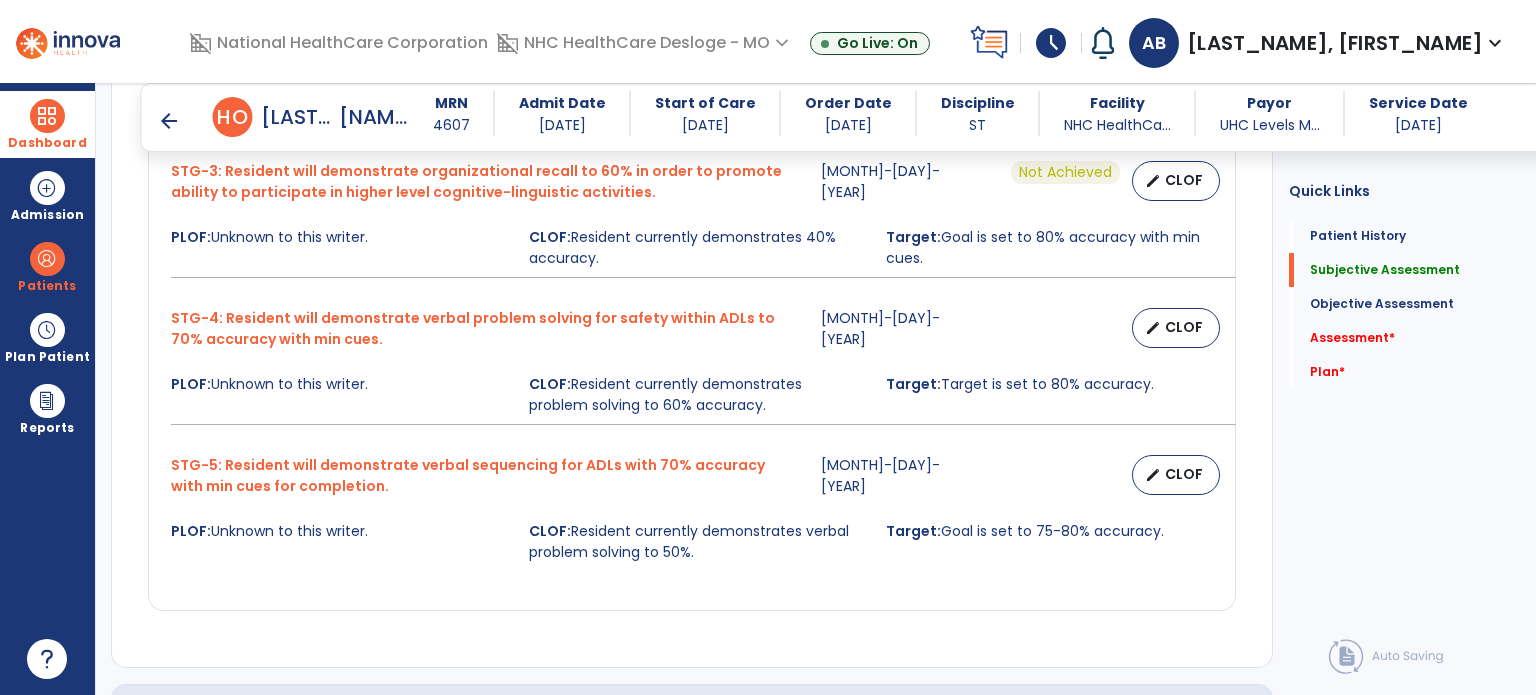 click on "STG-4: Resident will demonstrate verbal problem solving for safety within ADLs to 70% accuracy with min cues. [DATE] edit CLOF PLOF: Unknown to this writer. CLOF: Resident currently demonstrates problem solving to 60% accuracy. Target: Target is set to 80% accuracy." at bounding box center (692, 366) 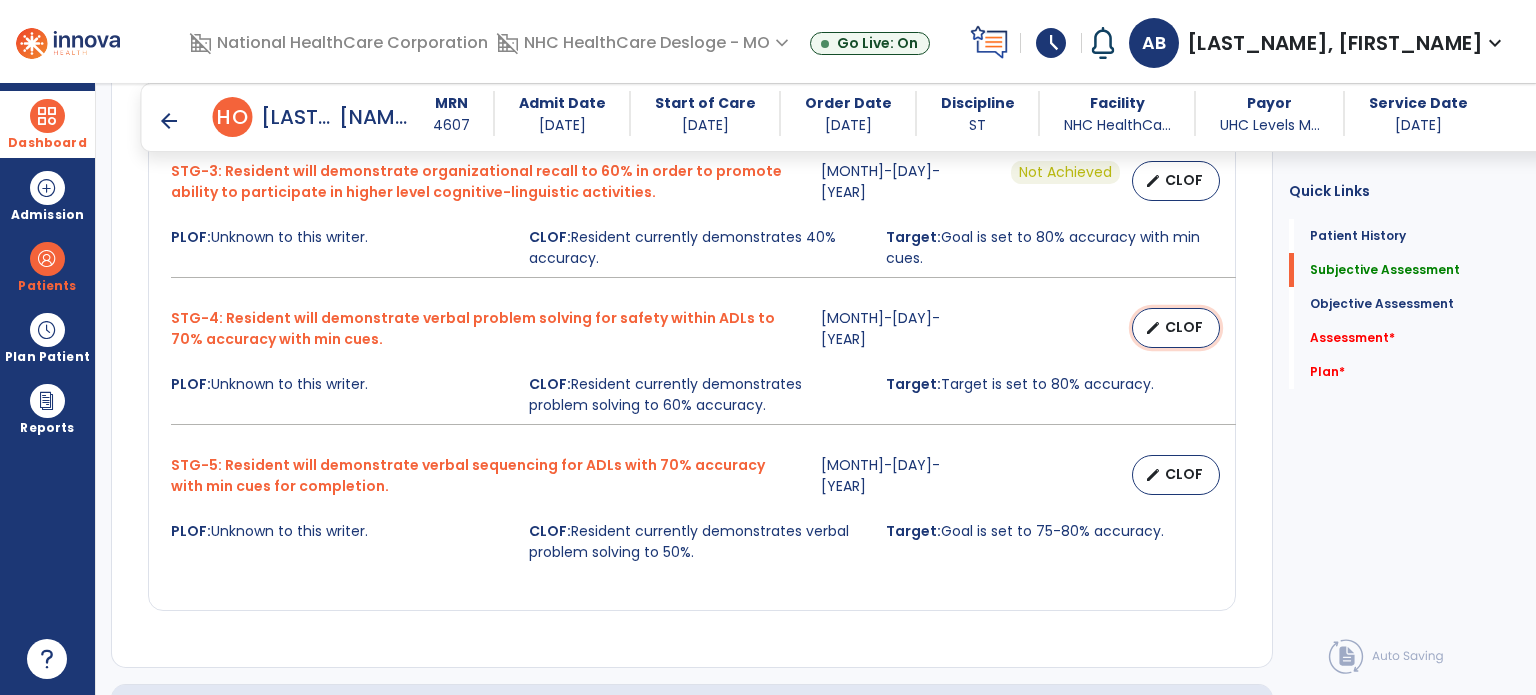 click on "CLOF" at bounding box center (1184, 327) 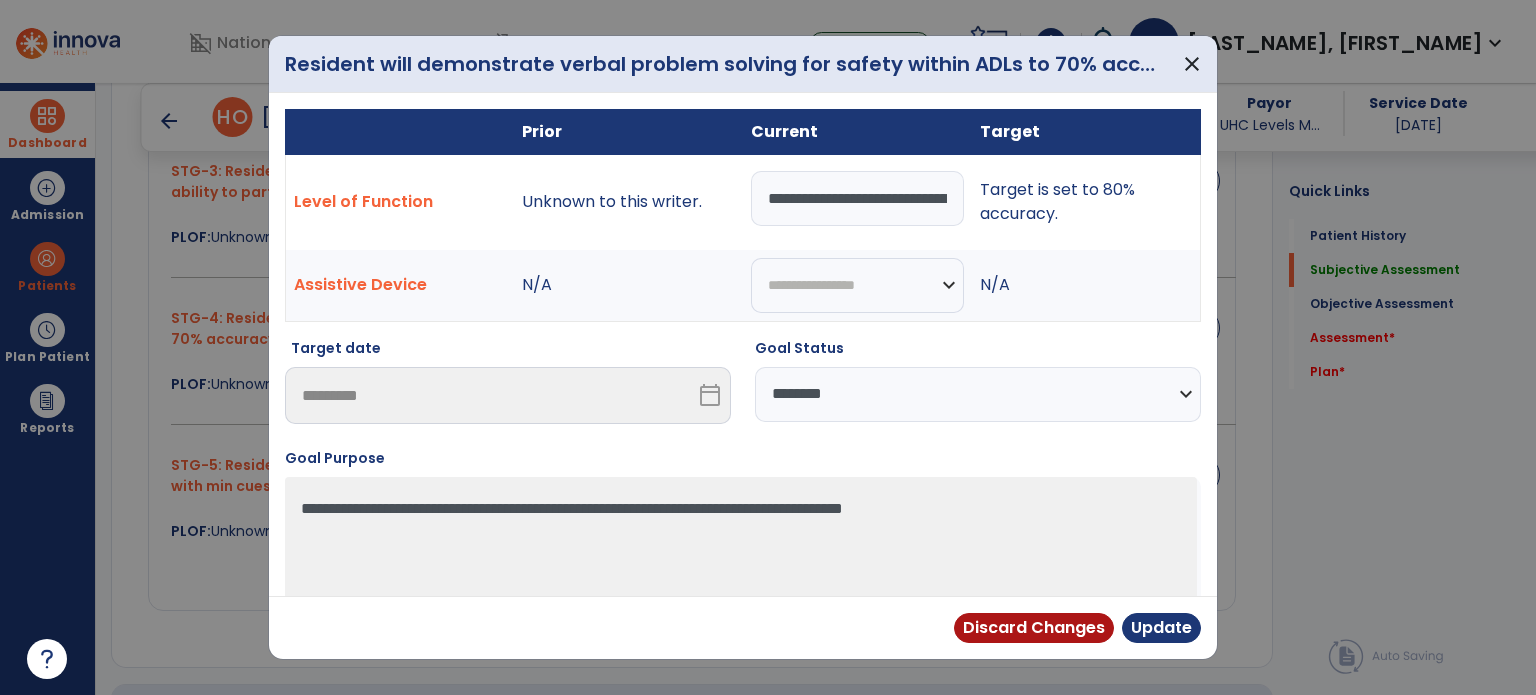 click on "**********" at bounding box center (978, 394) 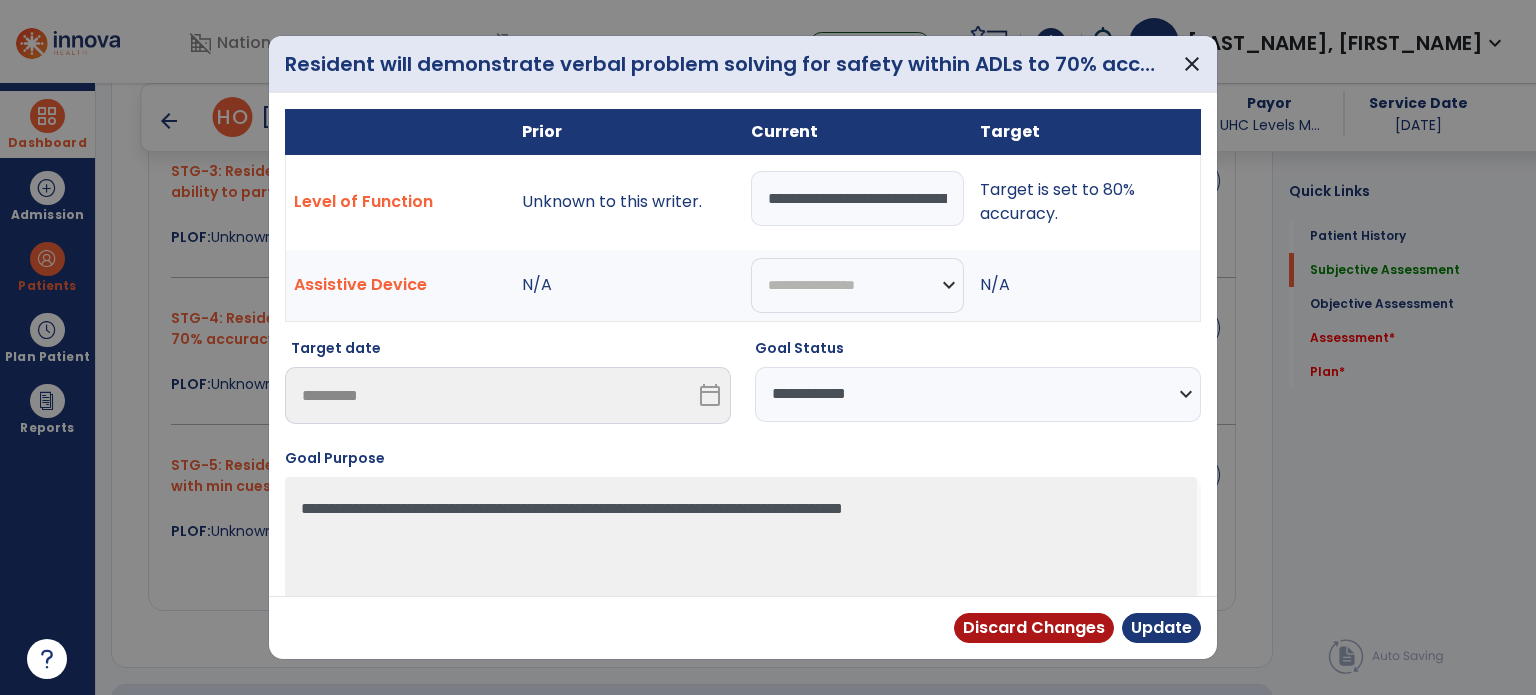 click on "**********" at bounding box center (978, 394) 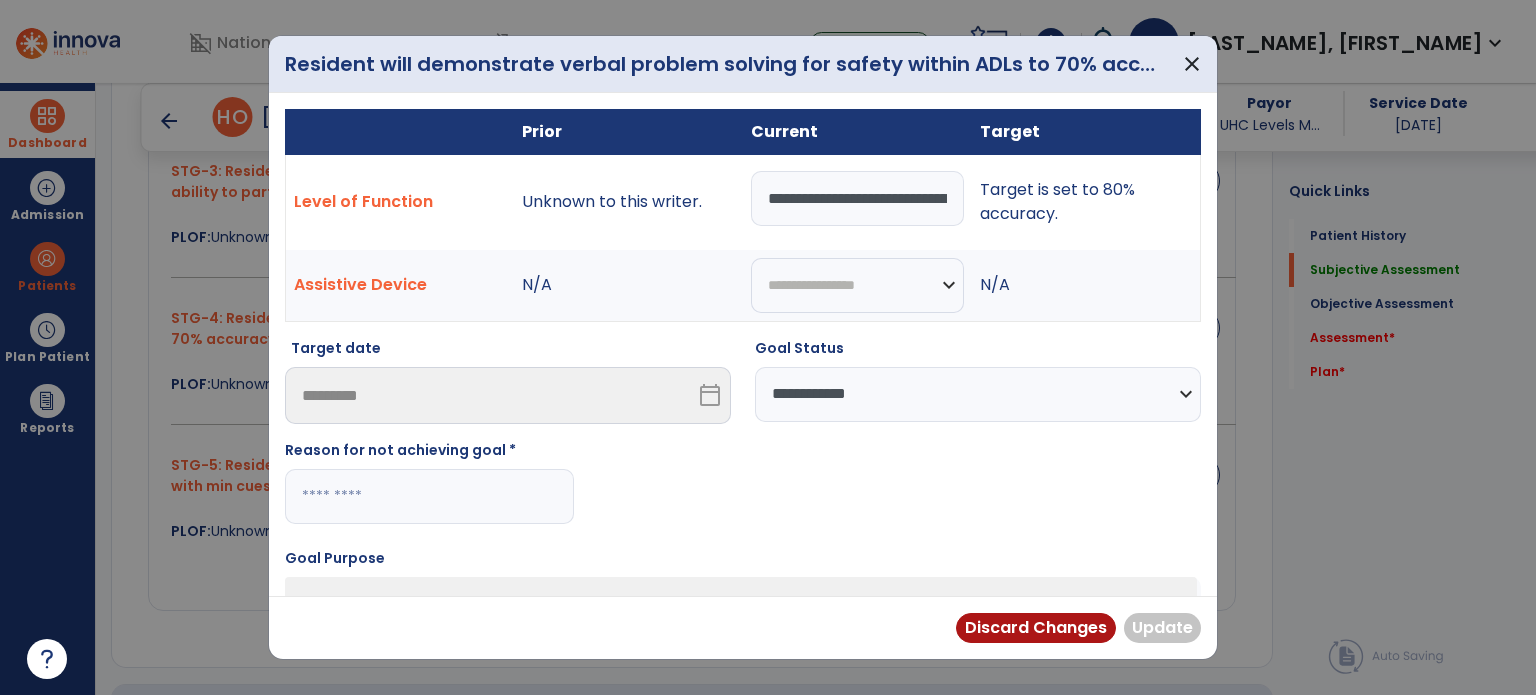 click at bounding box center (429, 496) 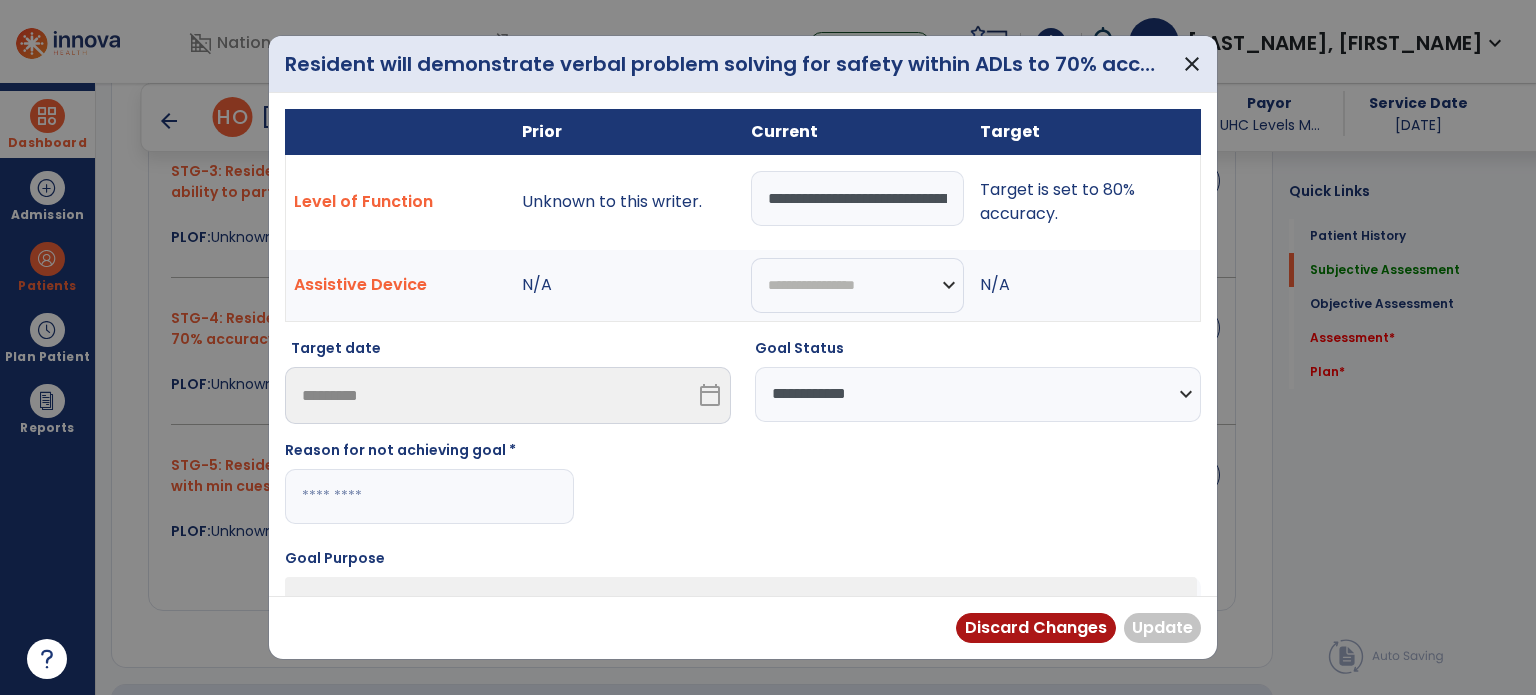 paste on "**********" 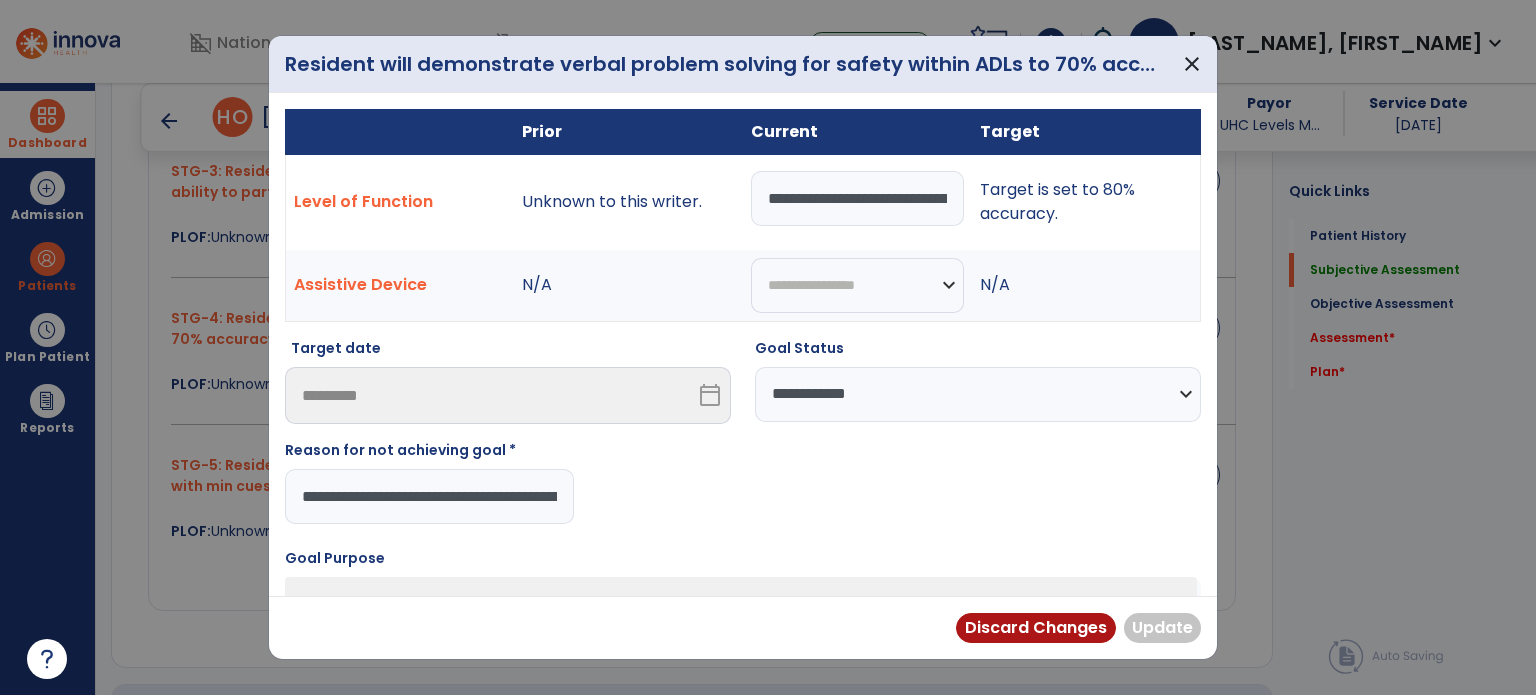 scroll, scrollTop: 0, scrollLeft: 123, axis: horizontal 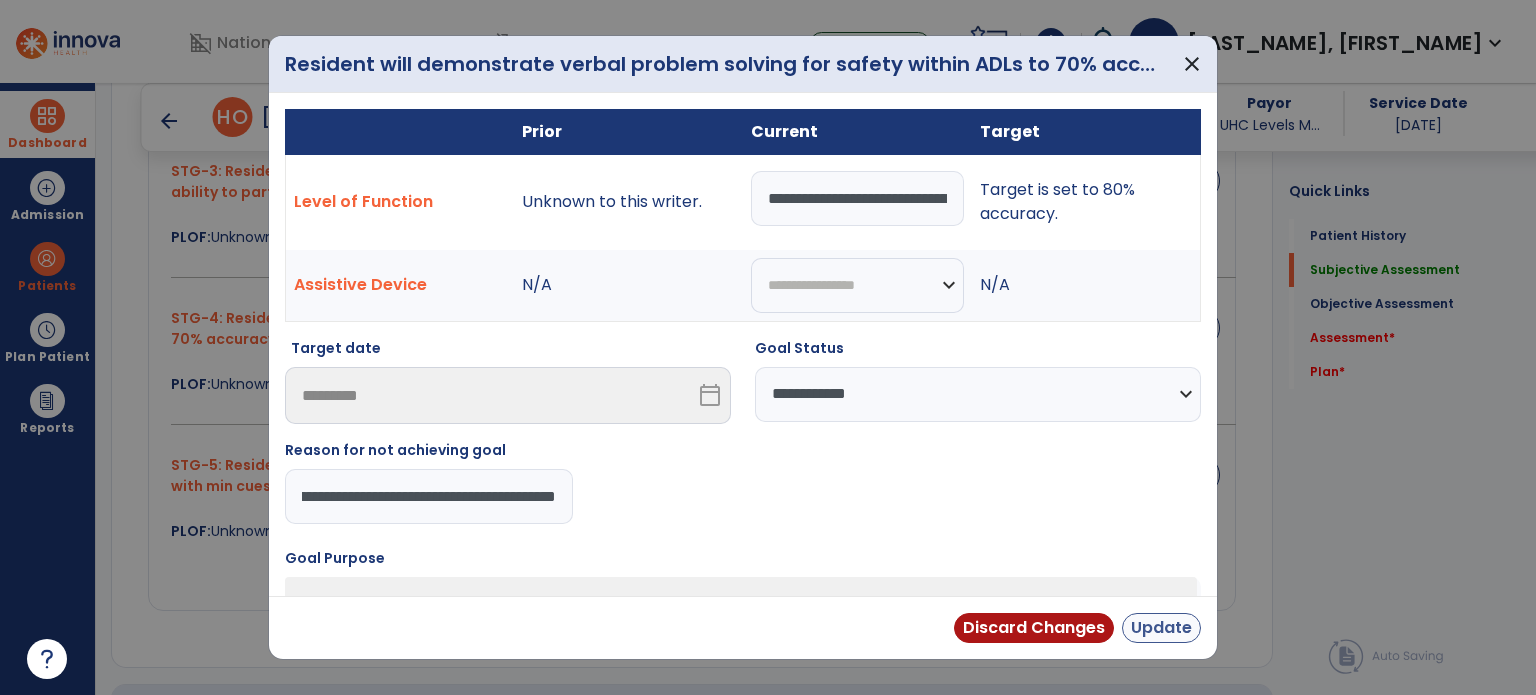 type on "**********" 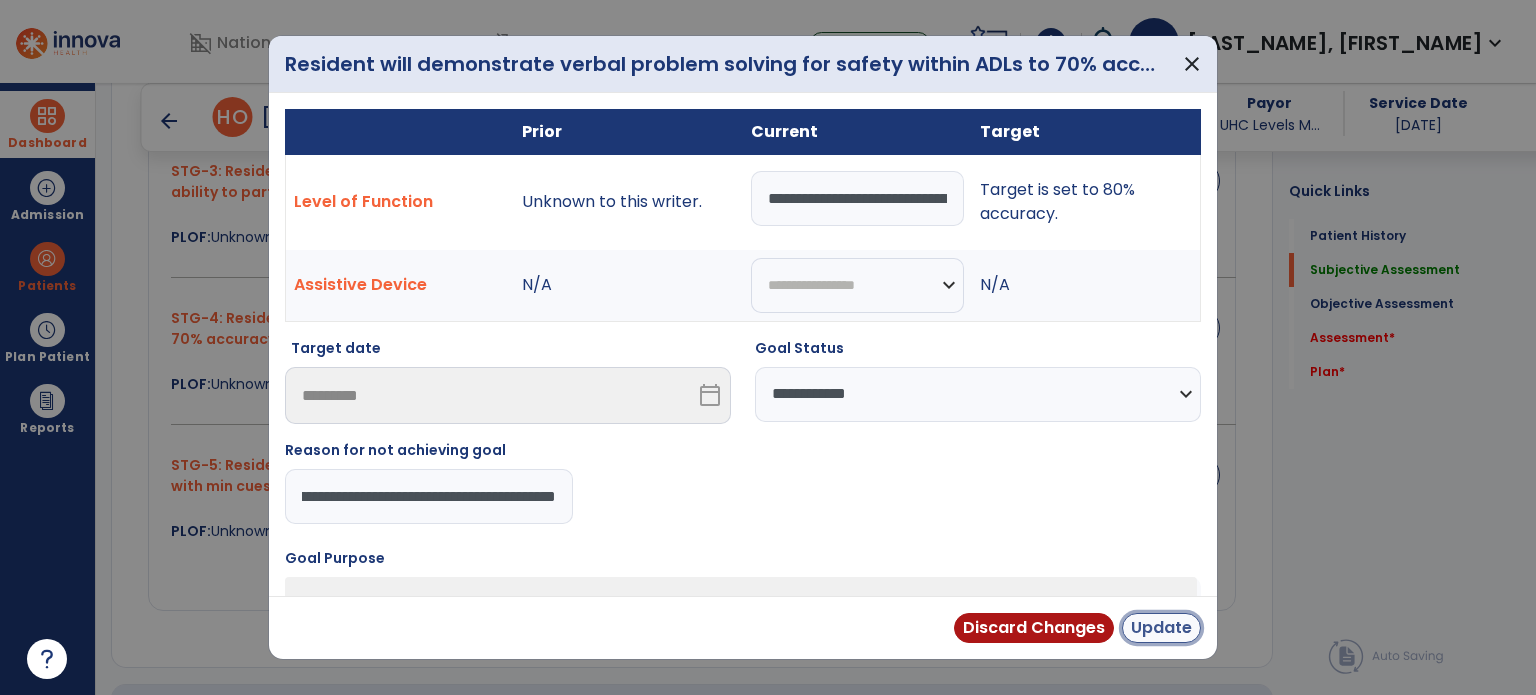 click on "Update" at bounding box center (1161, 628) 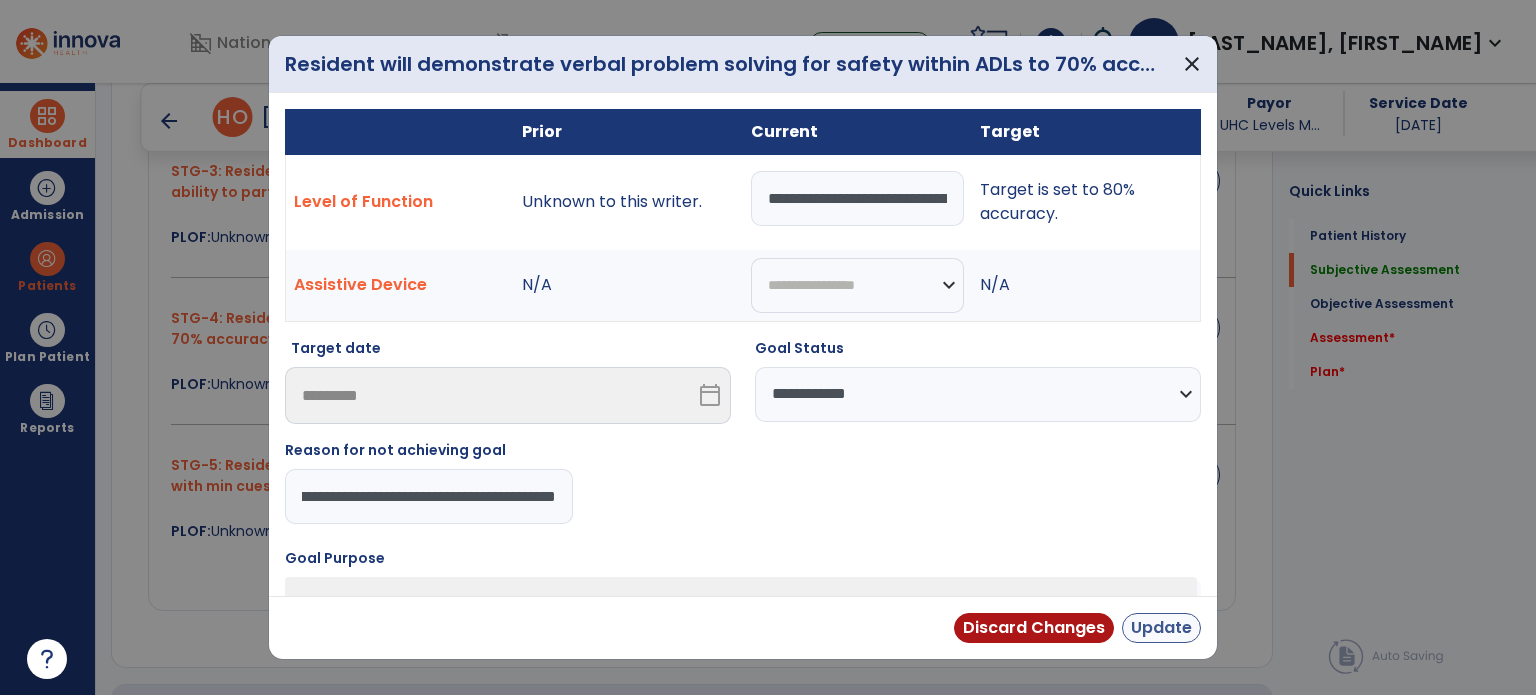 scroll, scrollTop: 0, scrollLeft: 0, axis: both 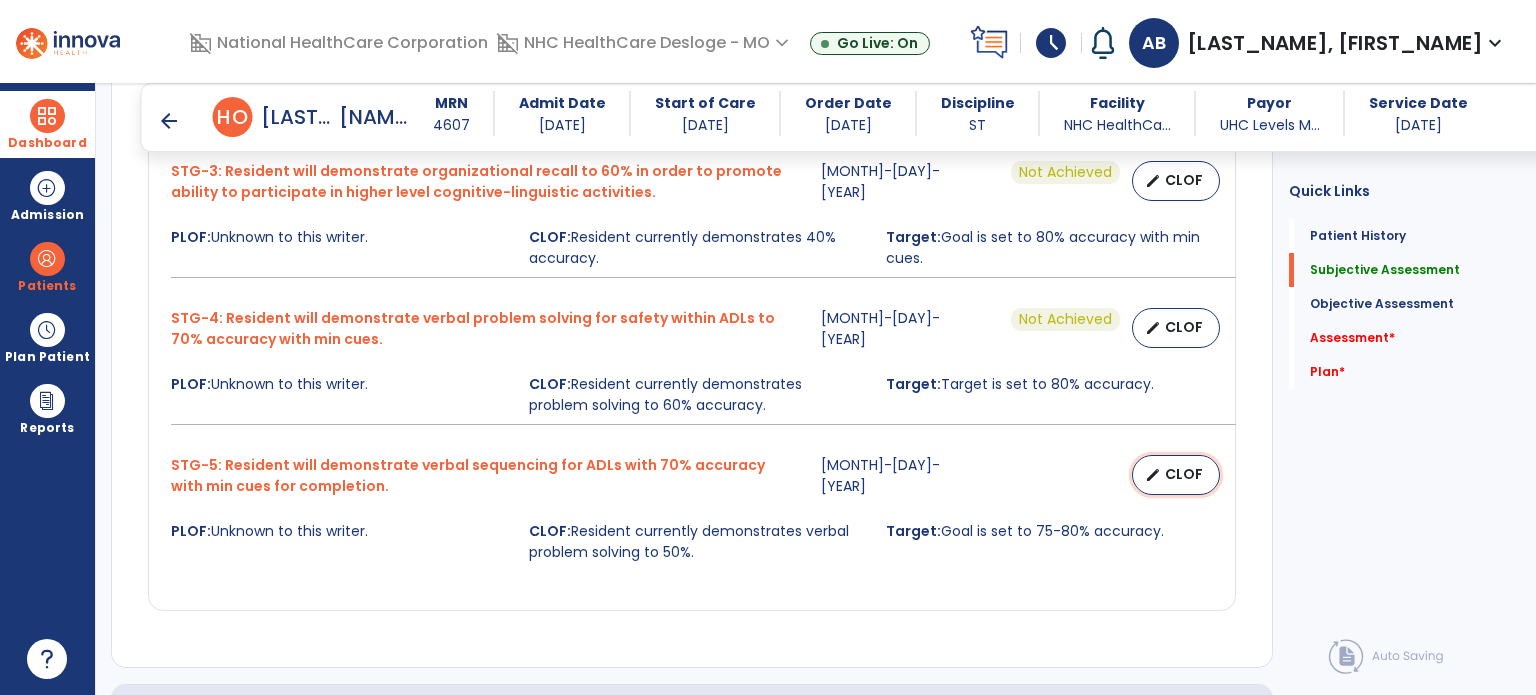 click on "CLOF" at bounding box center [1184, 474] 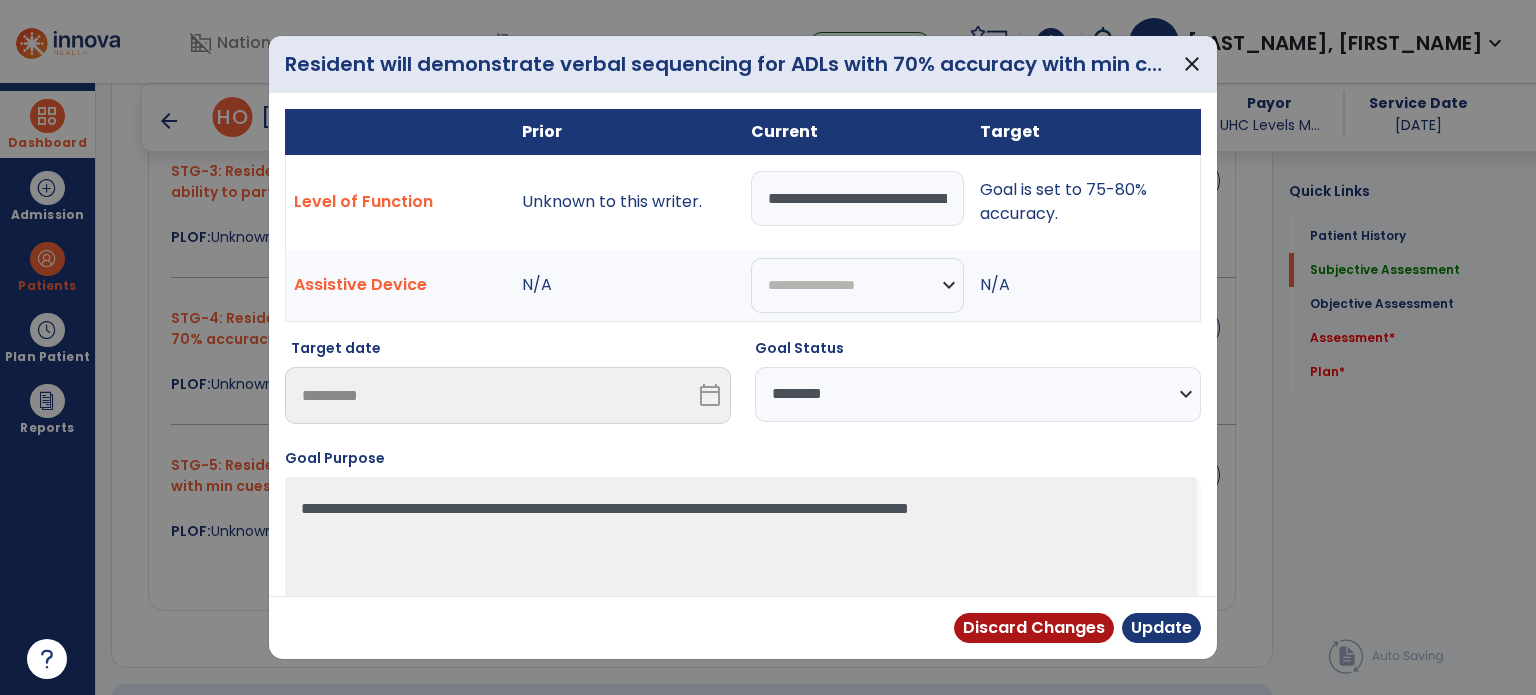 click on "**********" at bounding box center [978, 394] 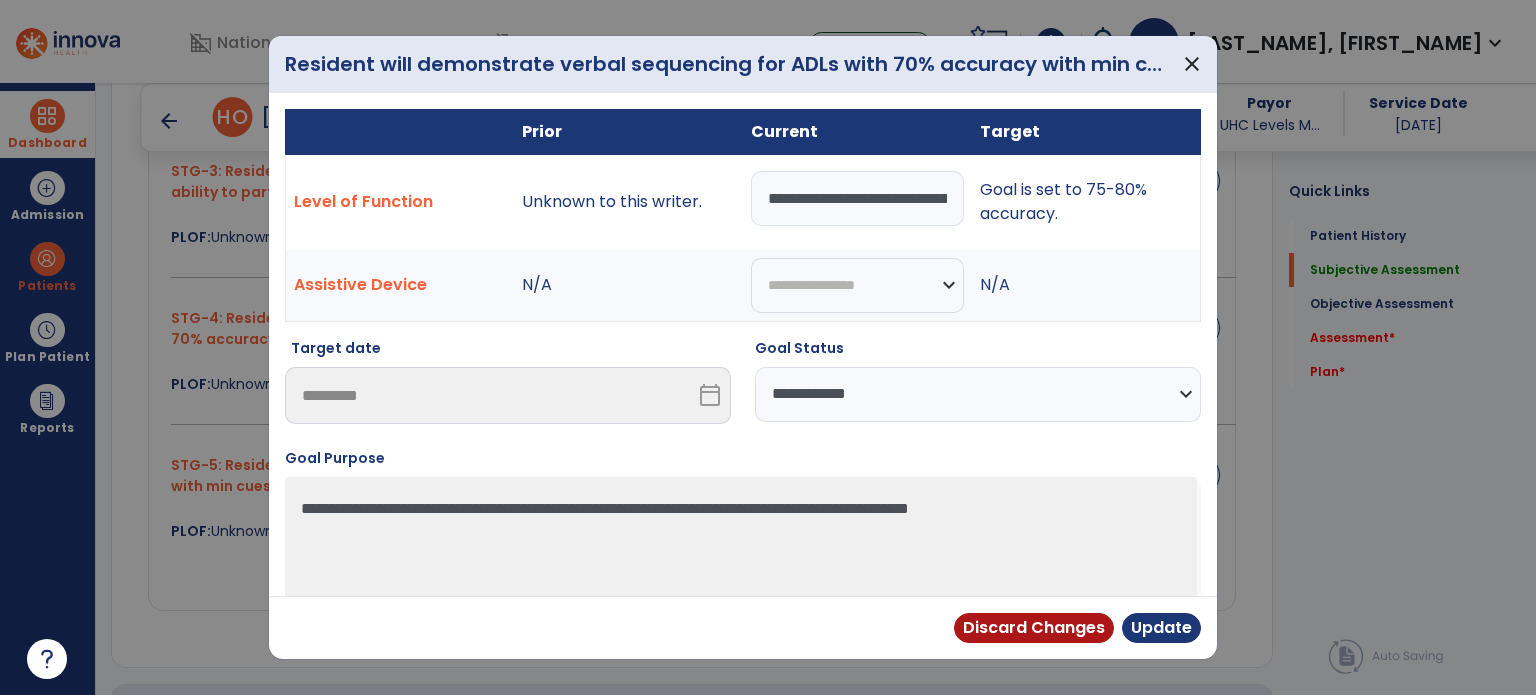 click on "**********" at bounding box center [978, 394] 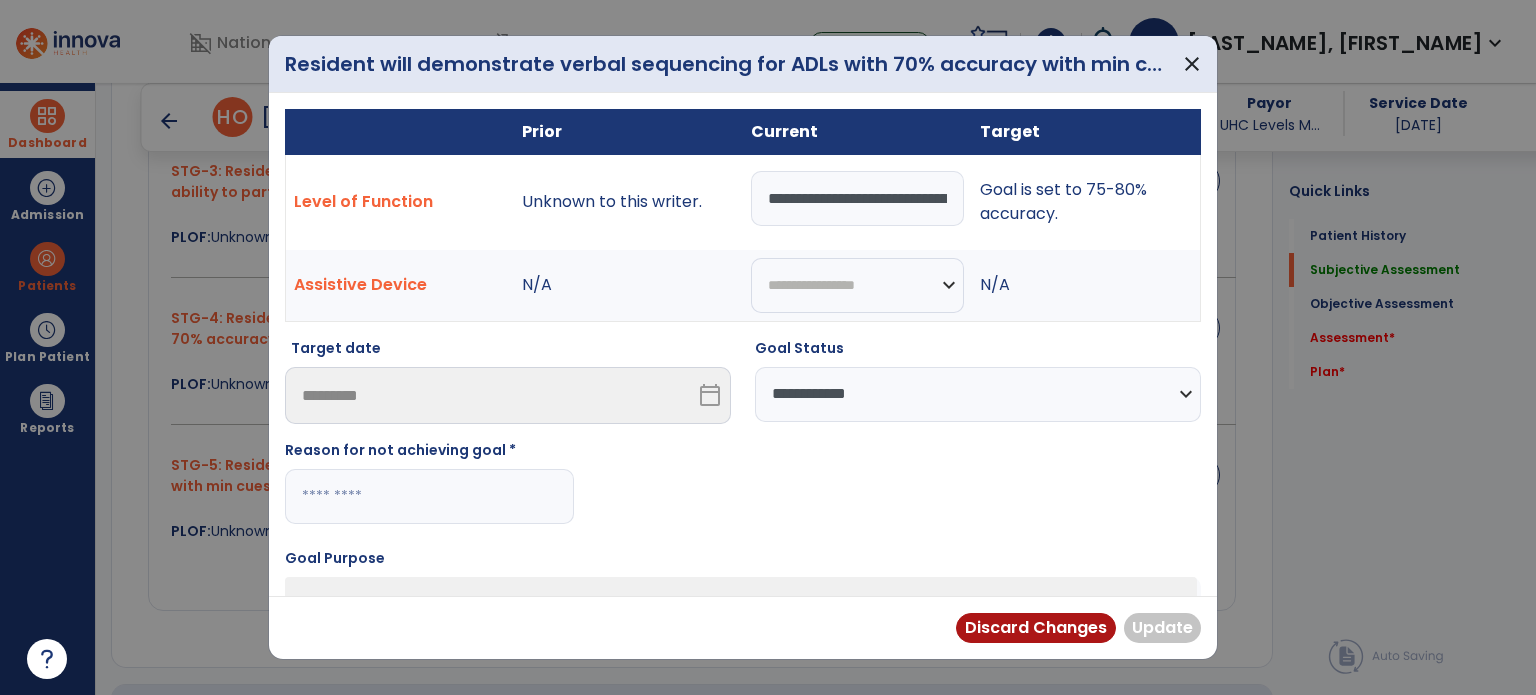 click at bounding box center (429, 496) 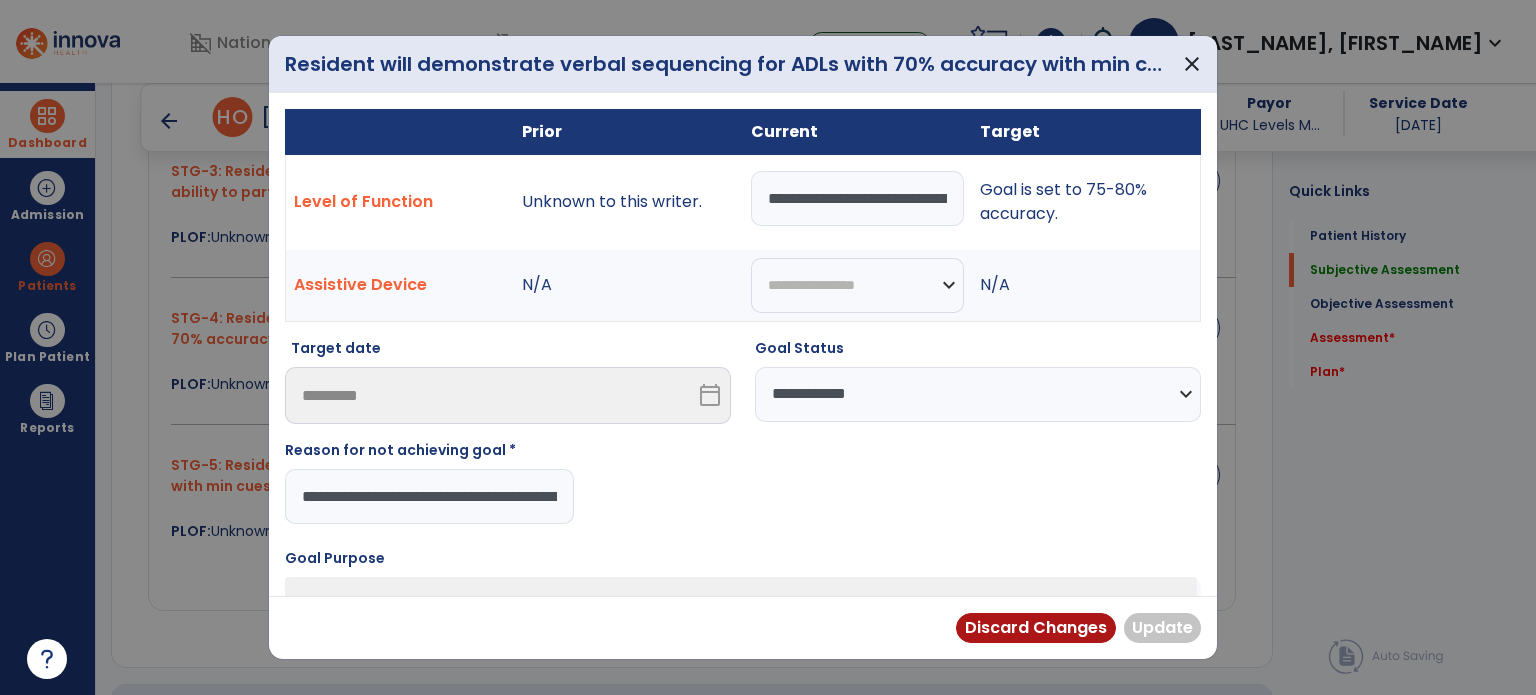 scroll, scrollTop: 0, scrollLeft: 123, axis: horizontal 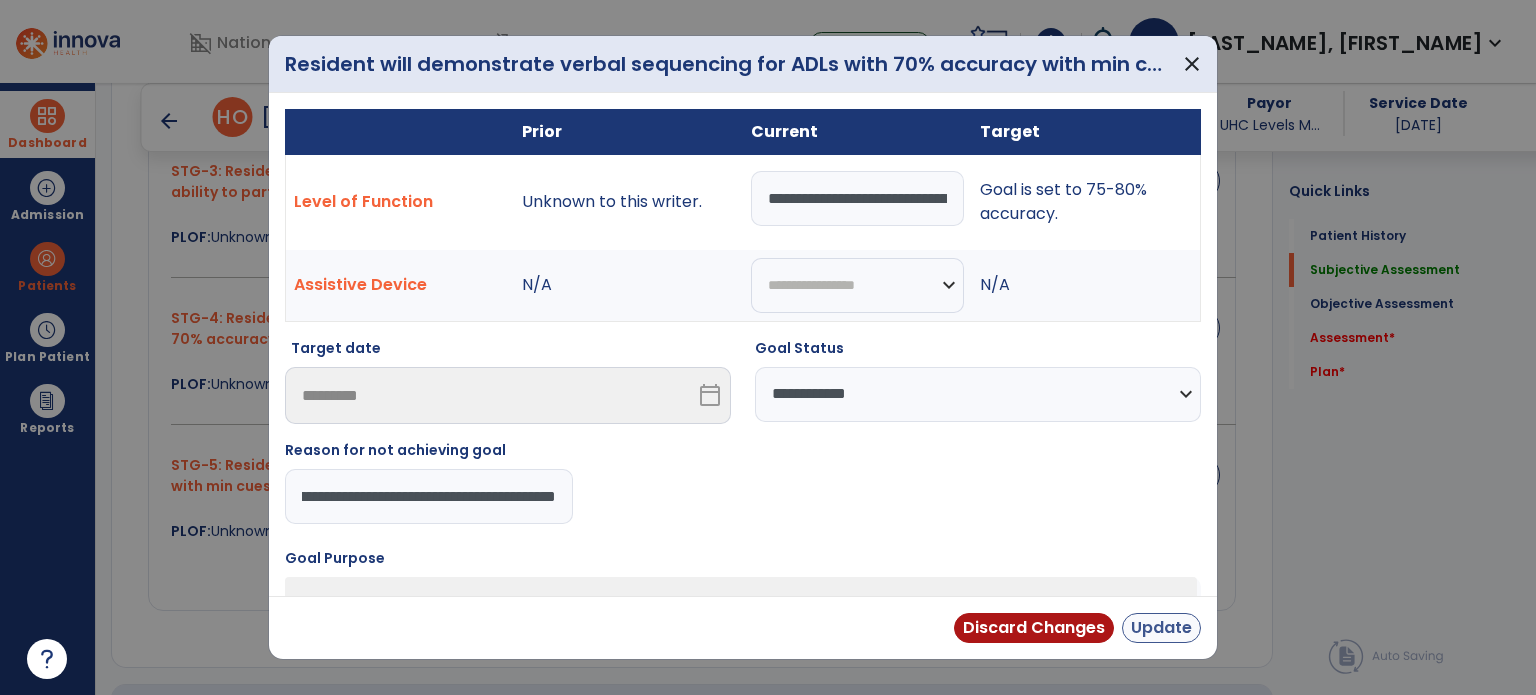type on "**********" 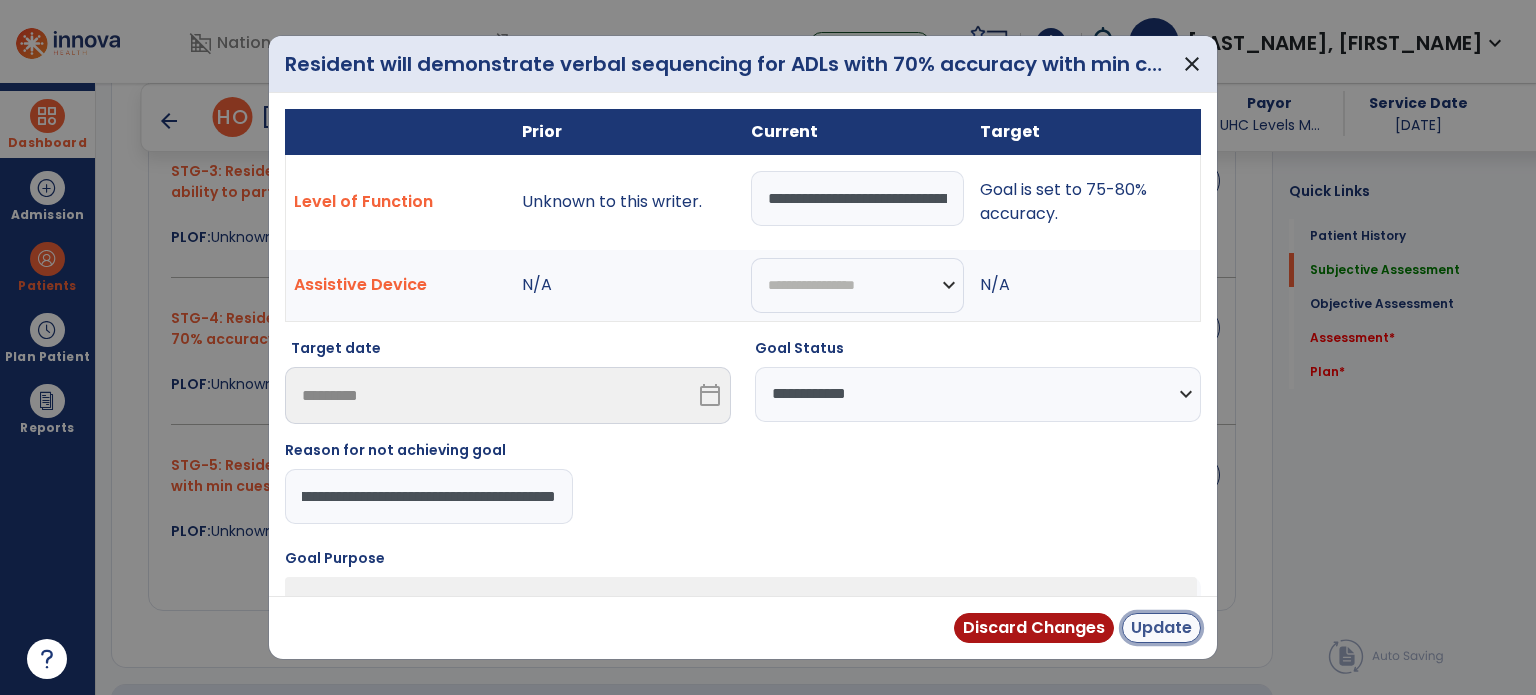 click on "Update" at bounding box center (1161, 628) 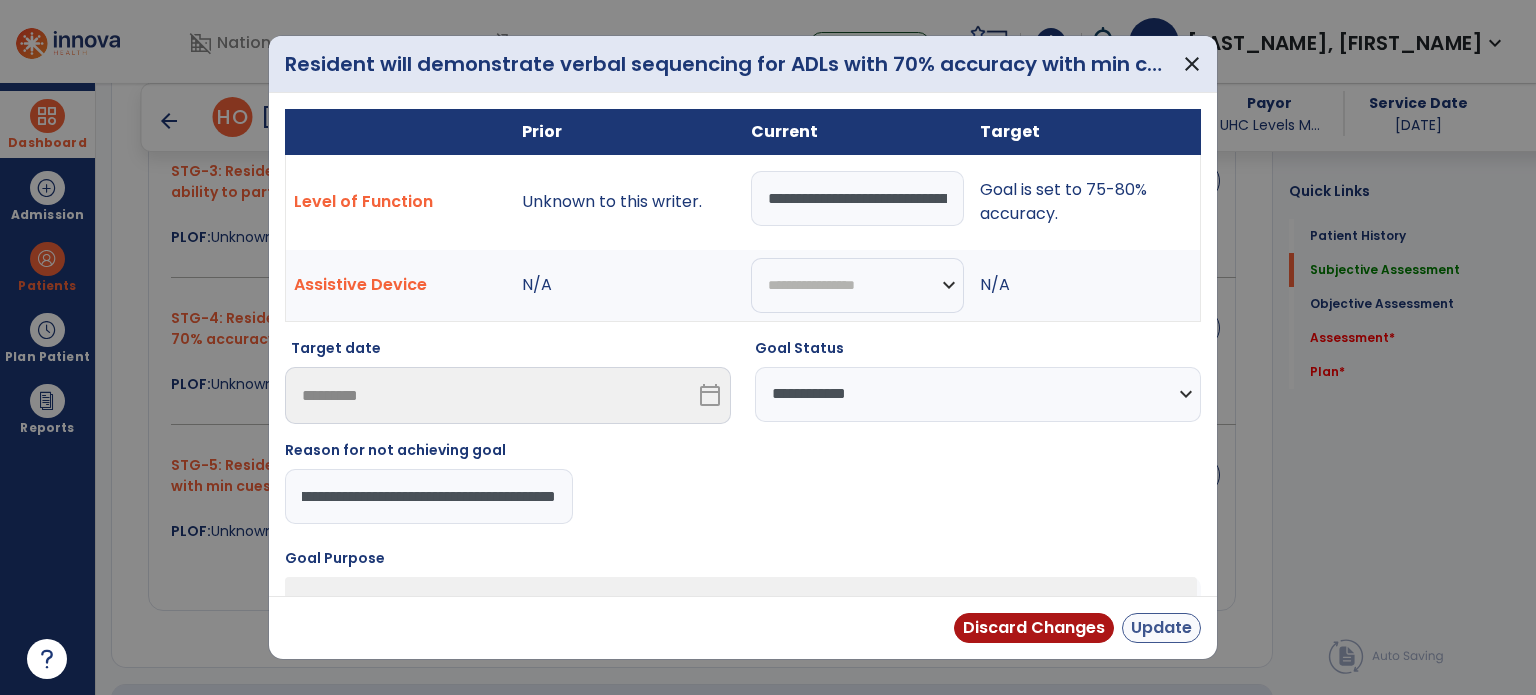 scroll, scrollTop: 0, scrollLeft: 0, axis: both 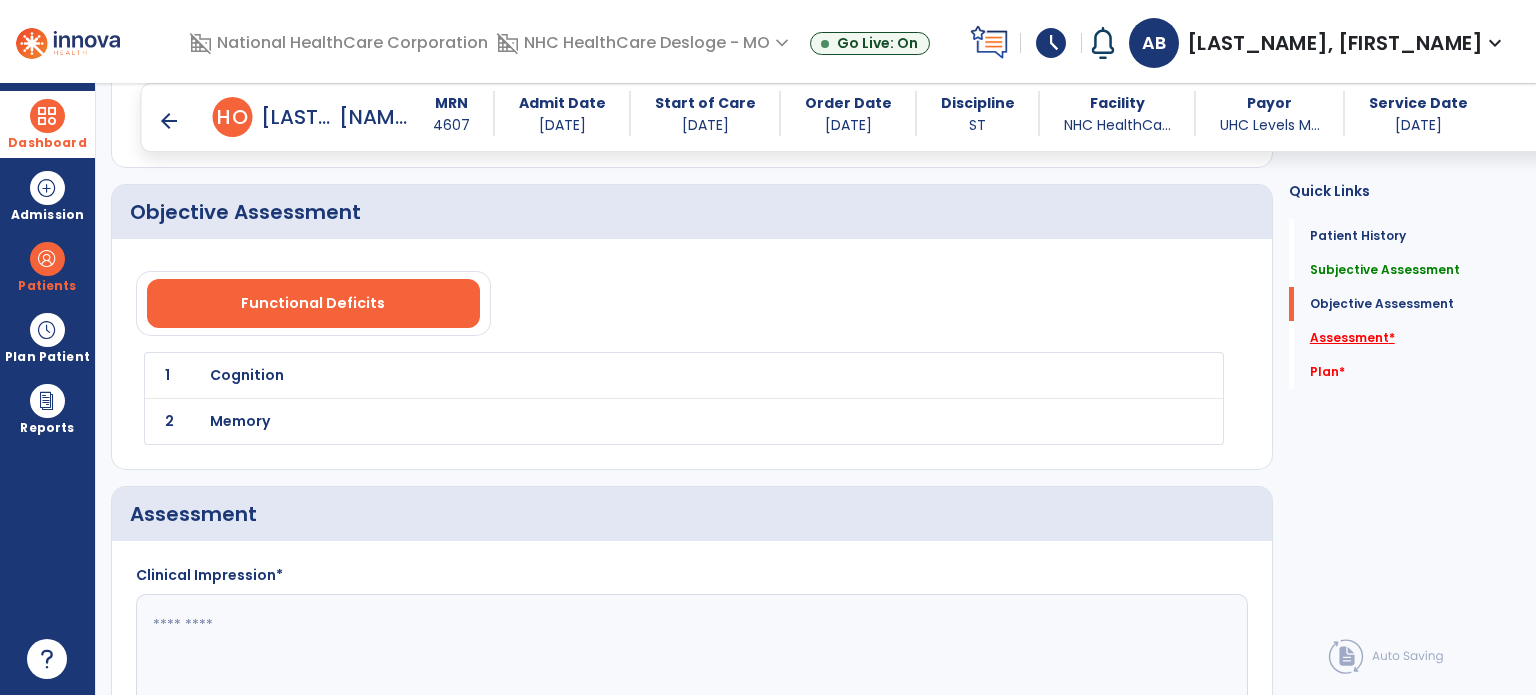 click on "Assessment   *" 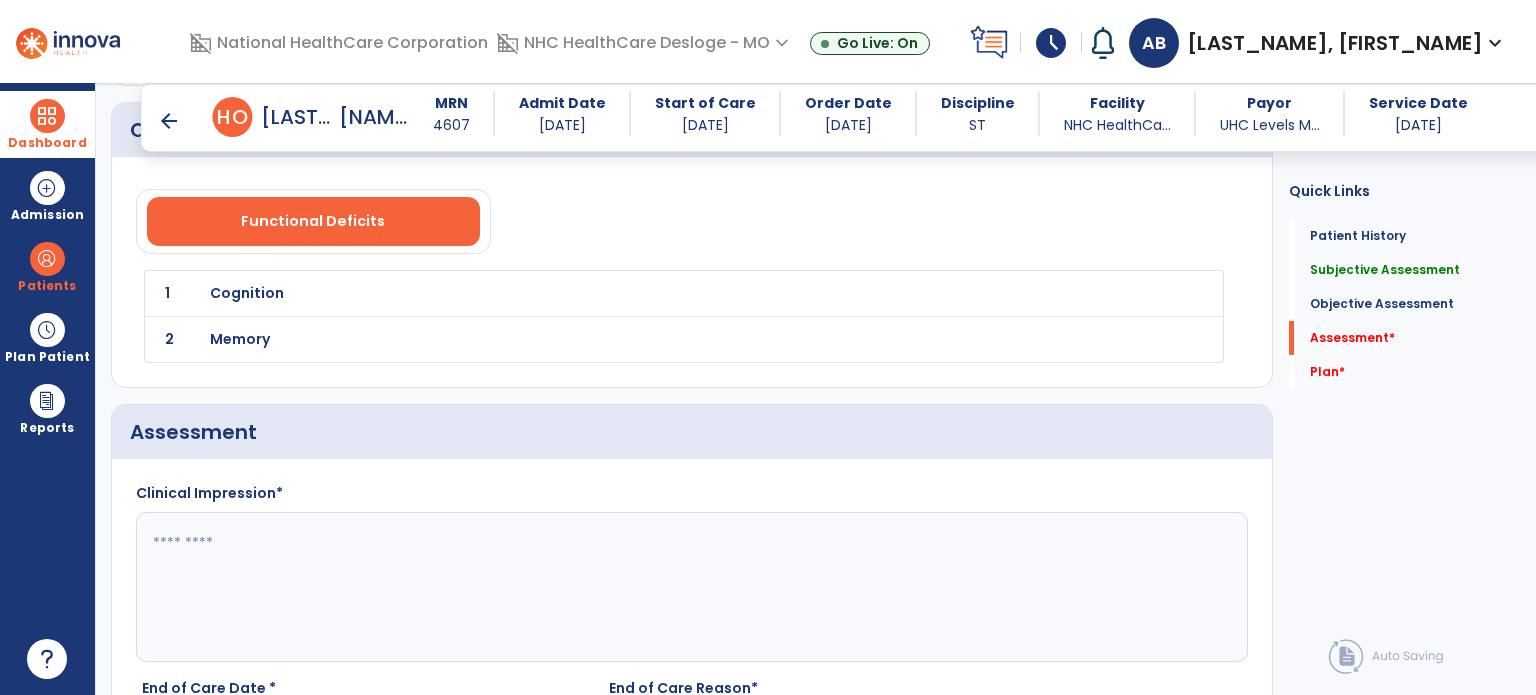 scroll, scrollTop: 2203, scrollLeft: 0, axis: vertical 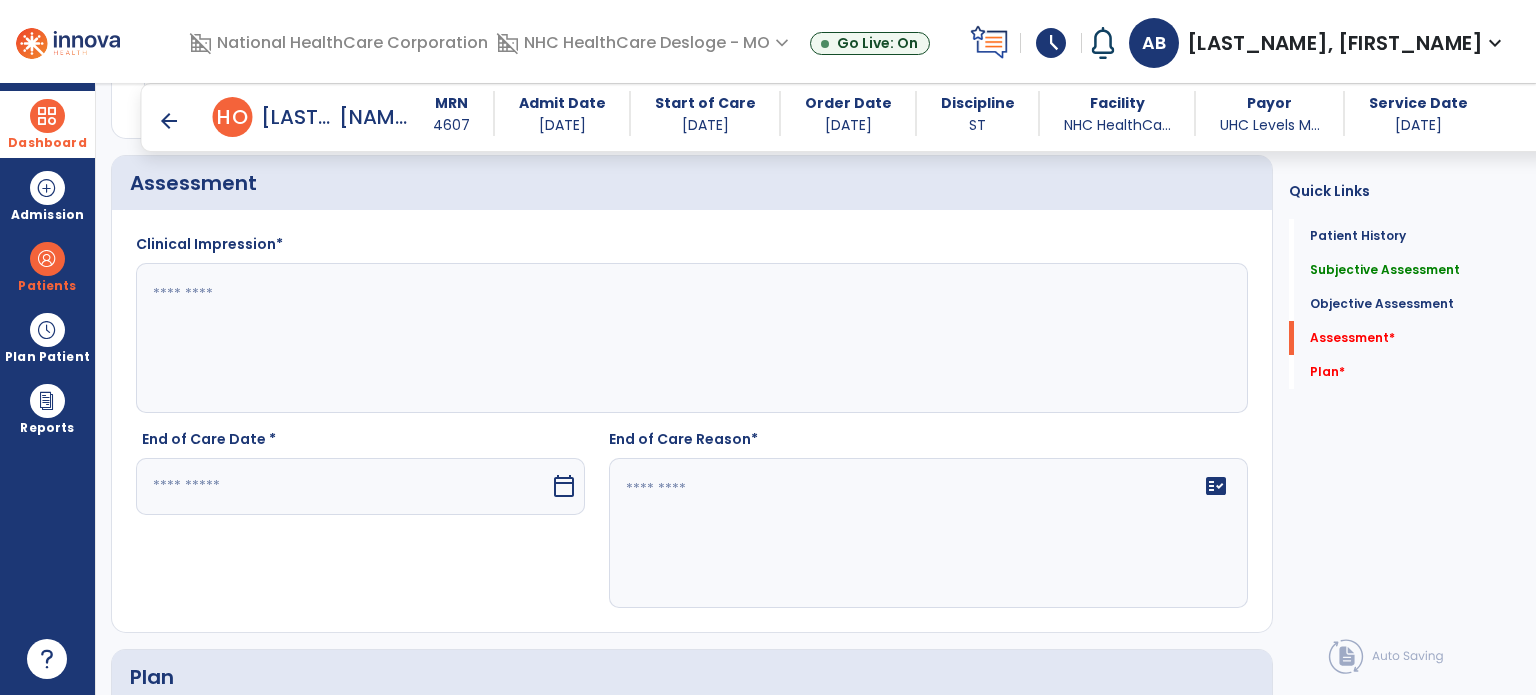 click 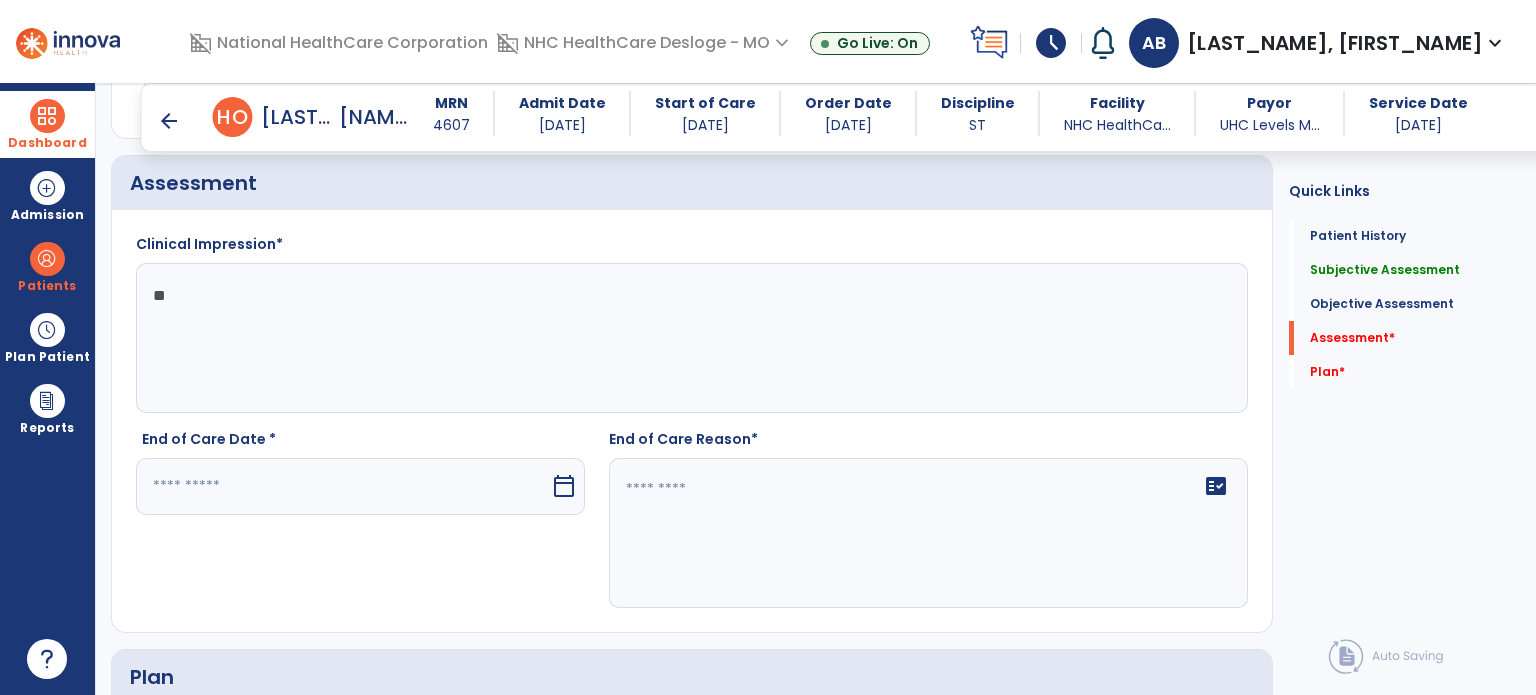 type on "*" 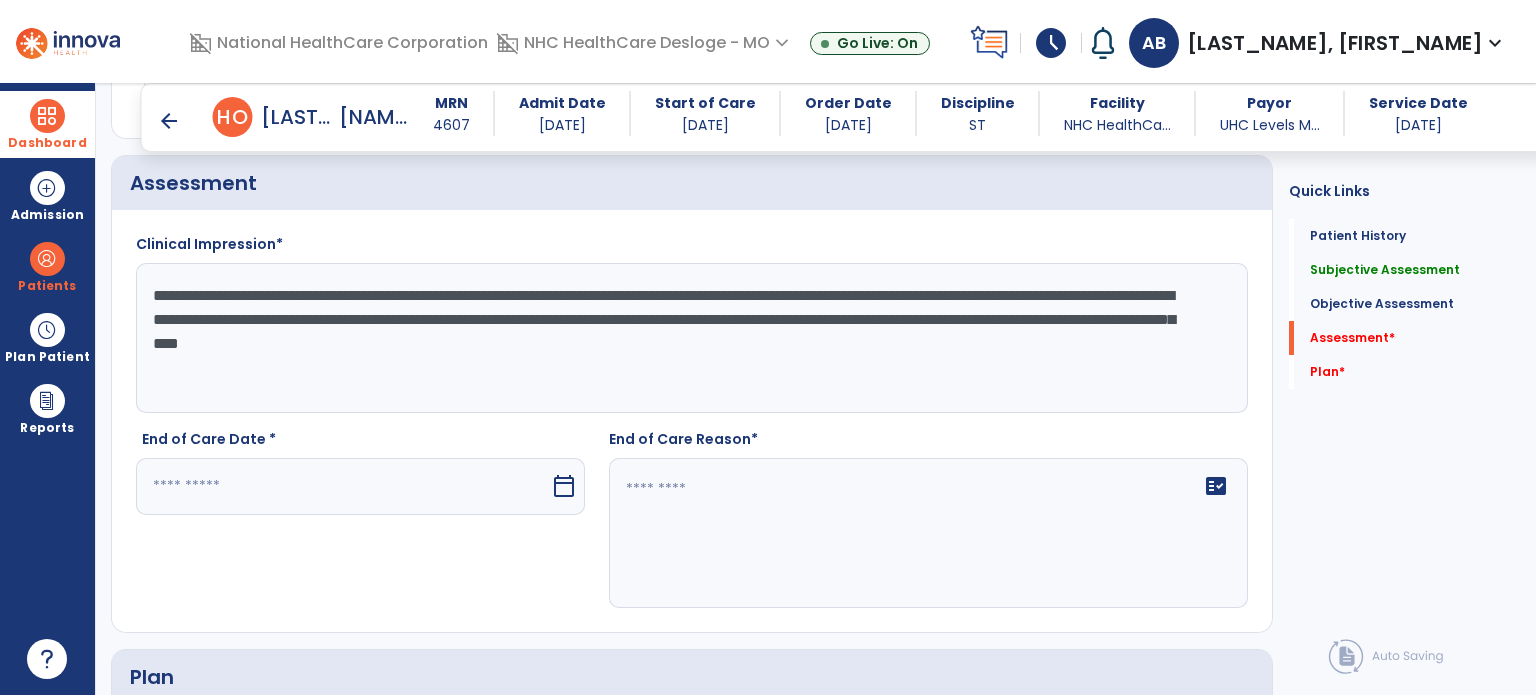 type on "**********" 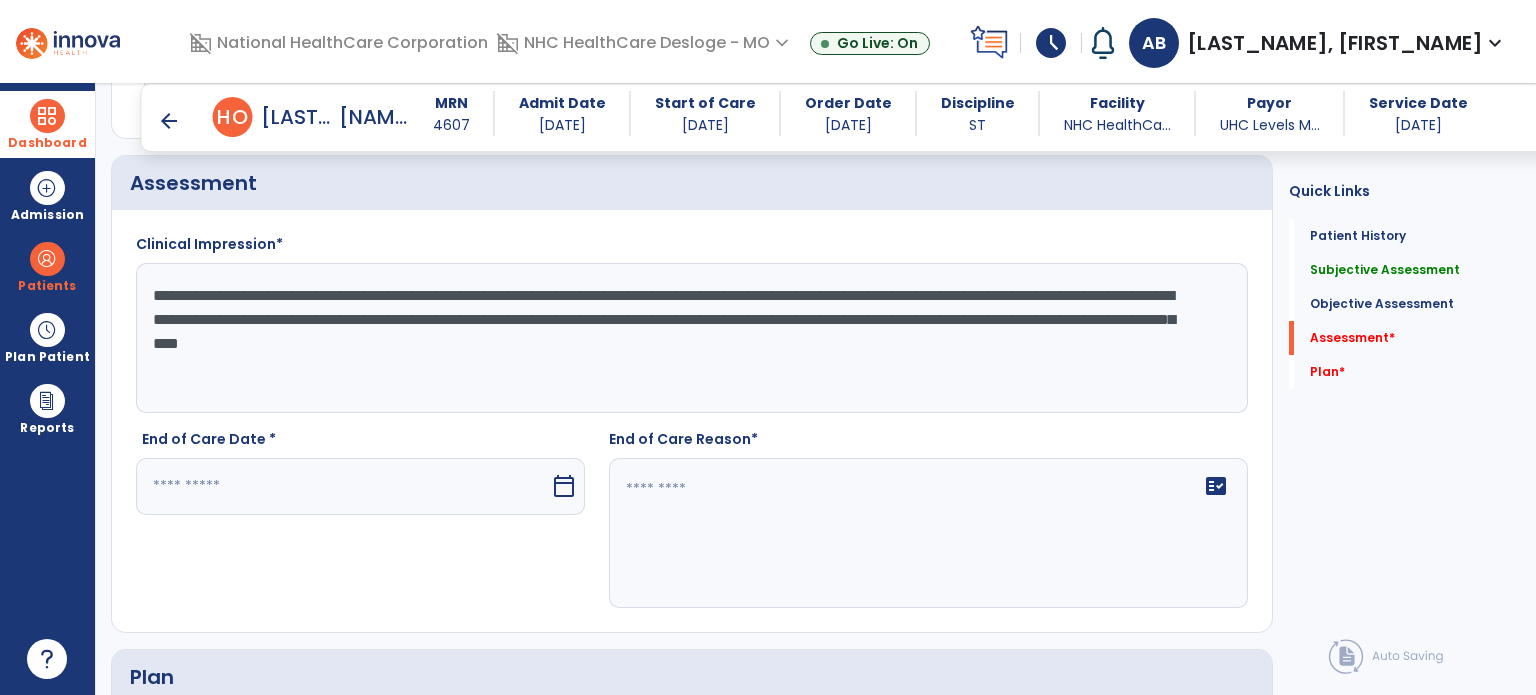click at bounding box center [343, 486] 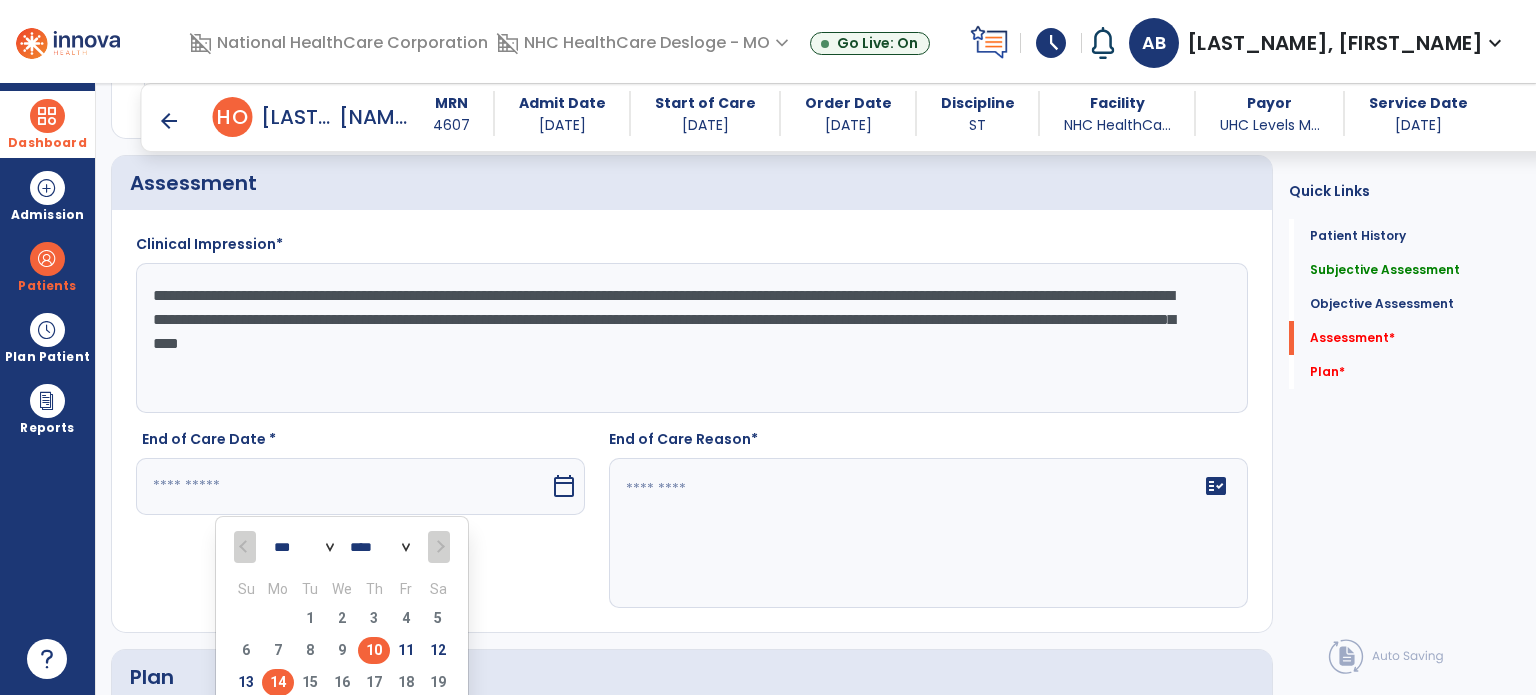 click on "10" at bounding box center (374, 650) 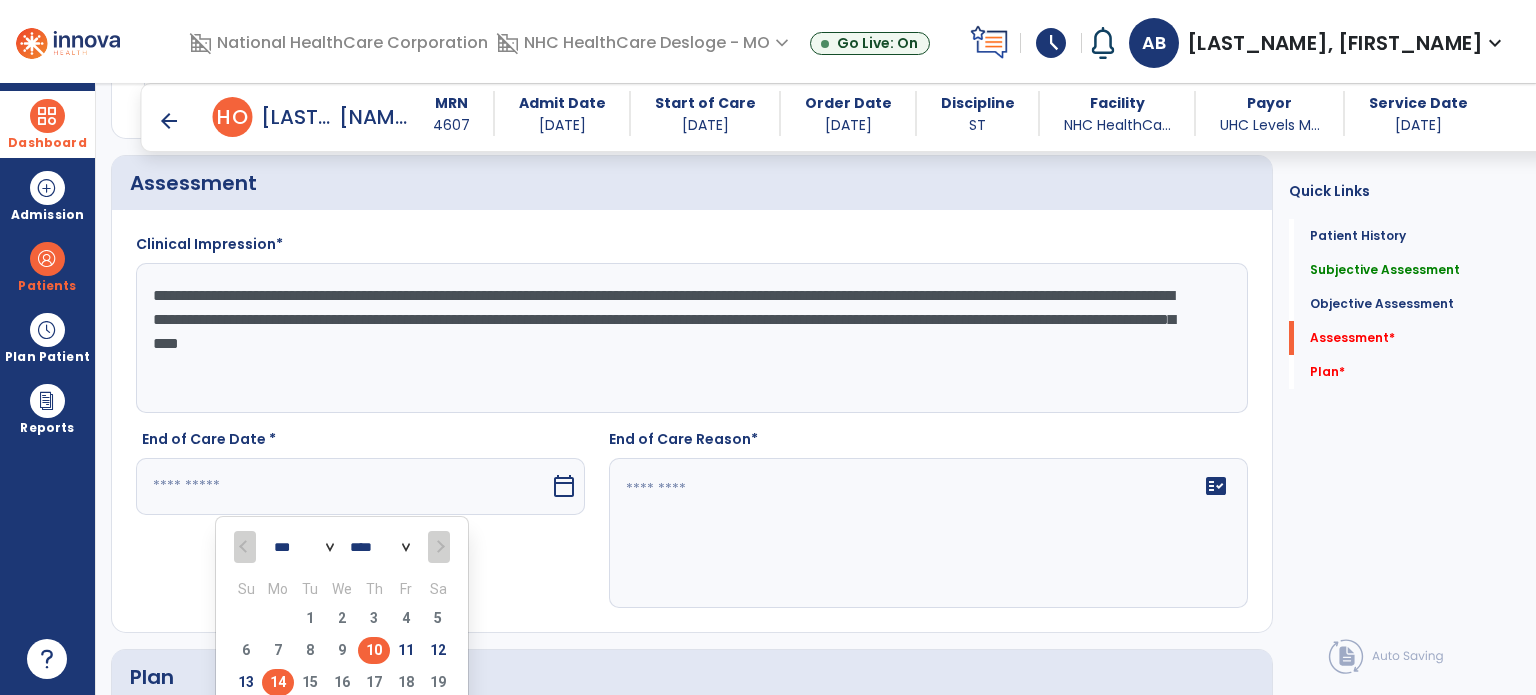 type on "*********" 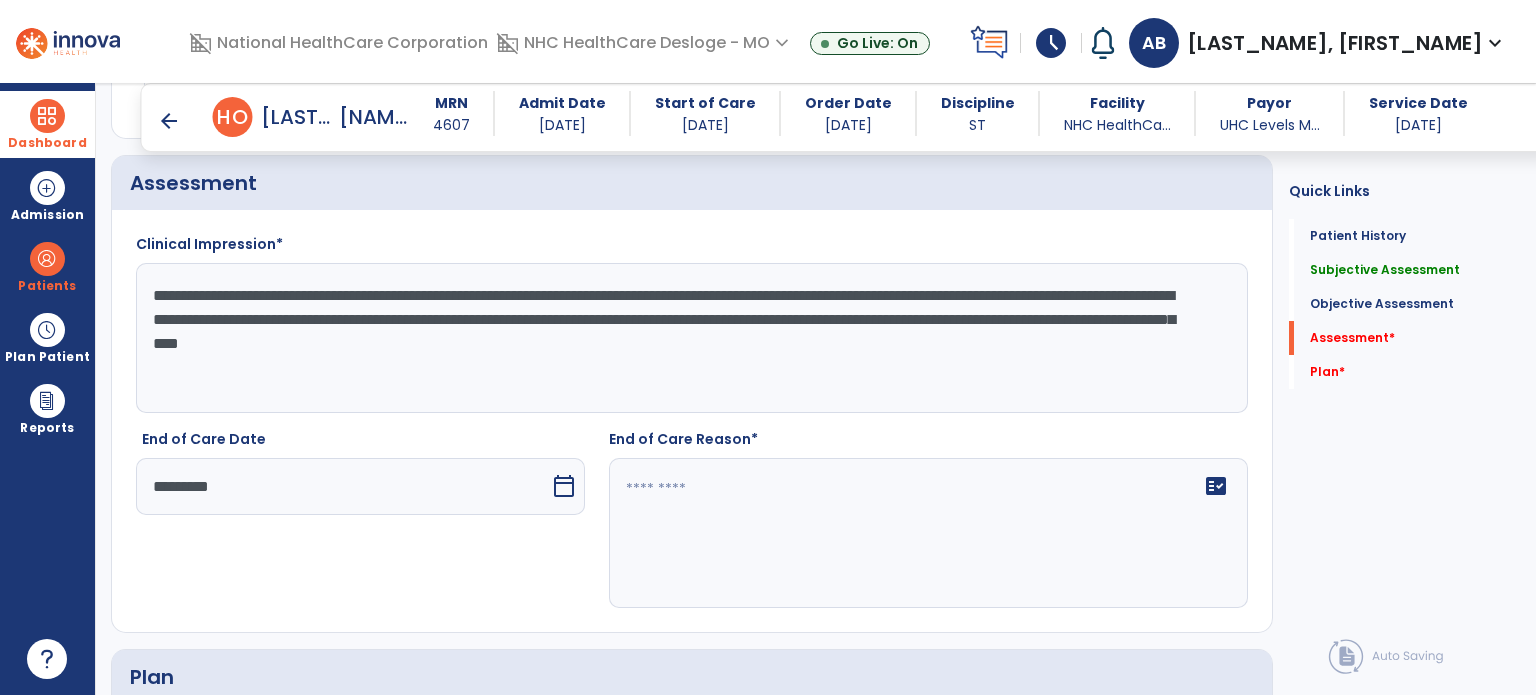click on "End of Care Date  *********  calendar_today" 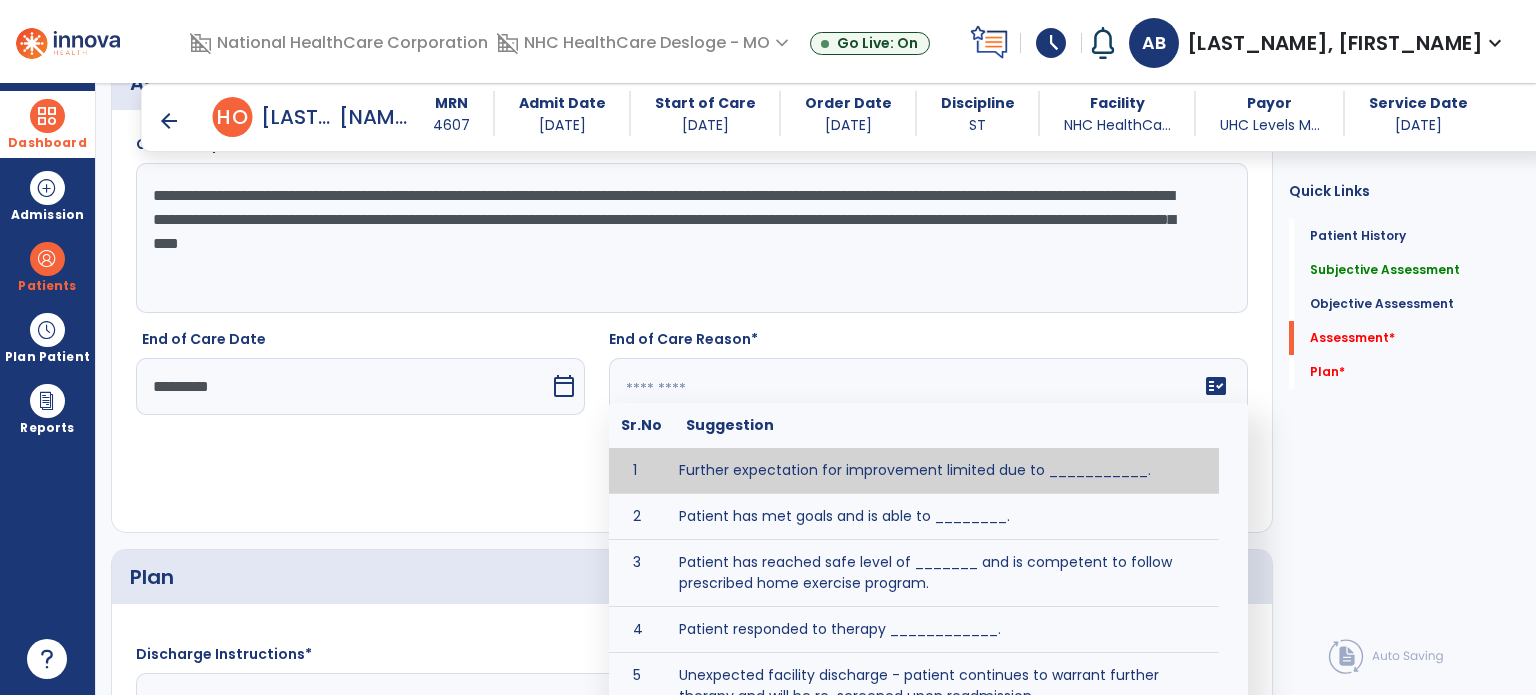 click 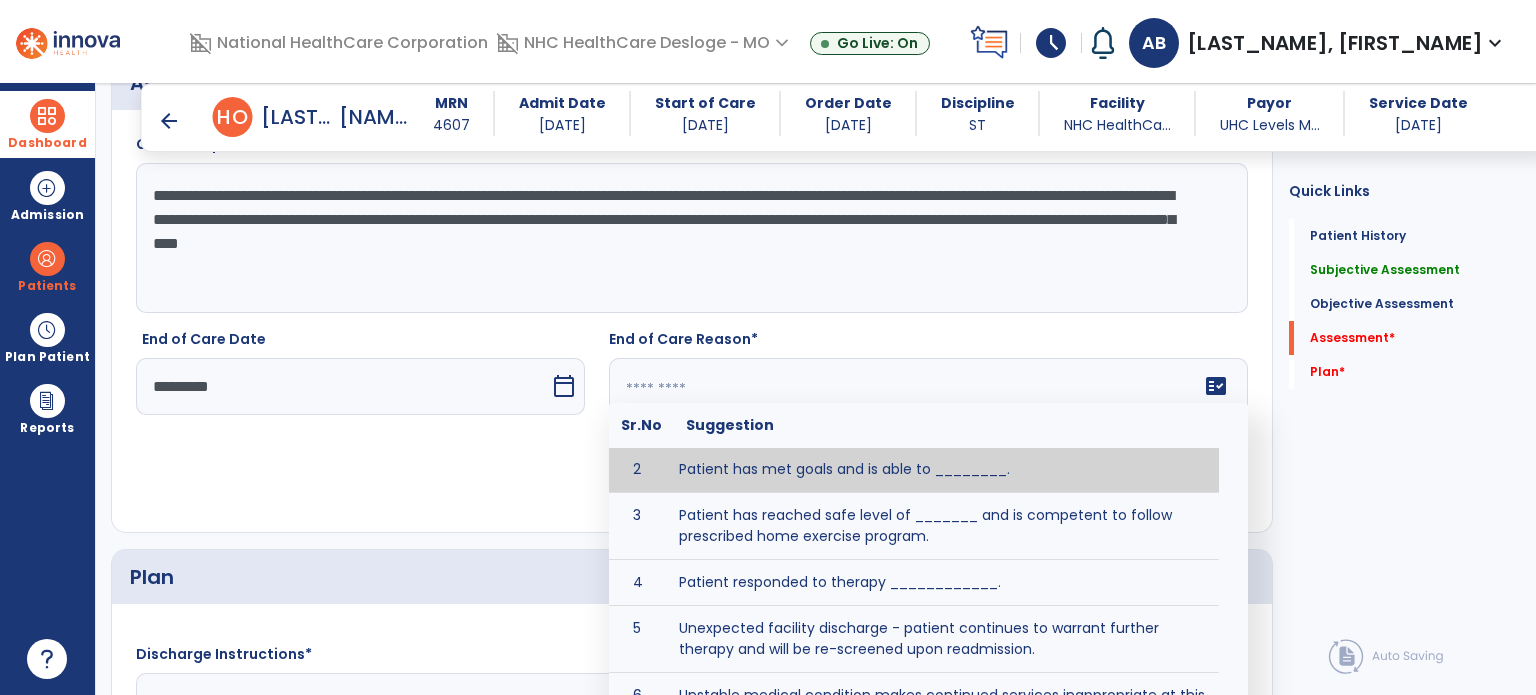 scroll, scrollTop: 87, scrollLeft: 0, axis: vertical 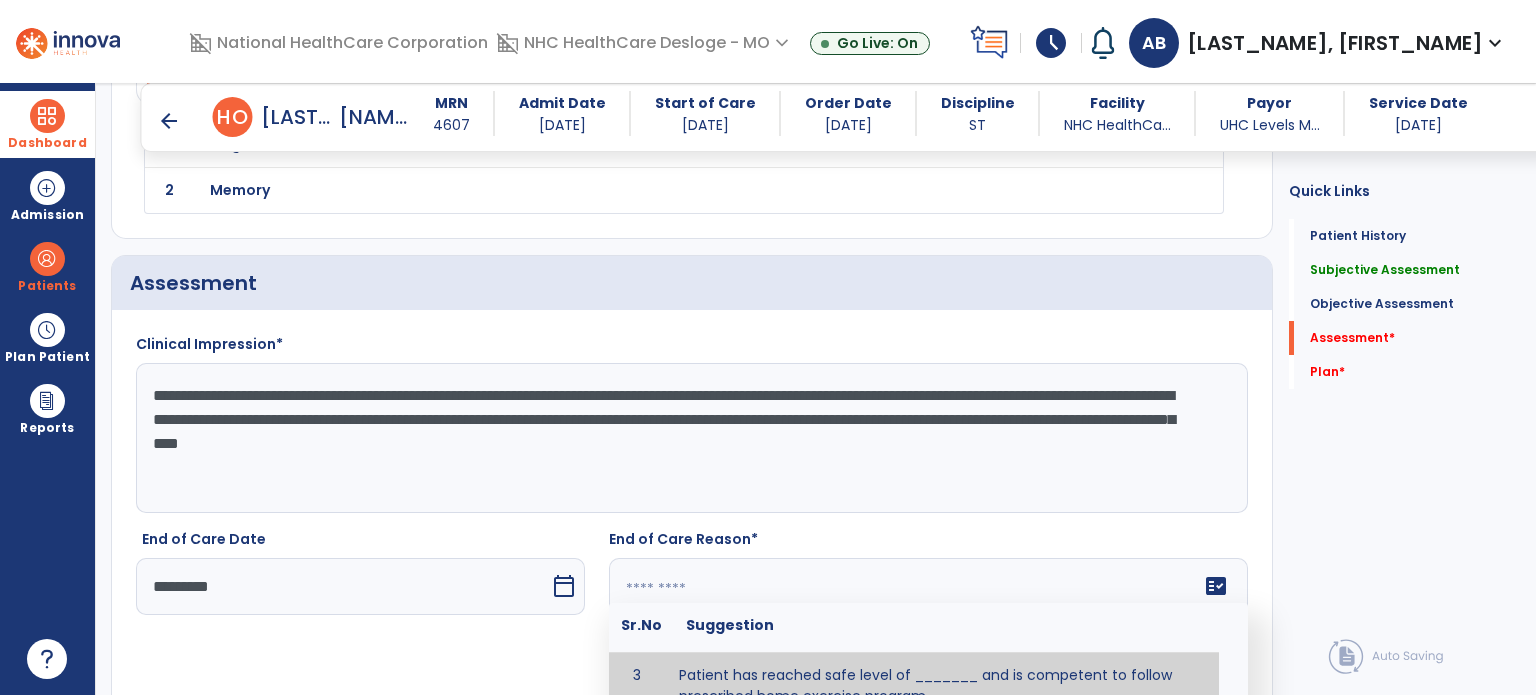 click 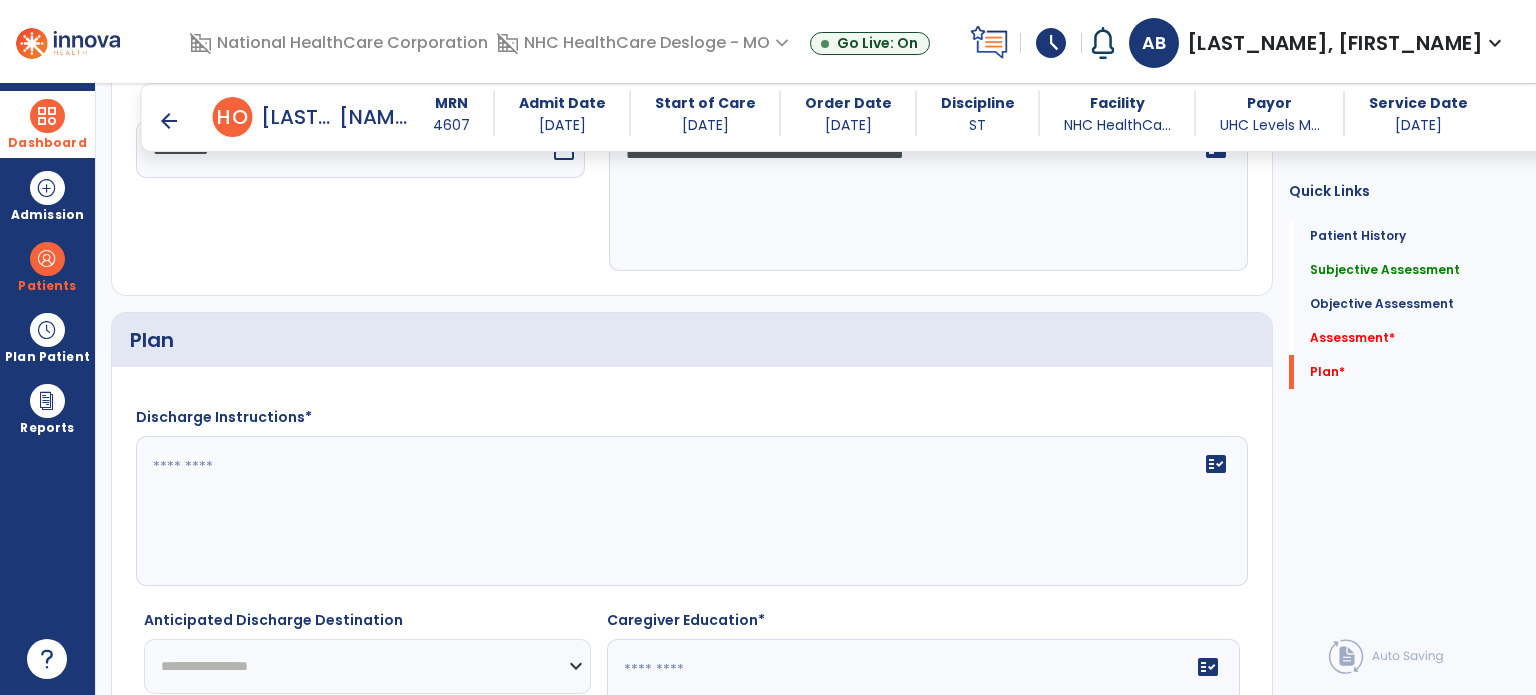 scroll, scrollTop: 2321, scrollLeft: 0, axis: vertical 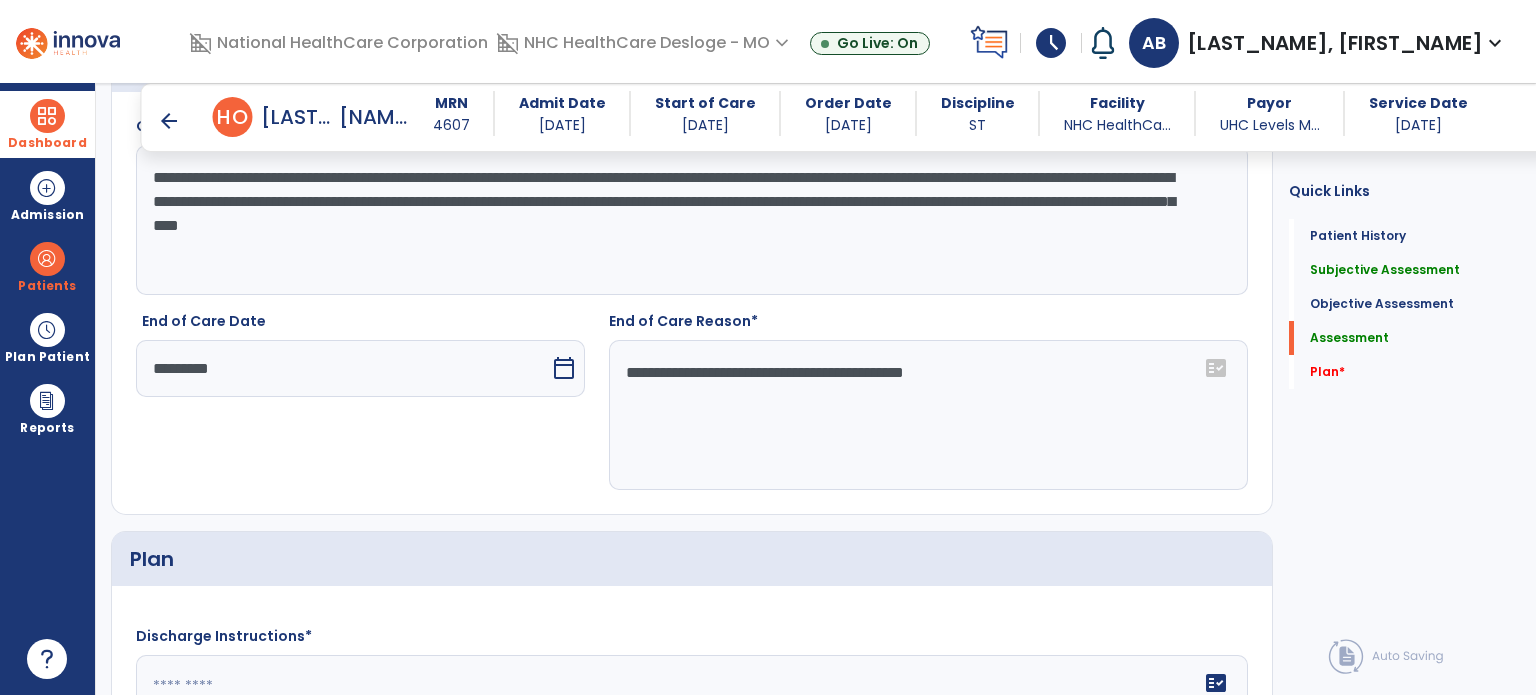 drag, startPoint x: 760, startPoint y: 366, endPoint x: 561, endPoint y: 371, distance: 199.0628 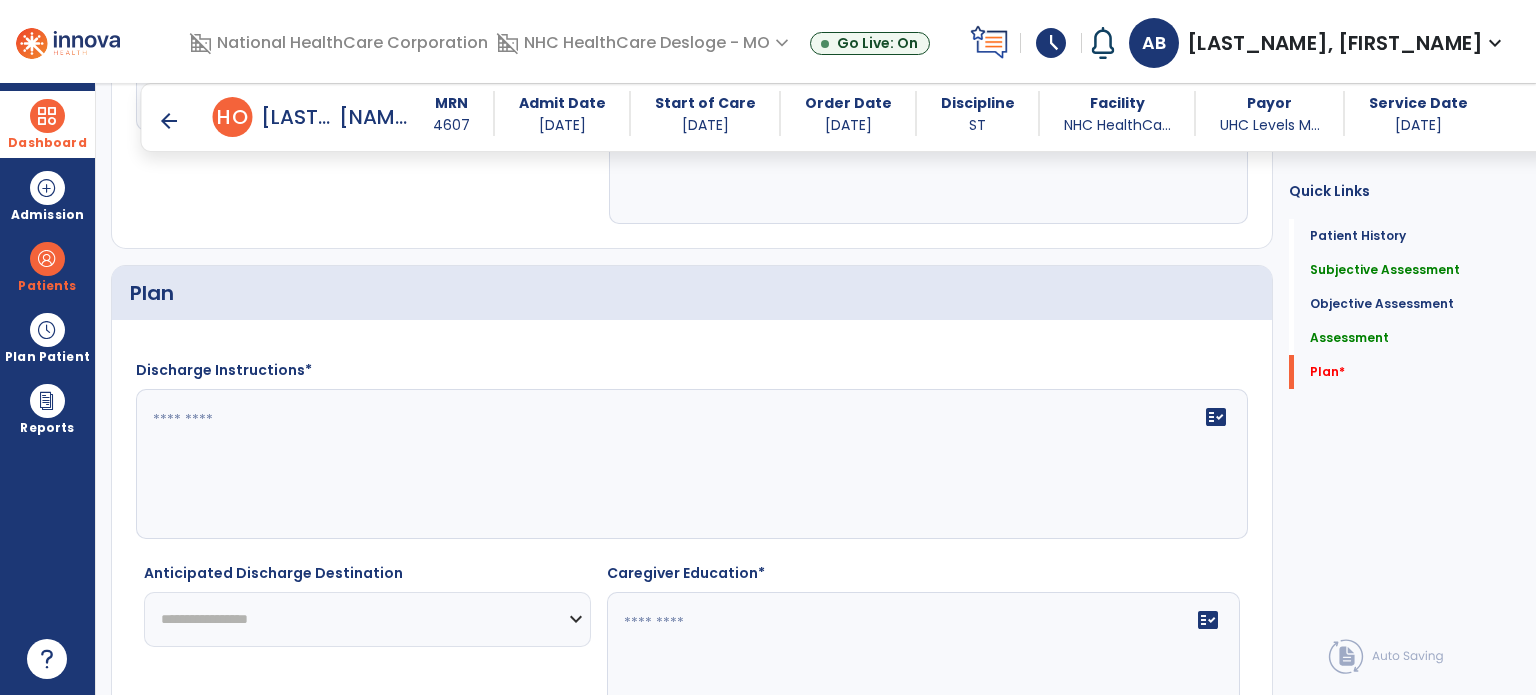 scroll, scrollTop: 2621, scrollLeft: 0, axis: vertical 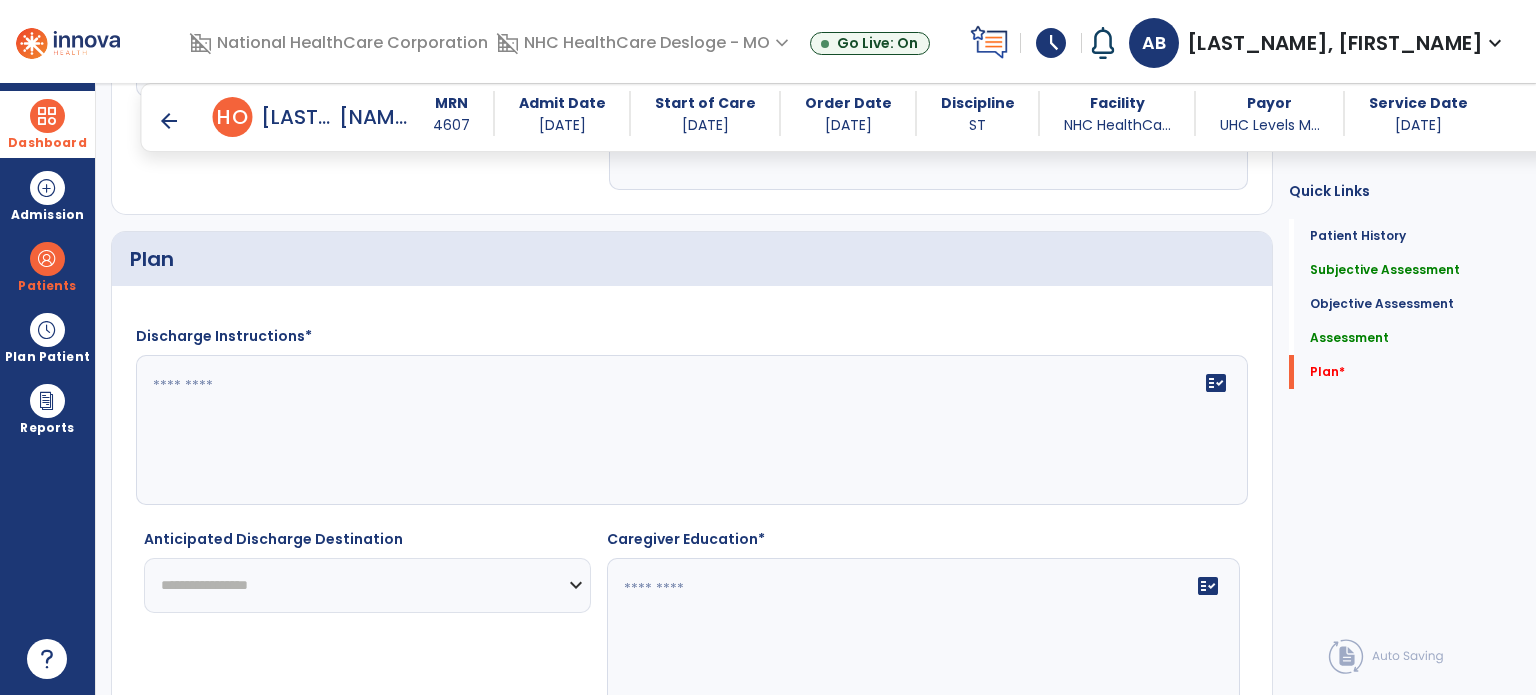 type on "**********" 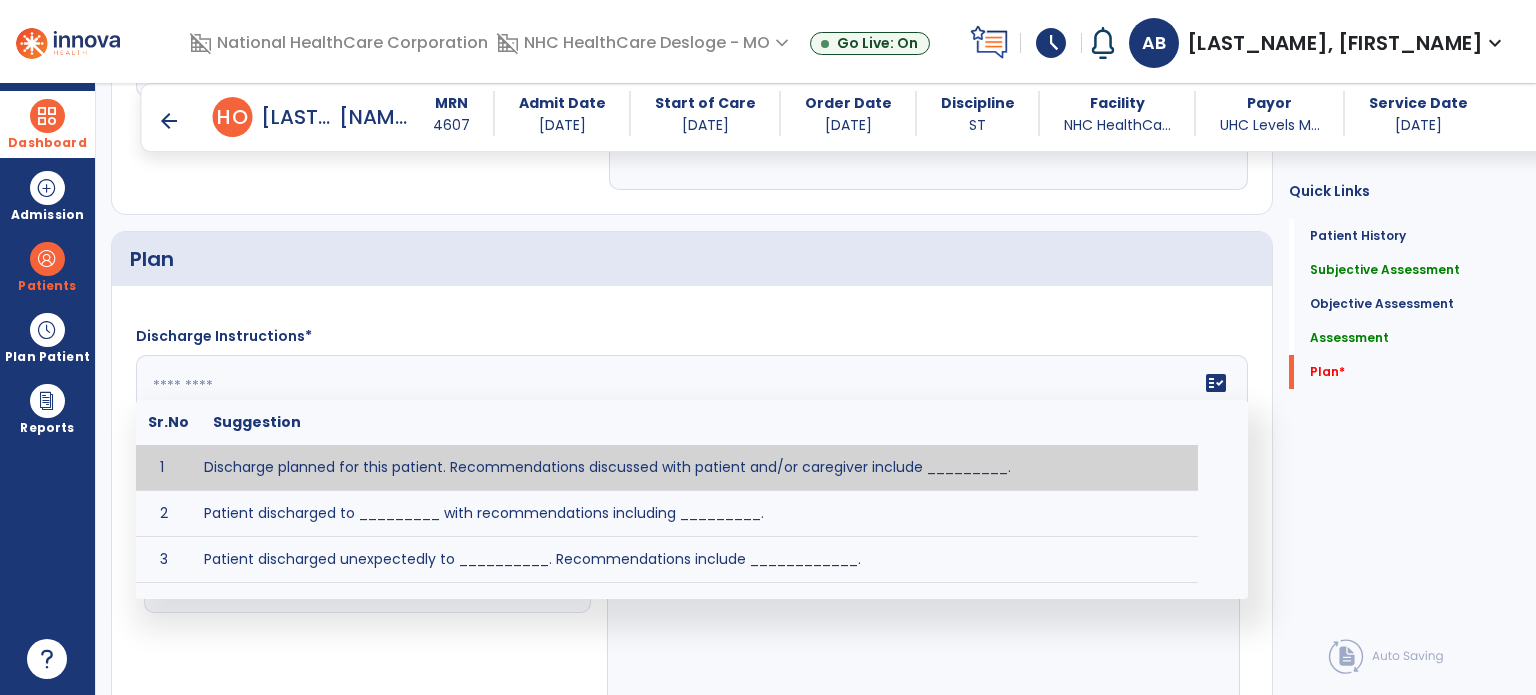 click on "fact_check  Sr.No Suggestion 1 Discharge planned for this patient. Recommendations discussed with patient and/or caregiver include _________. 2 Patient discharged to _________ with recommendations including _________. 3 Patient discharged unexpectedly to __________. Recommendations include ____________." 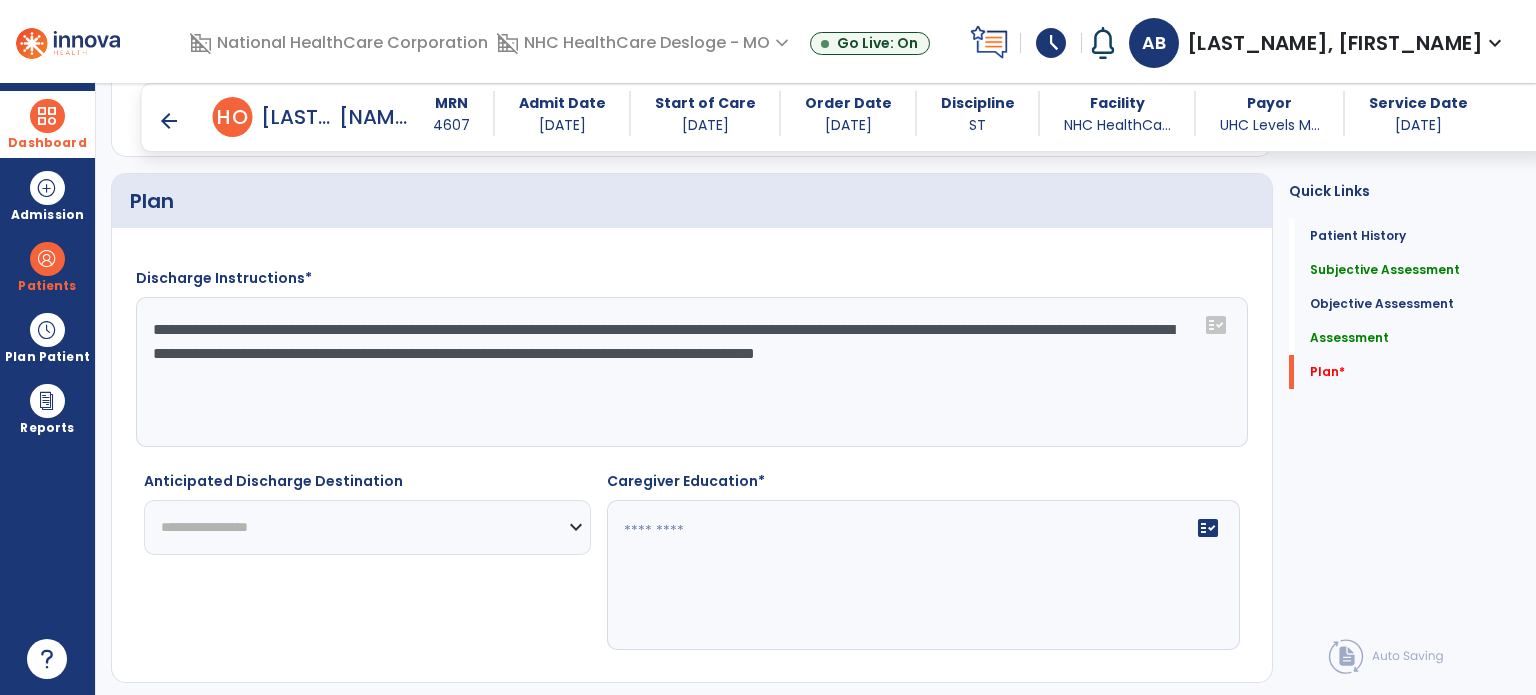 scroll, scrollTop: 2732, scrollLeft: 0, axis: vertical 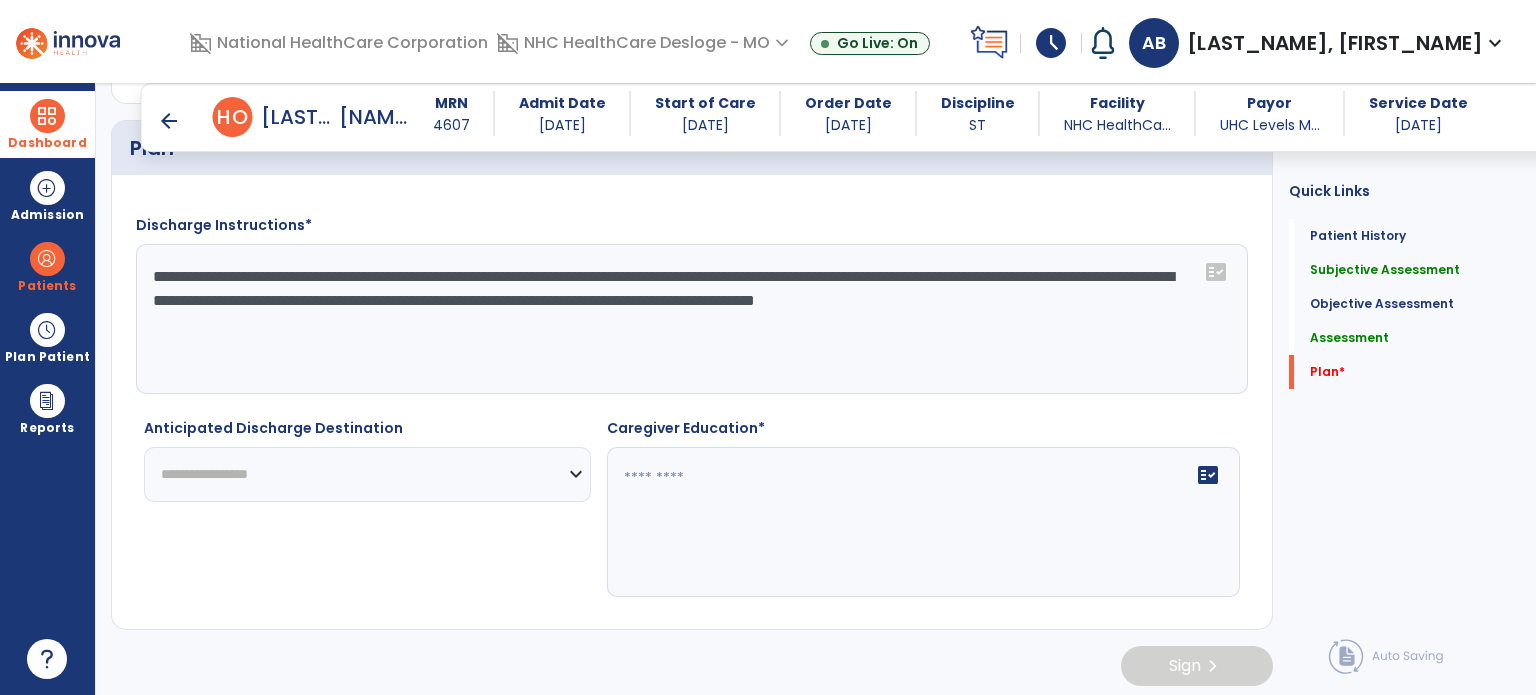 type on "**********" 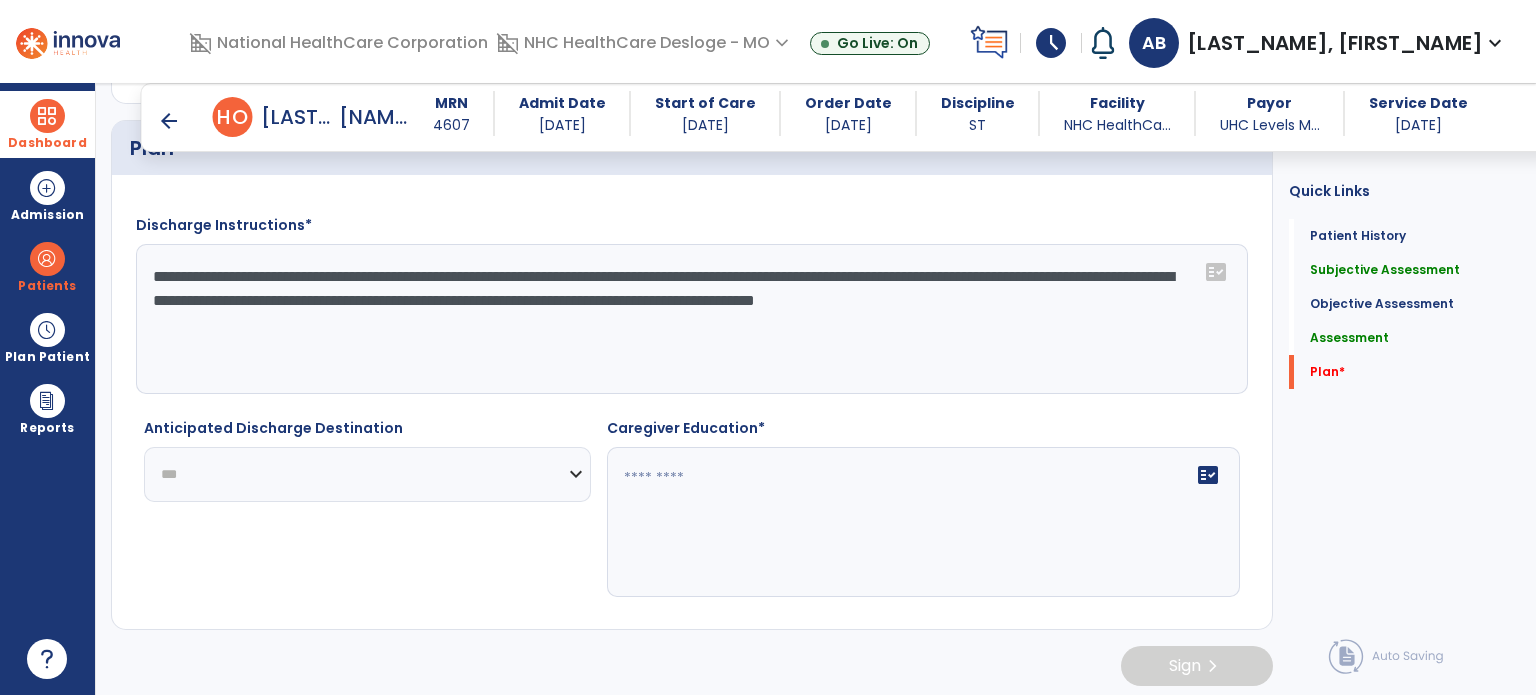click on "**********" 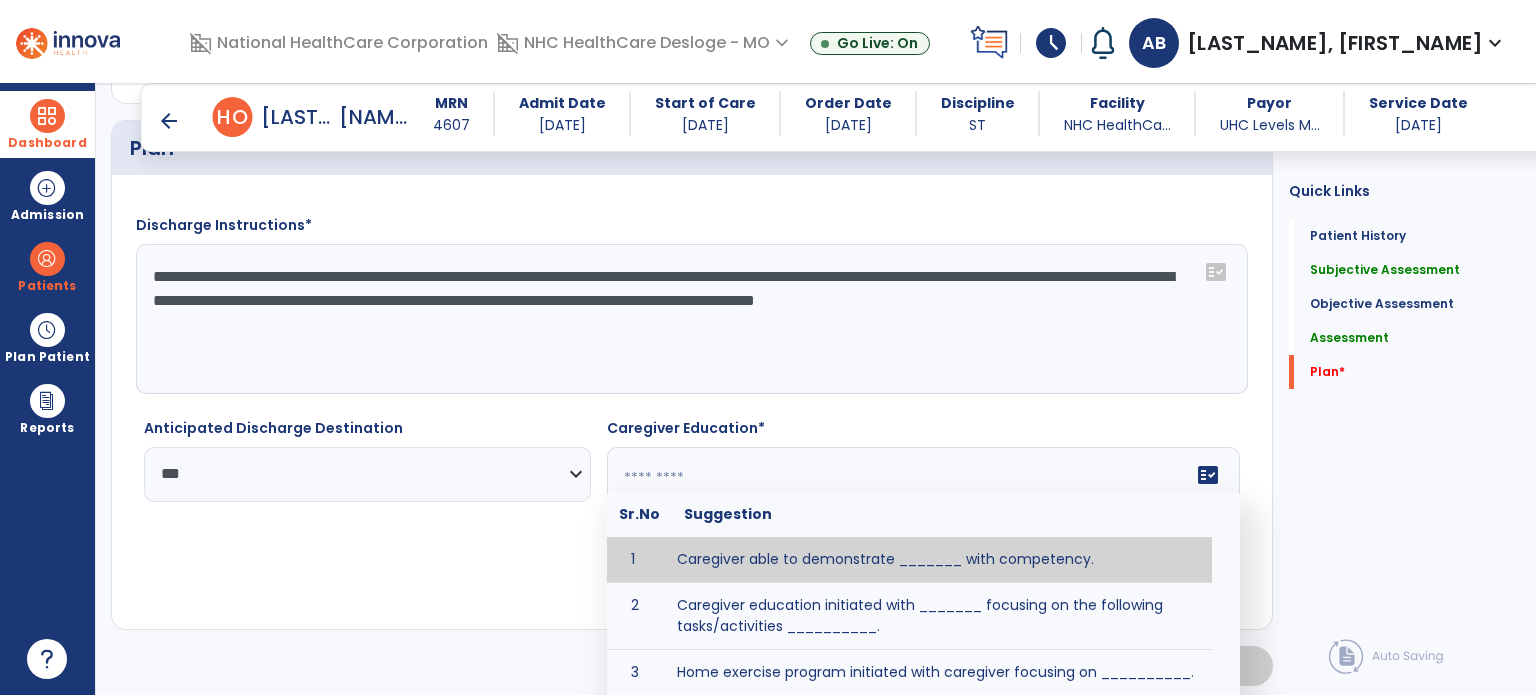 click 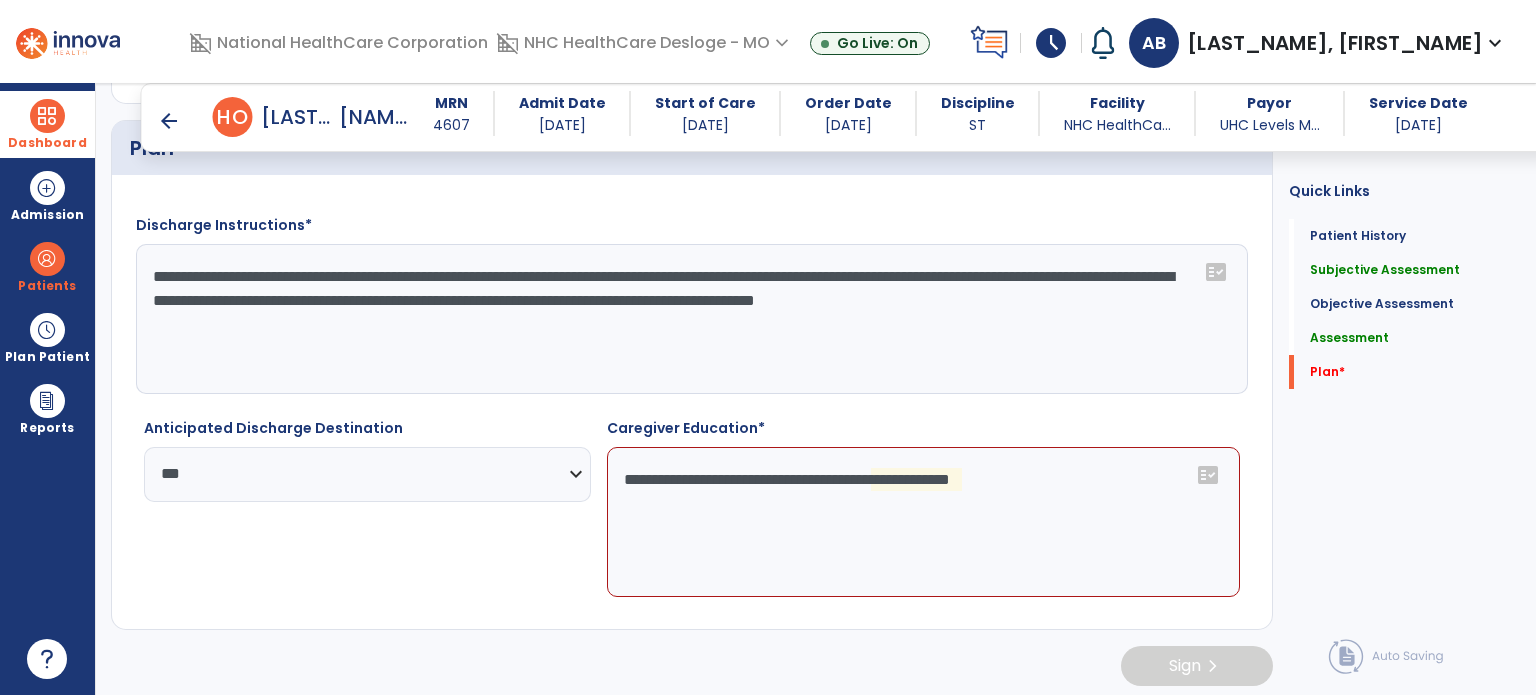 click on "**********" 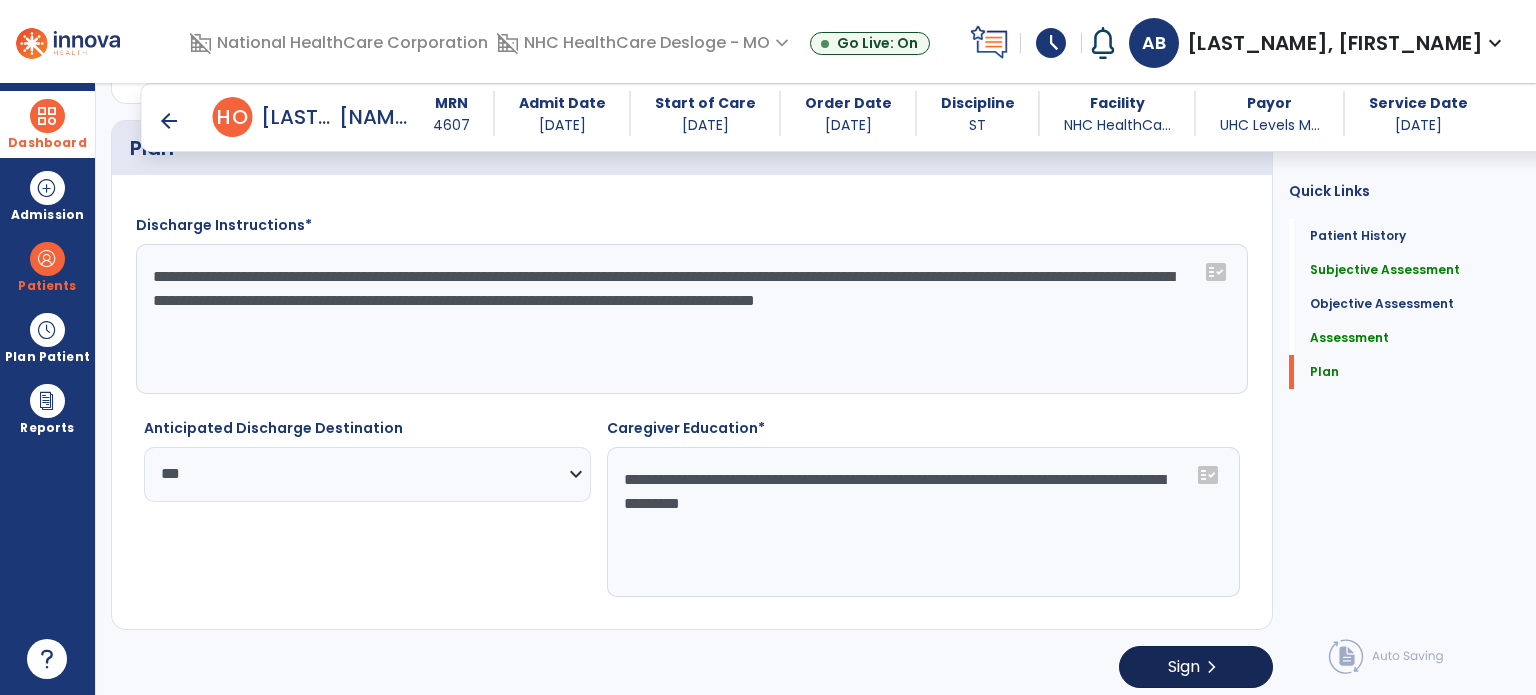 type on "**********" 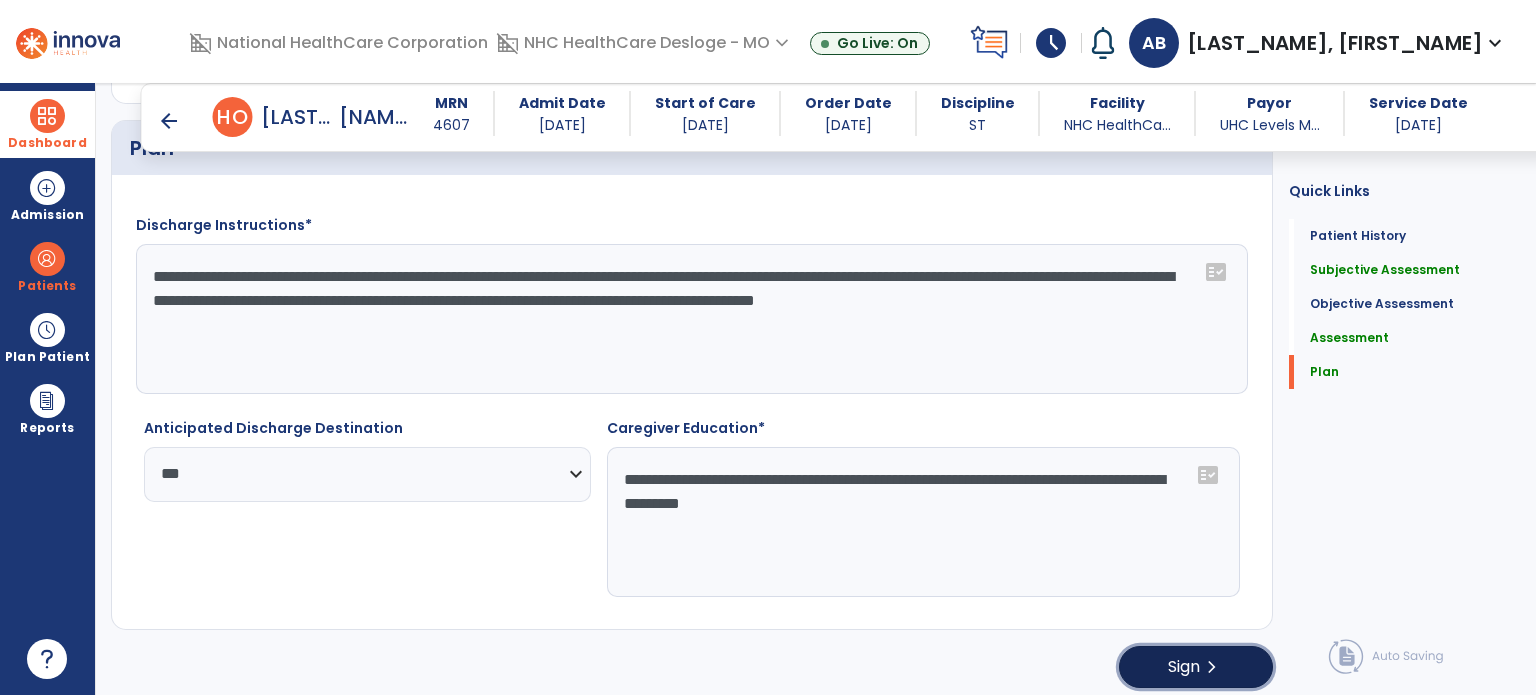 click on "chevron_right" 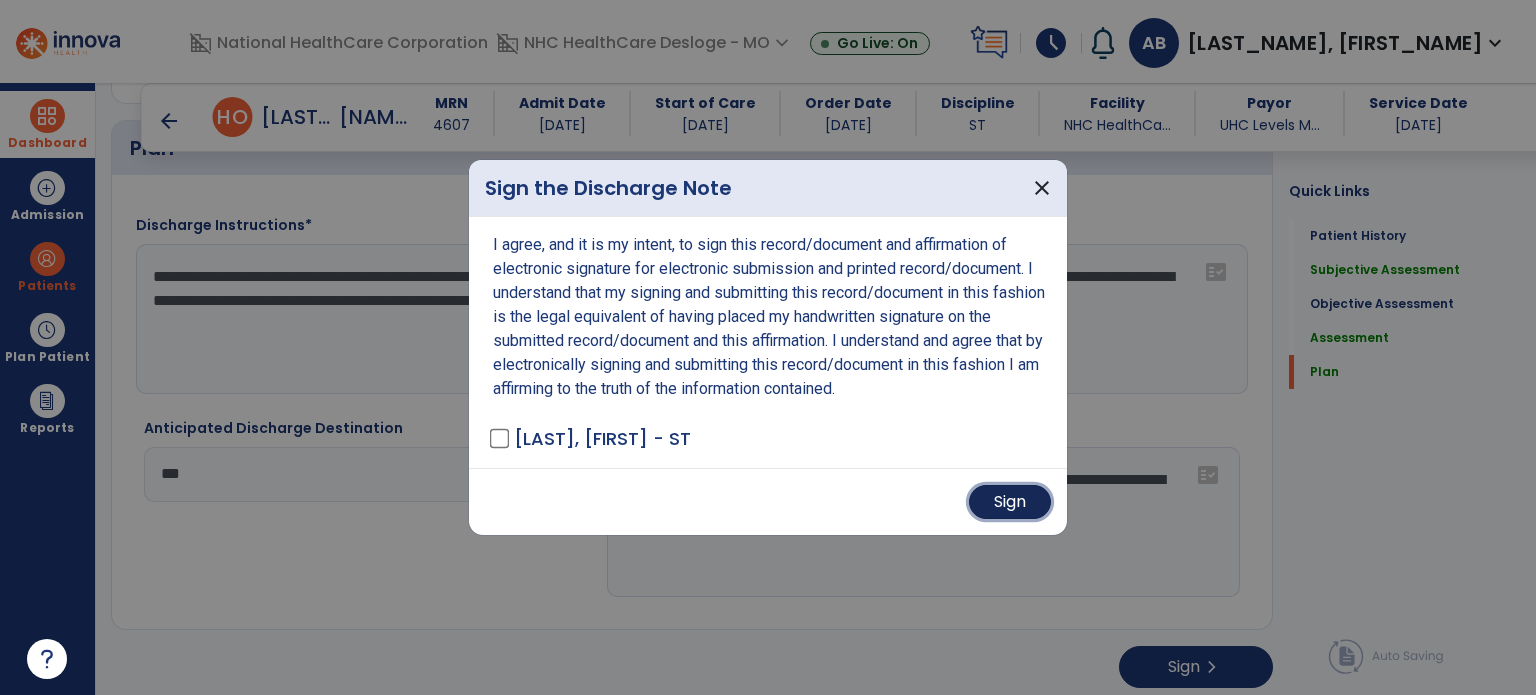 click on "Sign" at bounding box center [1010, 502] 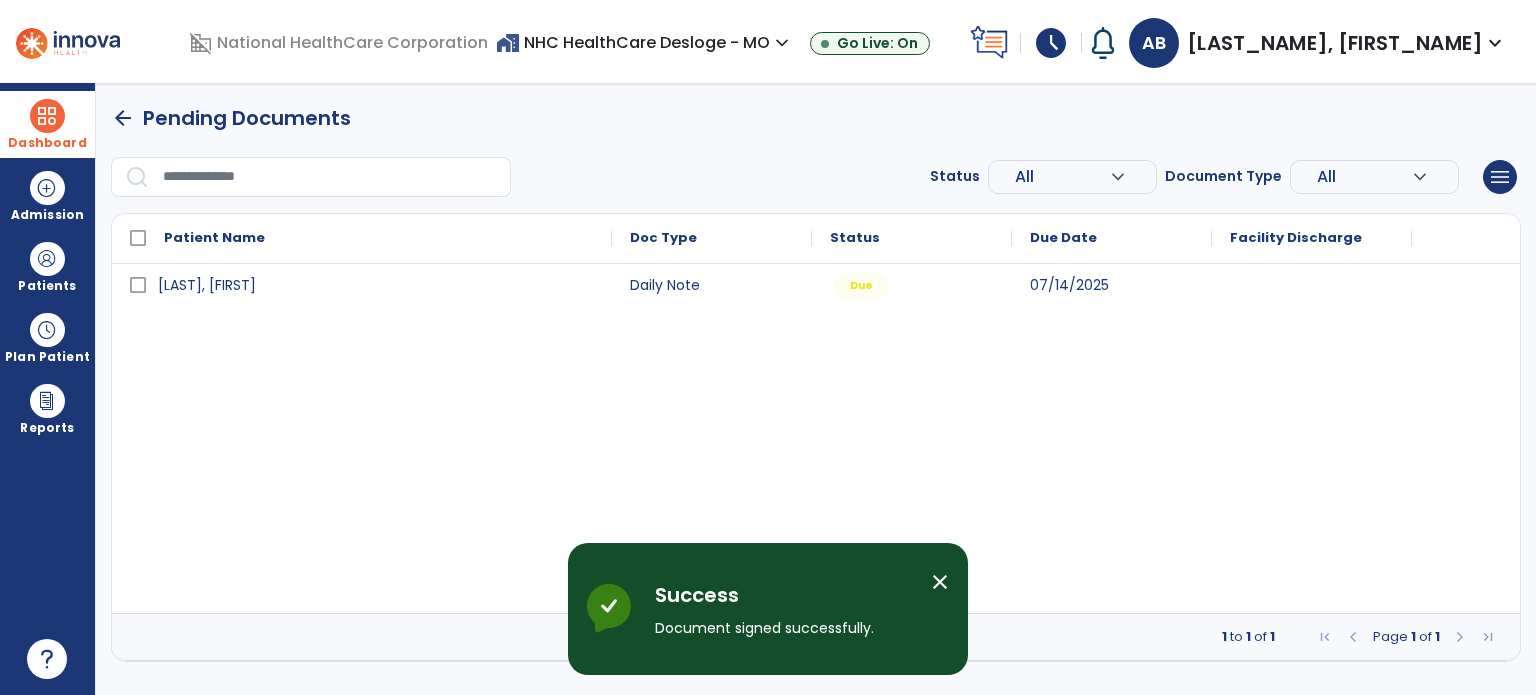 scroll, scrollTop: 0, scrollLeft: 0, axis: both 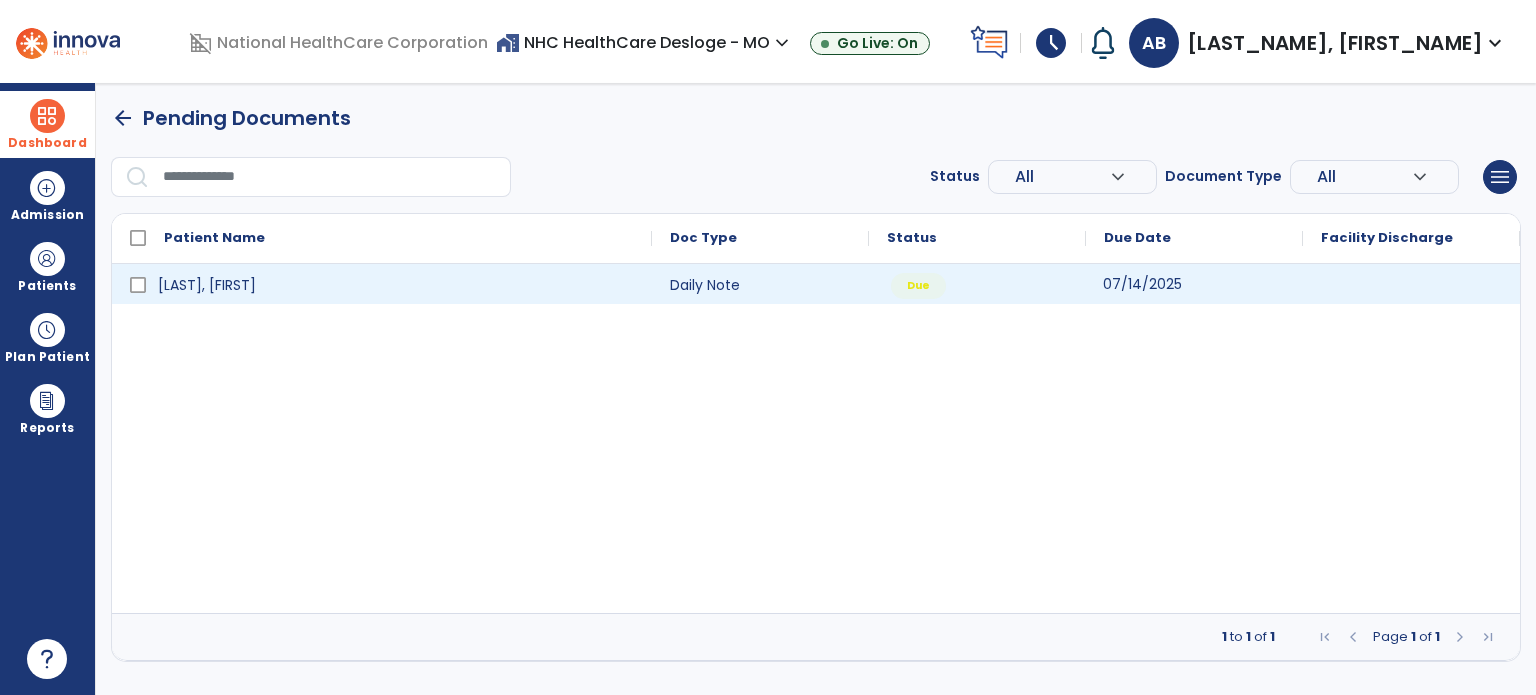 click on "07/14/2025" at bounding box center [1194, 284] 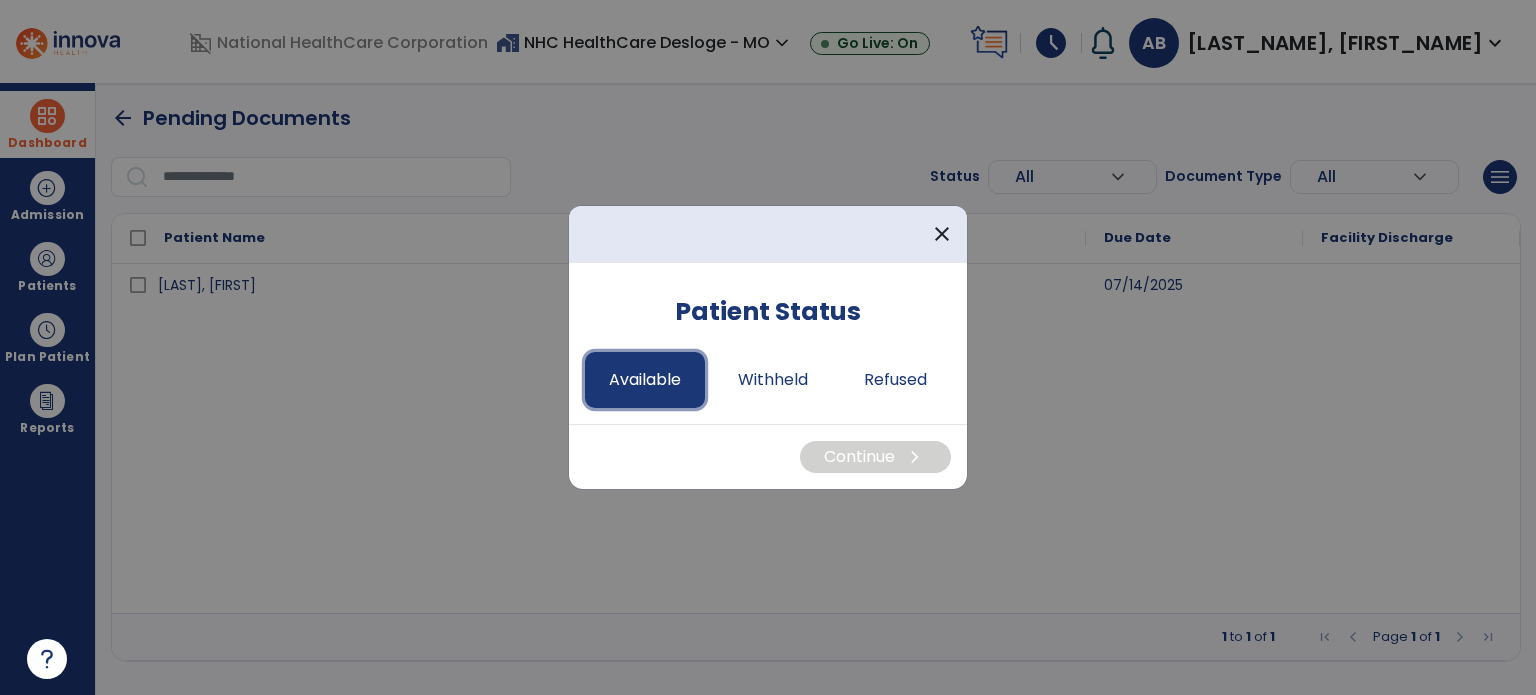 click on "Available" at bounding box center (645, 380) 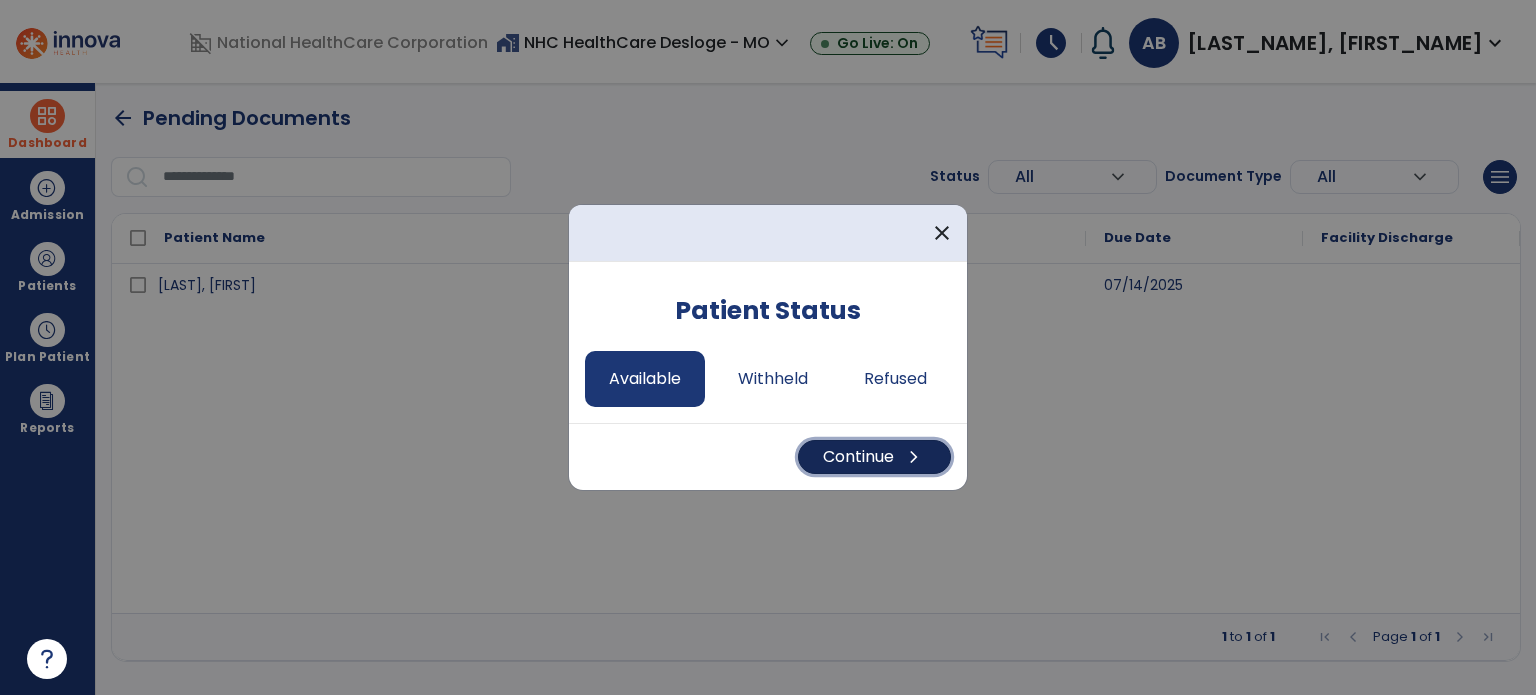 click on "Continue   chevron_right" at bounding box center [874, 457] 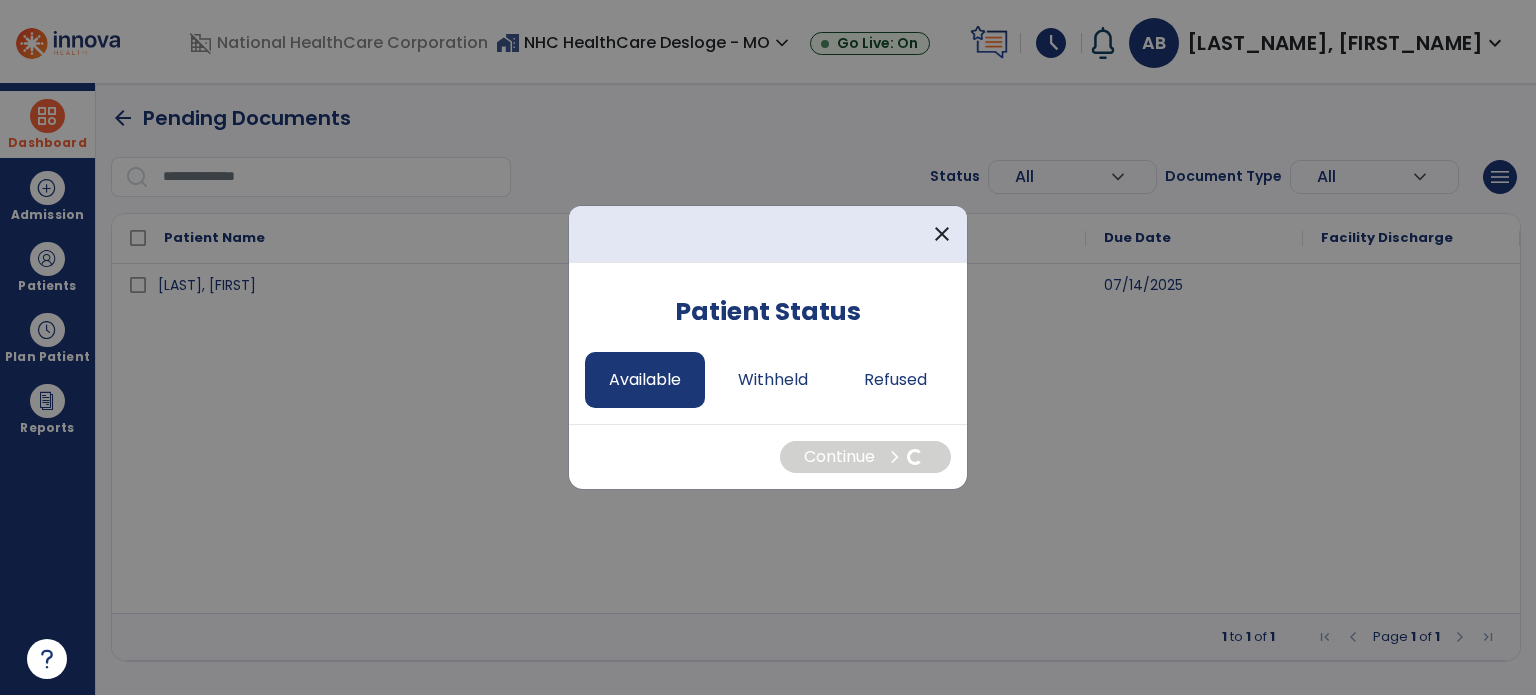 select on "*" 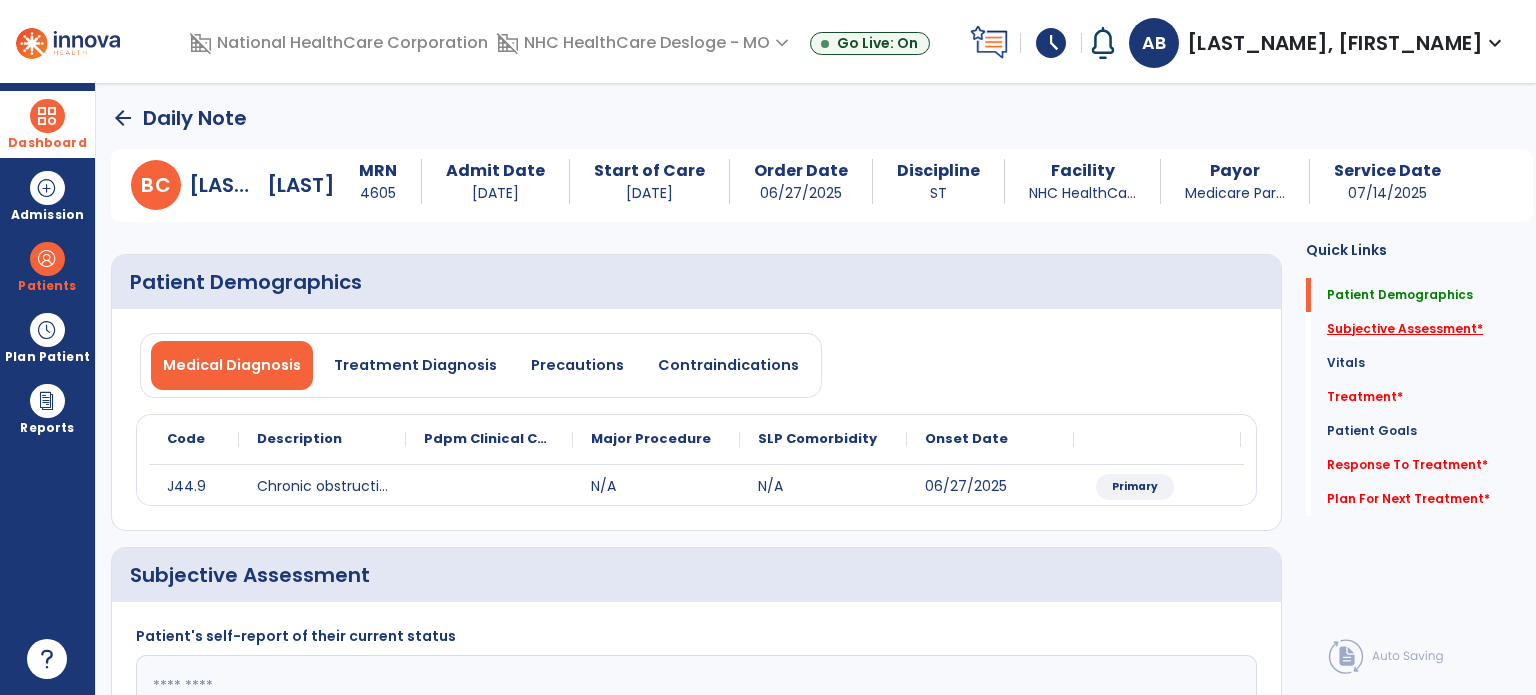 click on "Subjective Assessment   *" 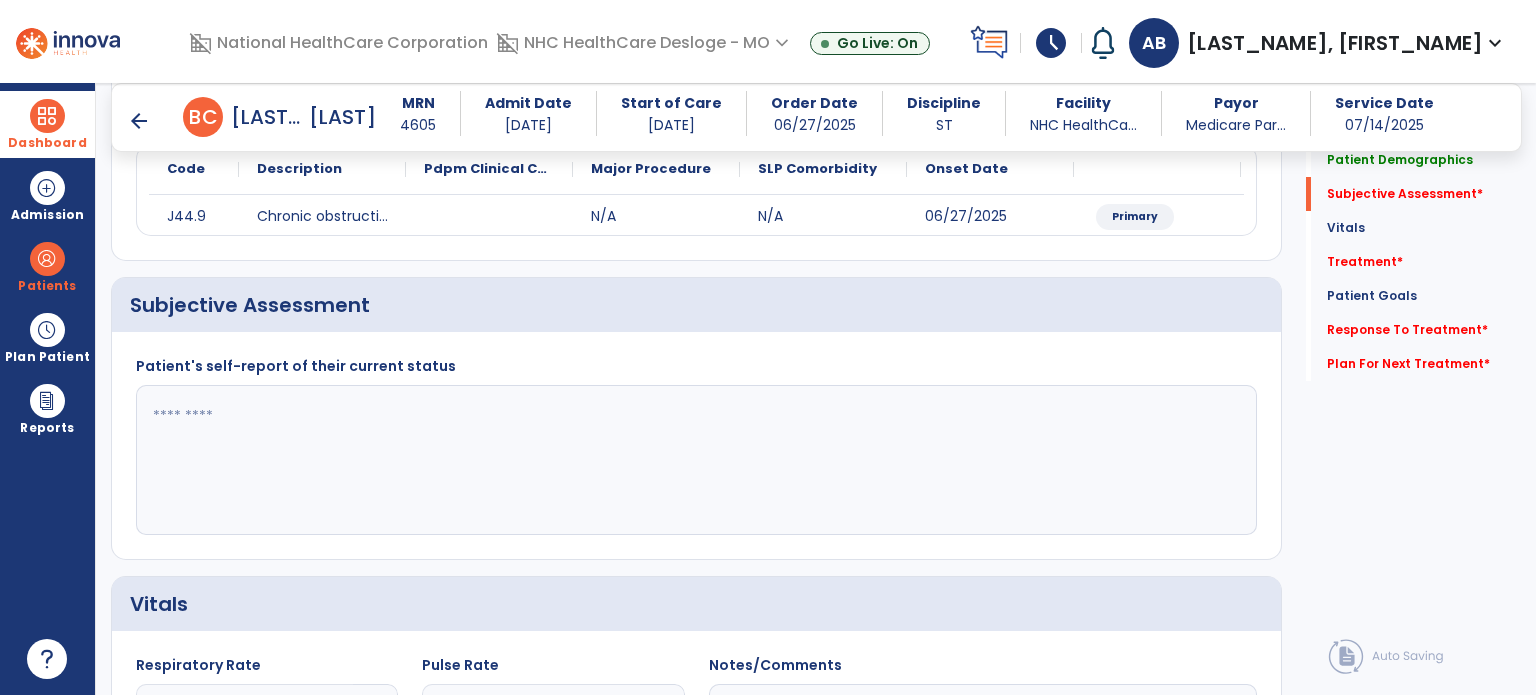 scroll, scrollTop: 298, scrollLeft: 0, axis: vertical 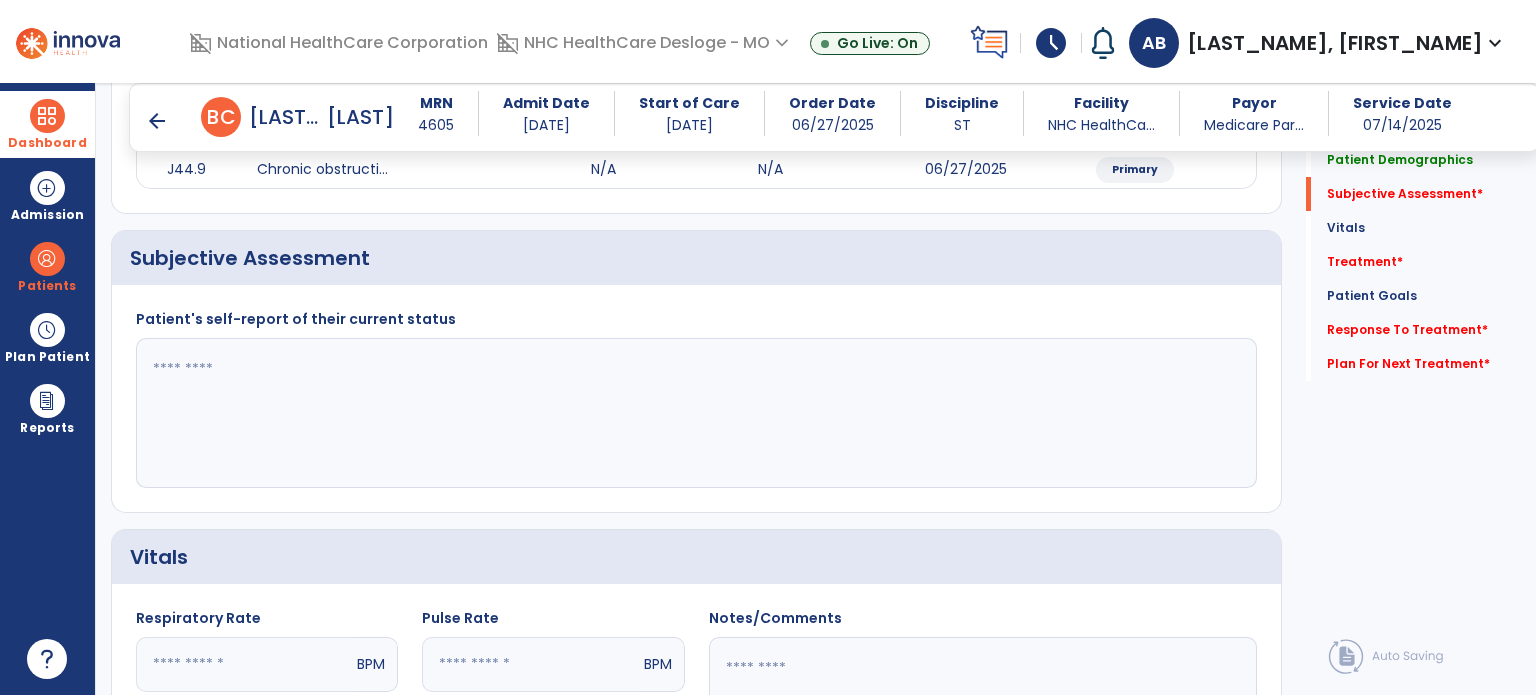 click 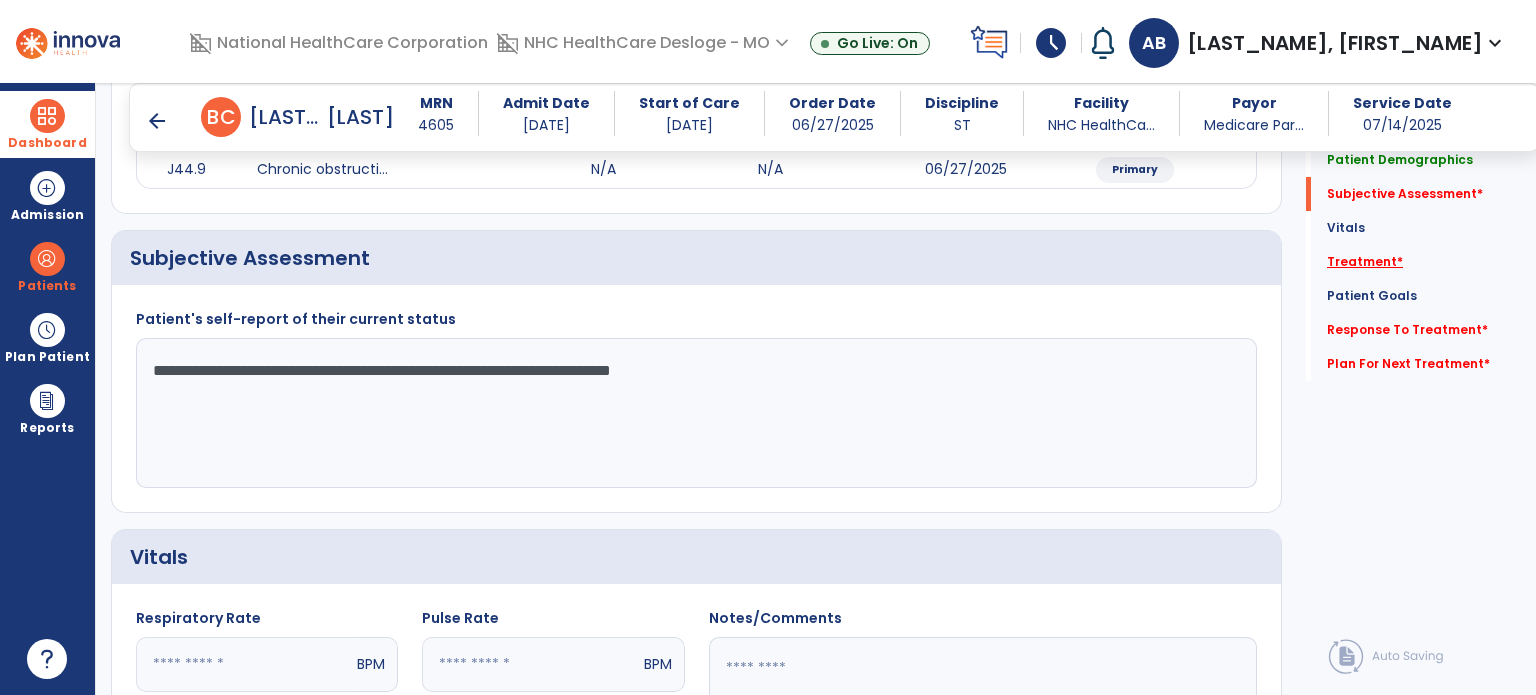 type on "**********" 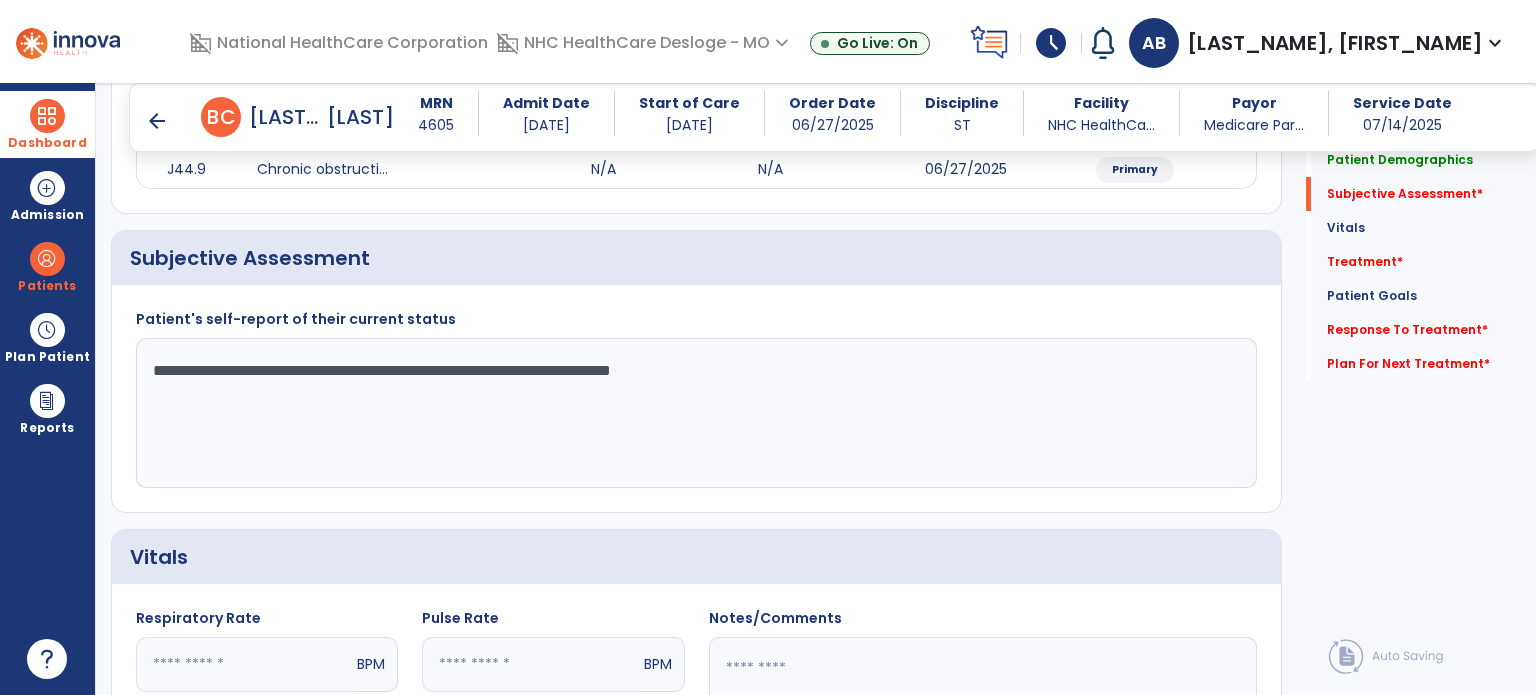 drag, startPoint x: 1360, startPoint y: 266, endPoint x: 1352, endPoint y: 273, distance: 10.630146 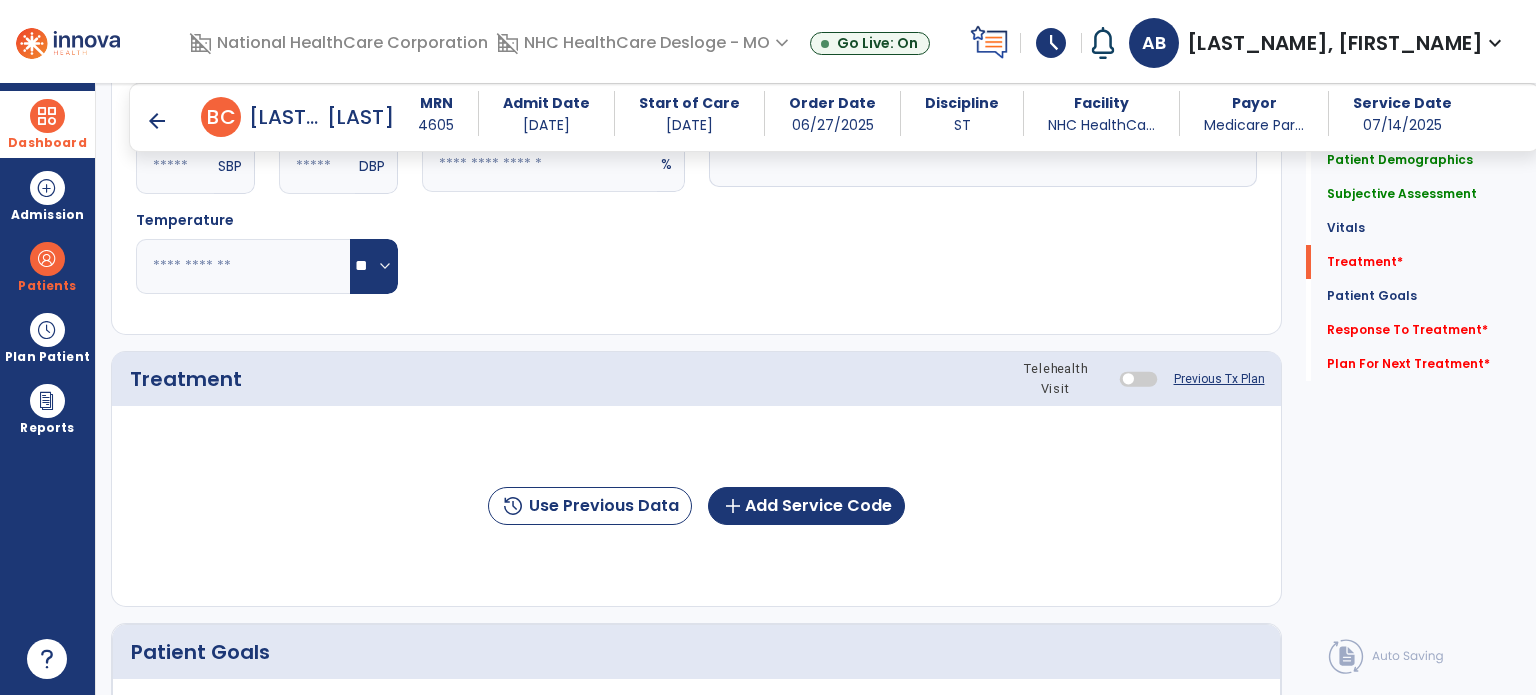 scroll, scrollTop: 987, scrollLeft: 0, axis: vertical 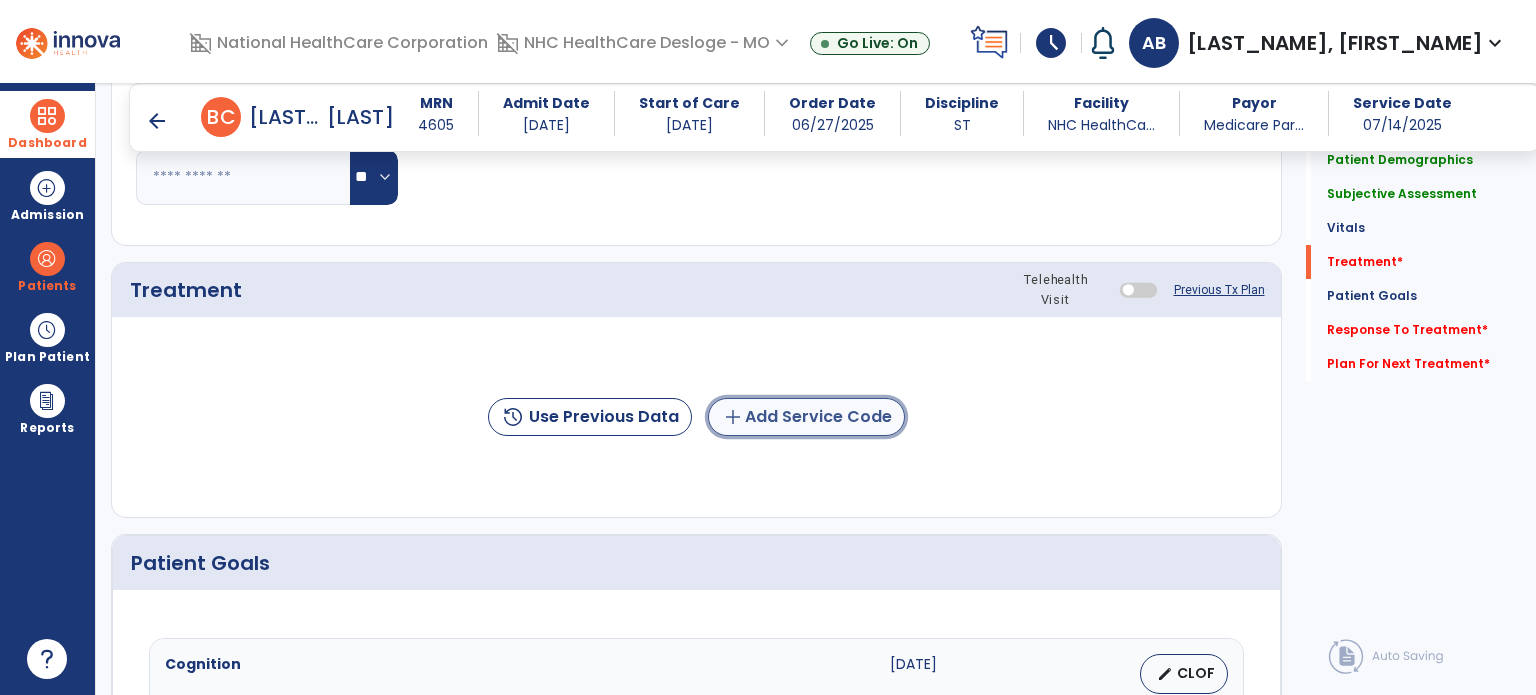 click on "add  Add Service Code" 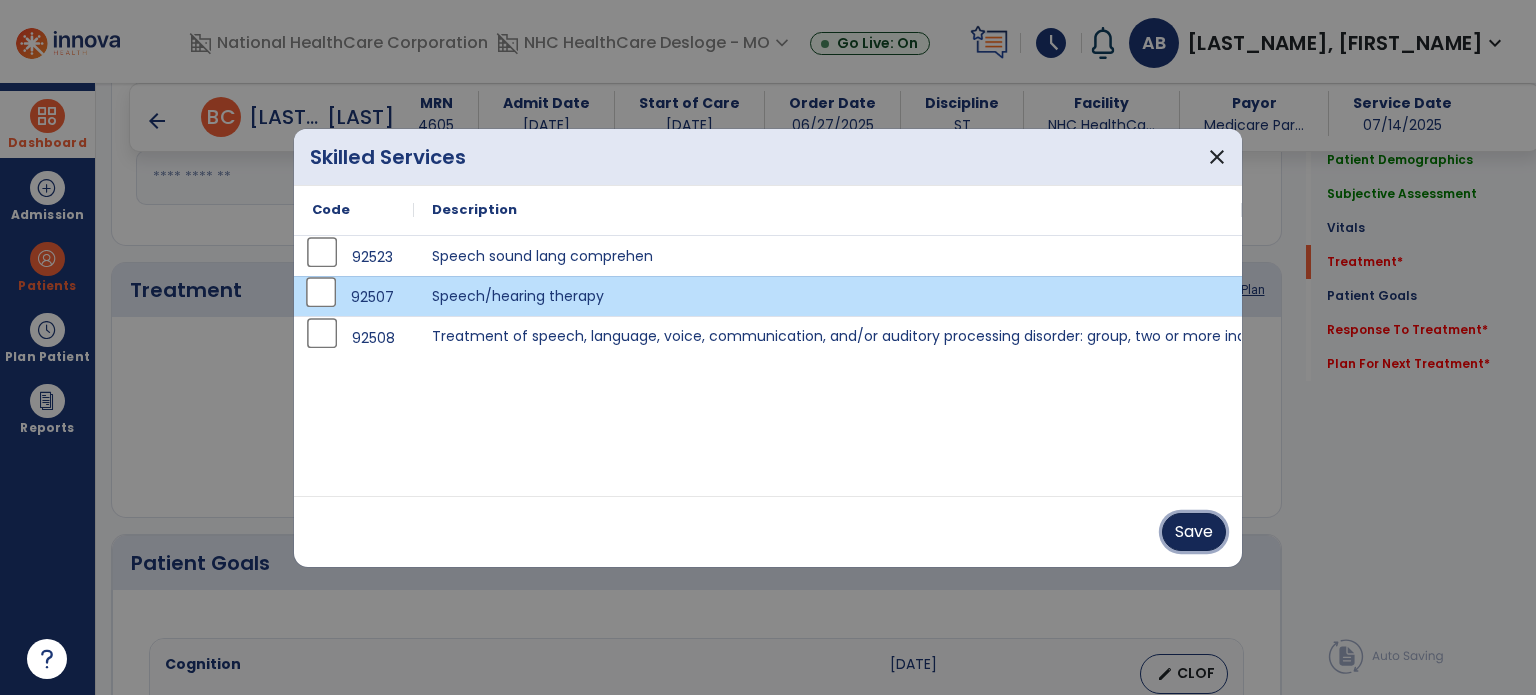 click on "Save" at bounding box center [1194, 532] 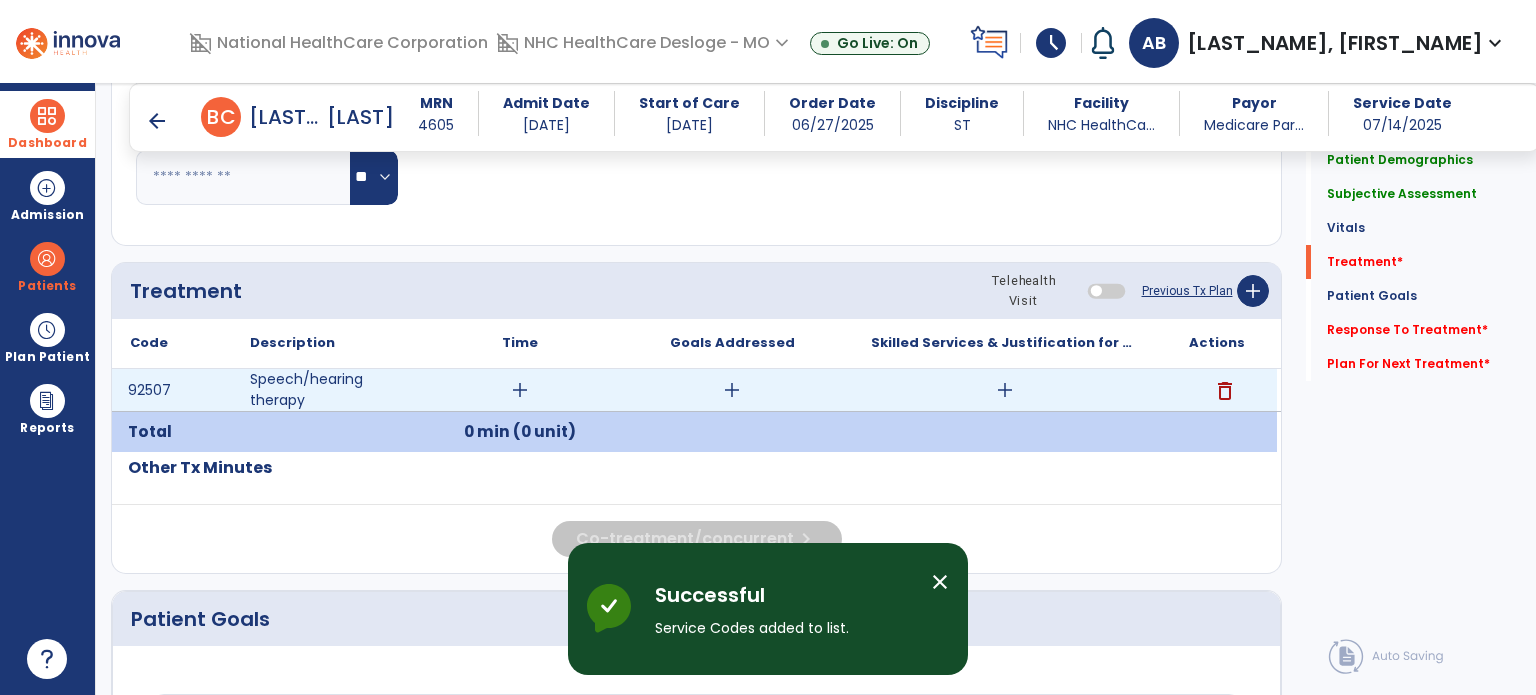 click on "add" at bounding box center (520, 390) 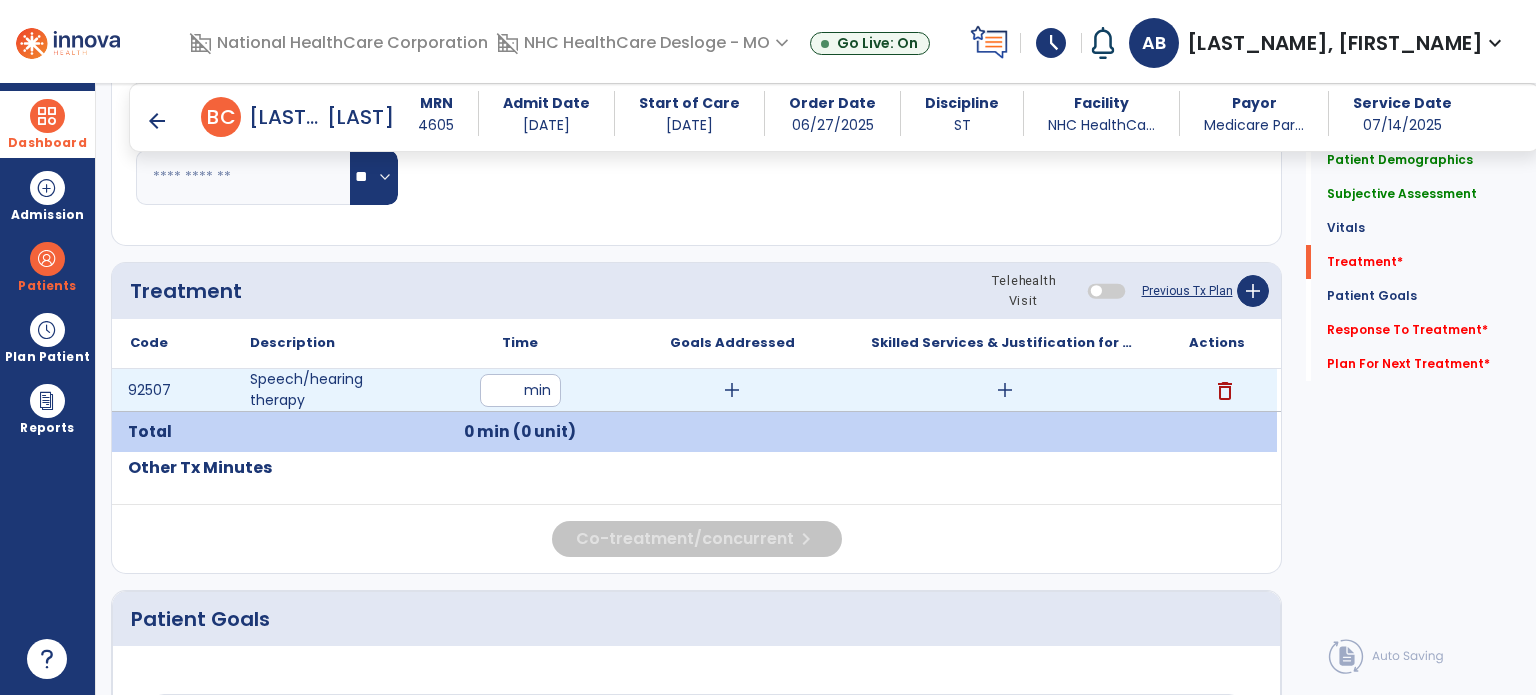 type on "**" 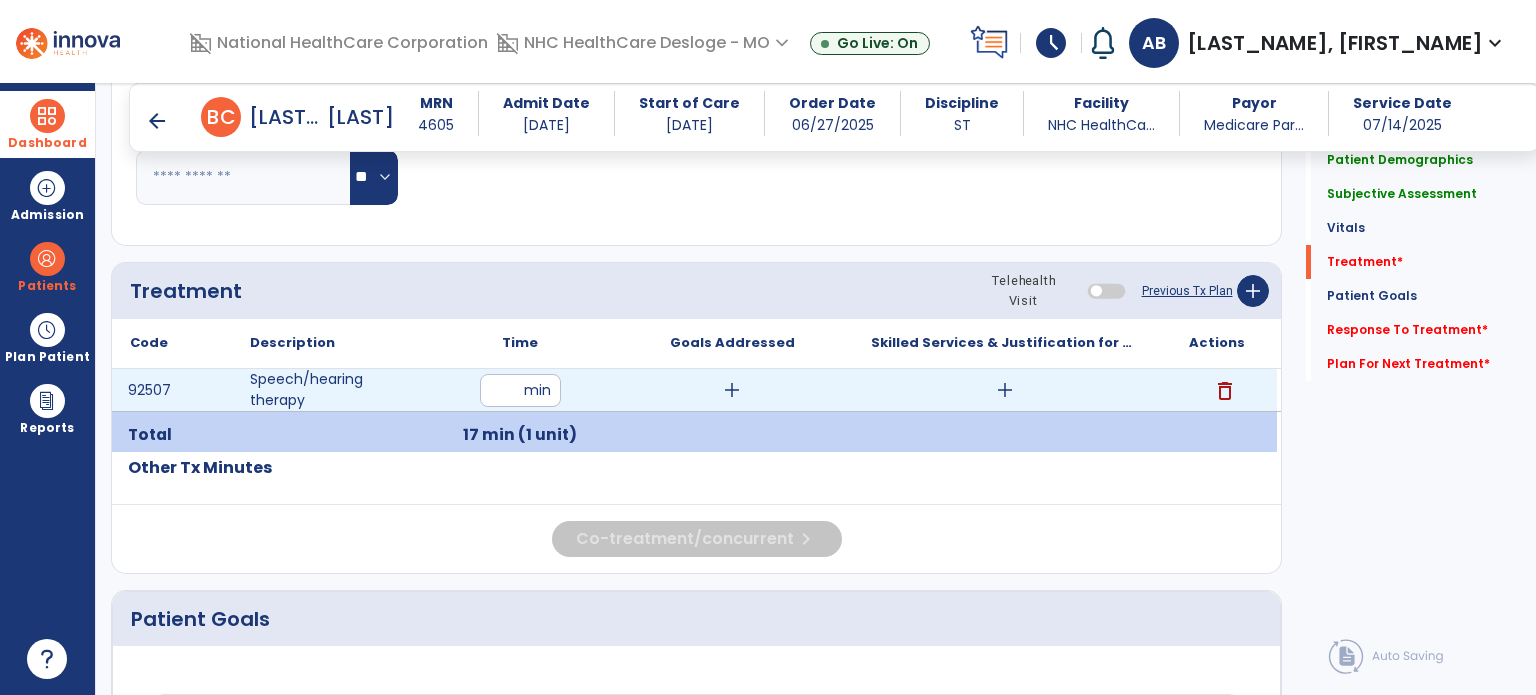 click on "add" at bounding box center [732, 390] 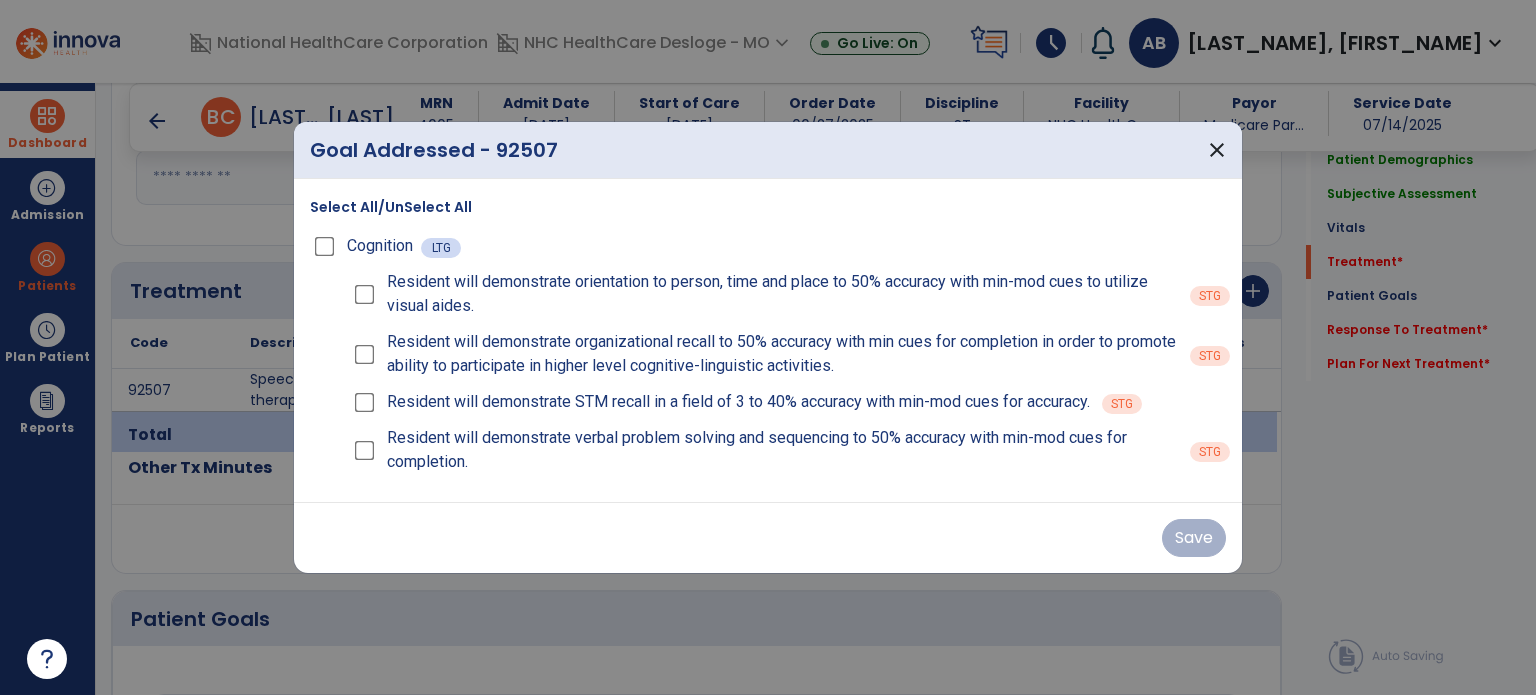 click on "Resident will demonstrate orientation to person, time and place to 50% accuracy with min-mod cues to utilize visual aides.  STG" at bounding box center (788, 294) 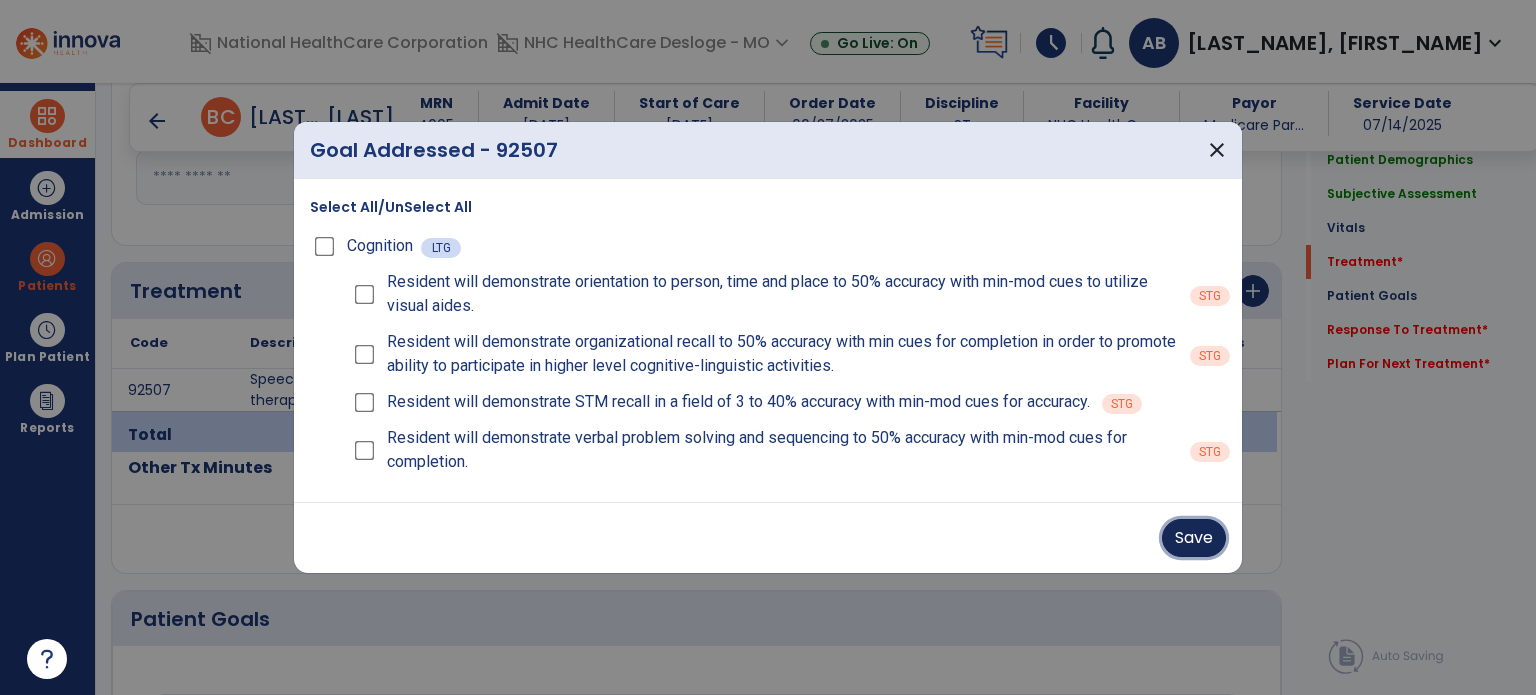 click on "Save" at bounding box center [1194, 538] 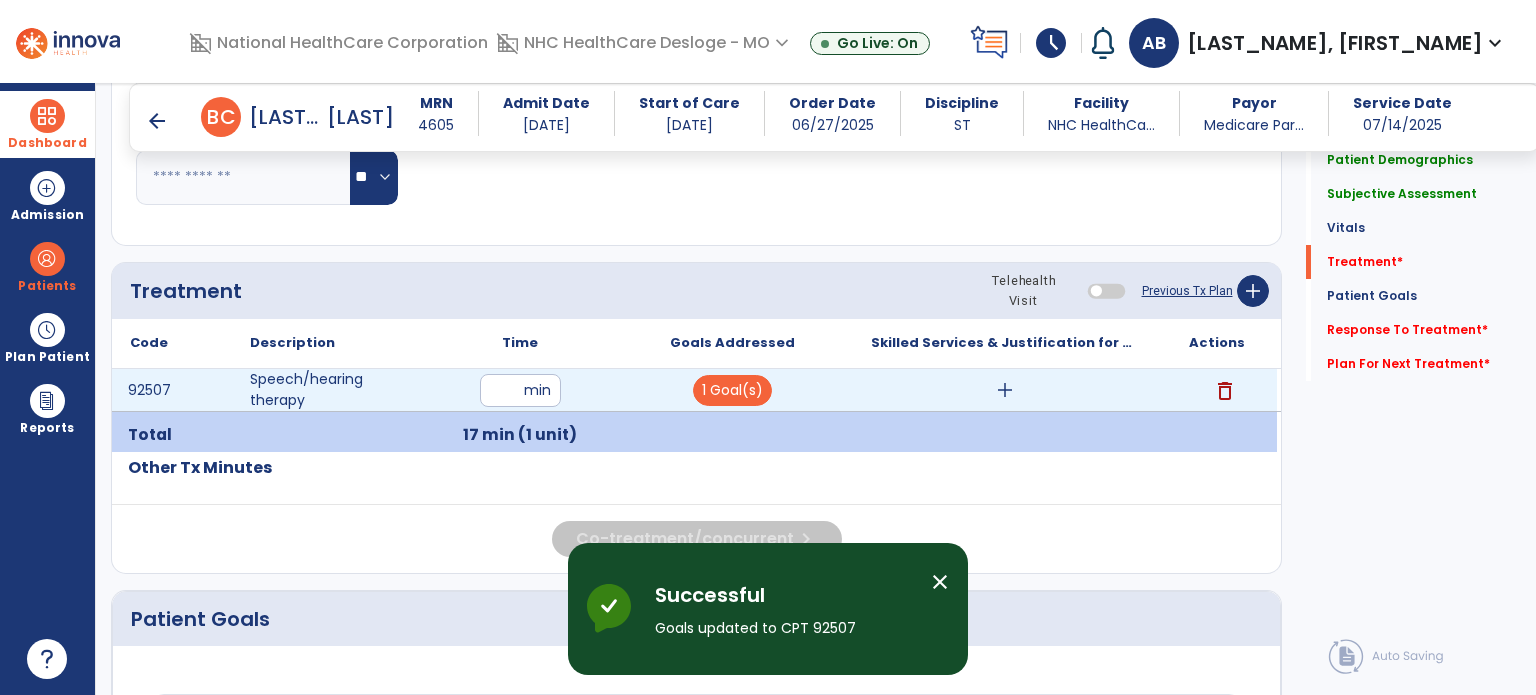 click on "add" at bounding box center [1005, 390] 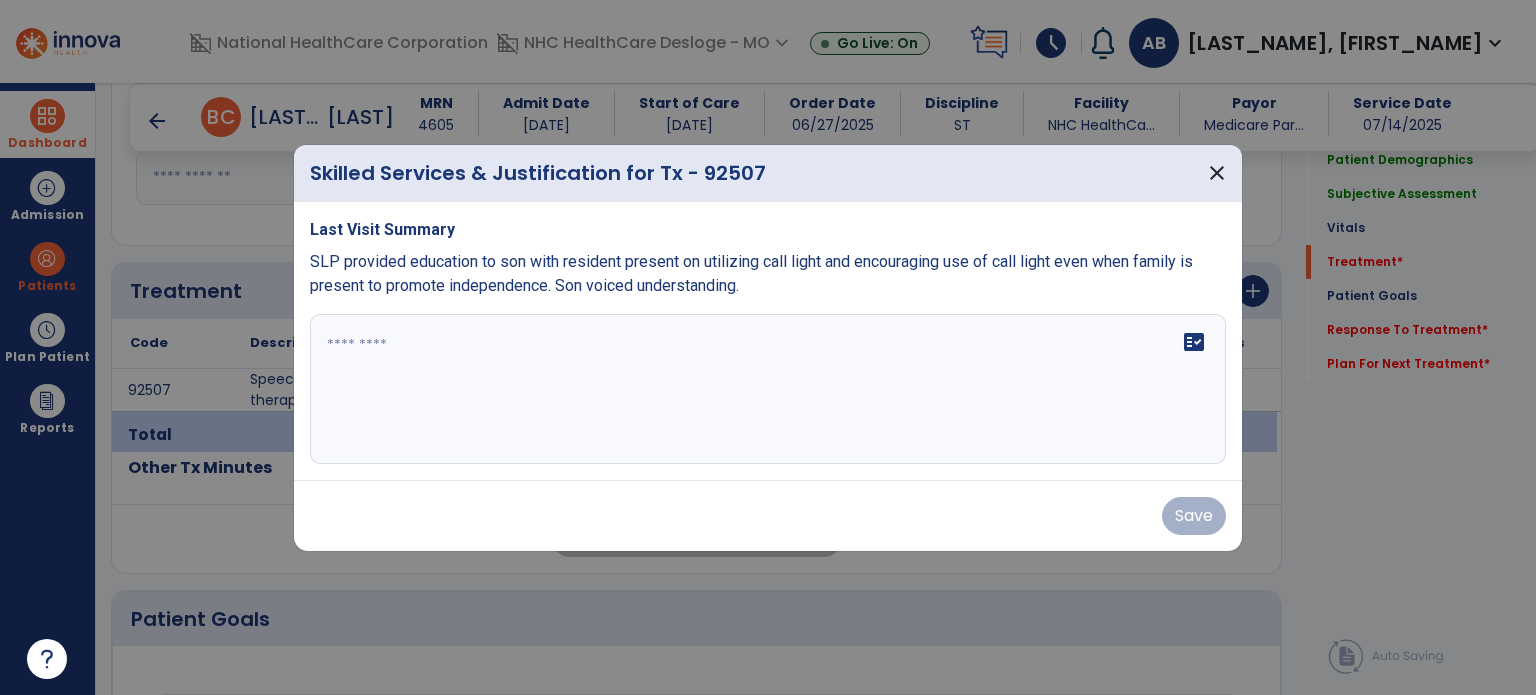 click on "fact_check" at bounding box center [768, 389] 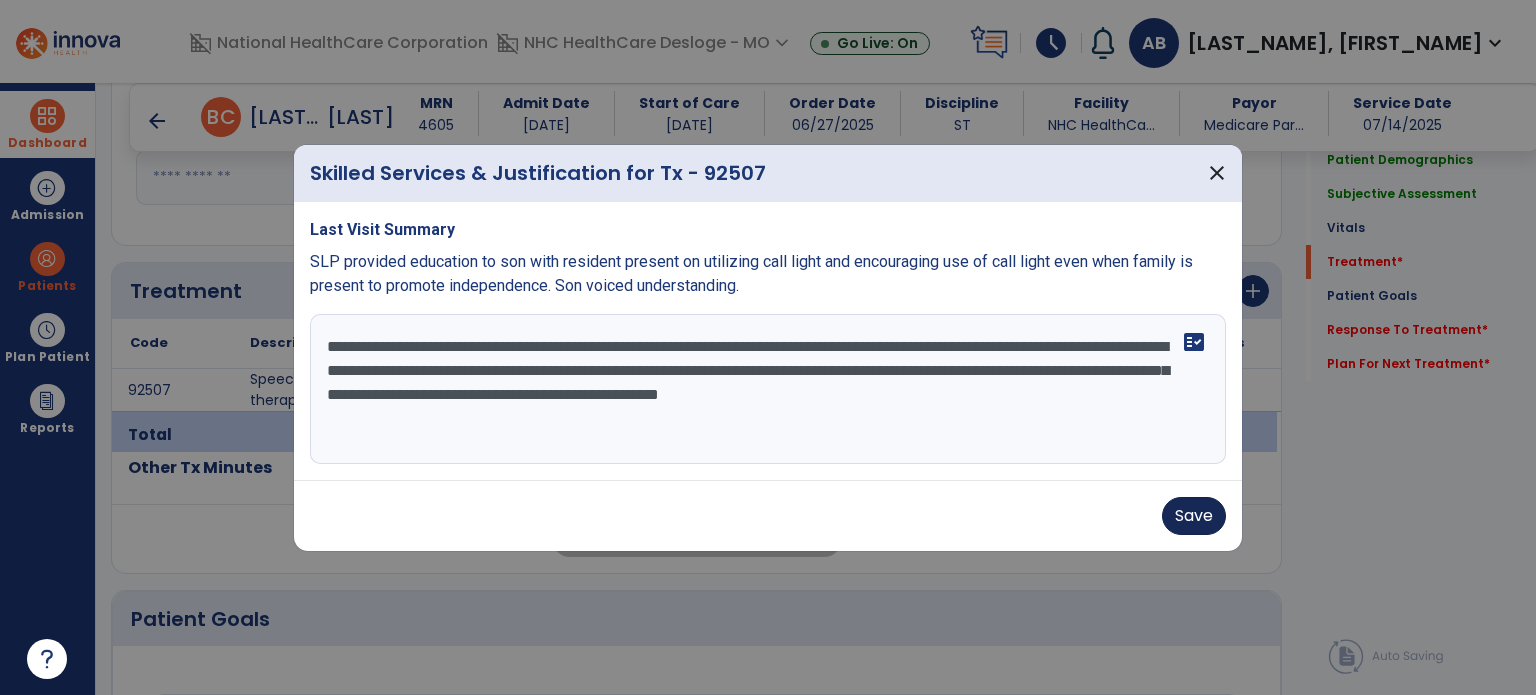 type on "**********" 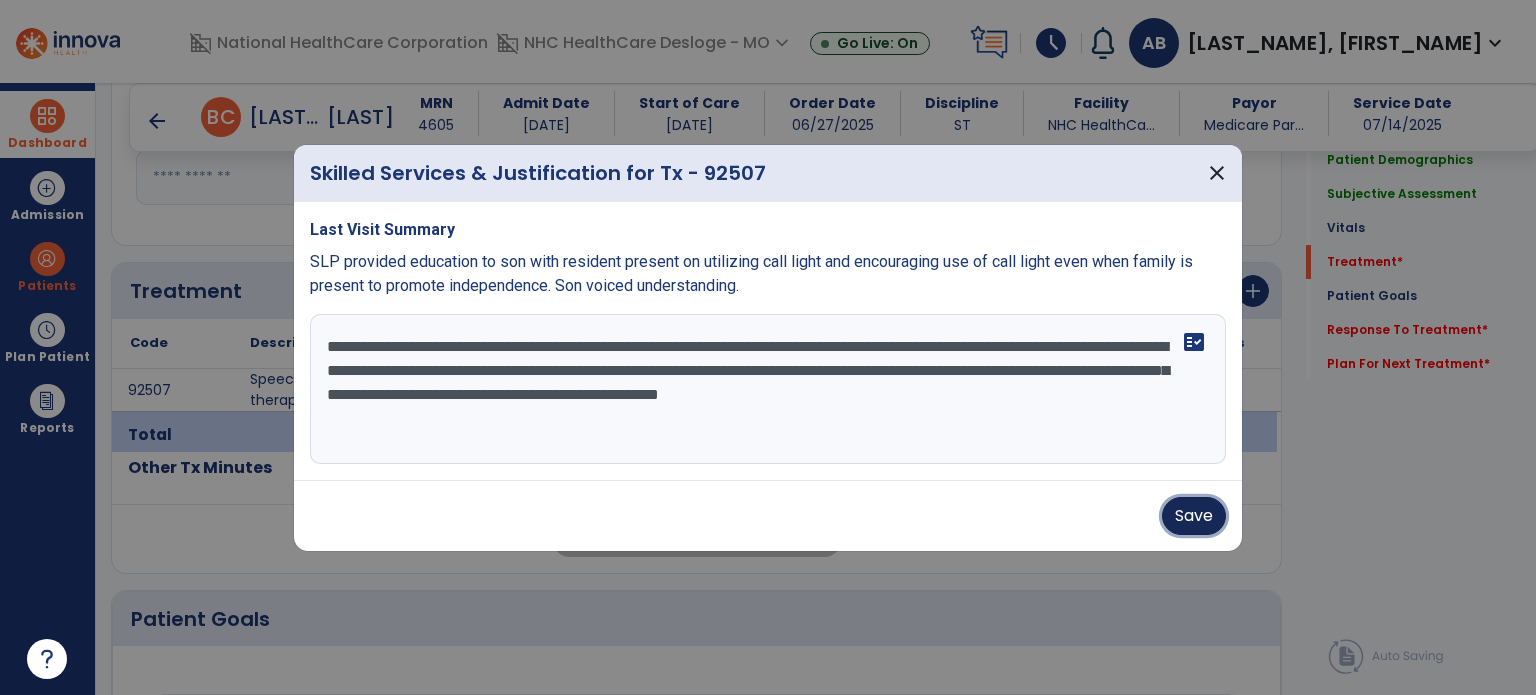 click on "Save" at bounding box center [1194, 516] 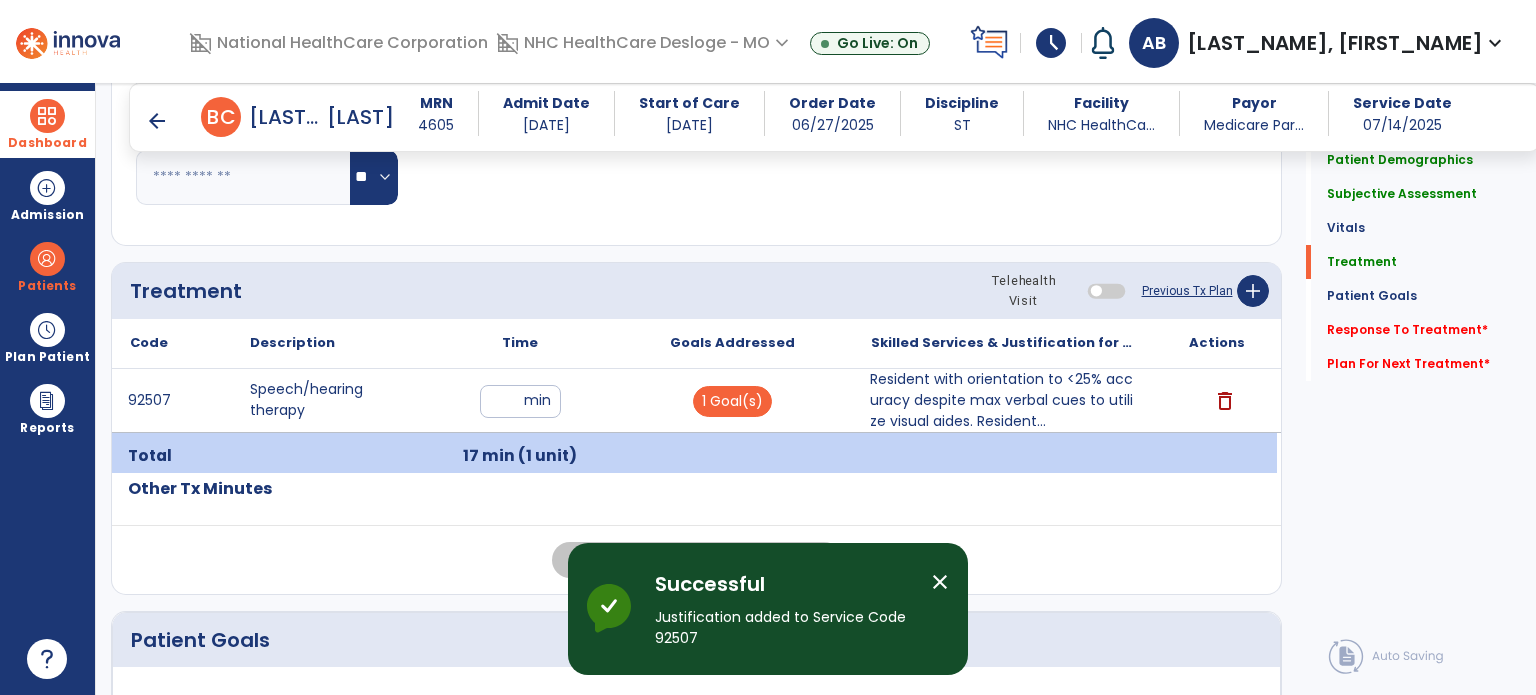 drag, startPoint x: 1370, startPoint y: 331, endPoint x: 1214, endPoint y: 371, distance: 161.04657 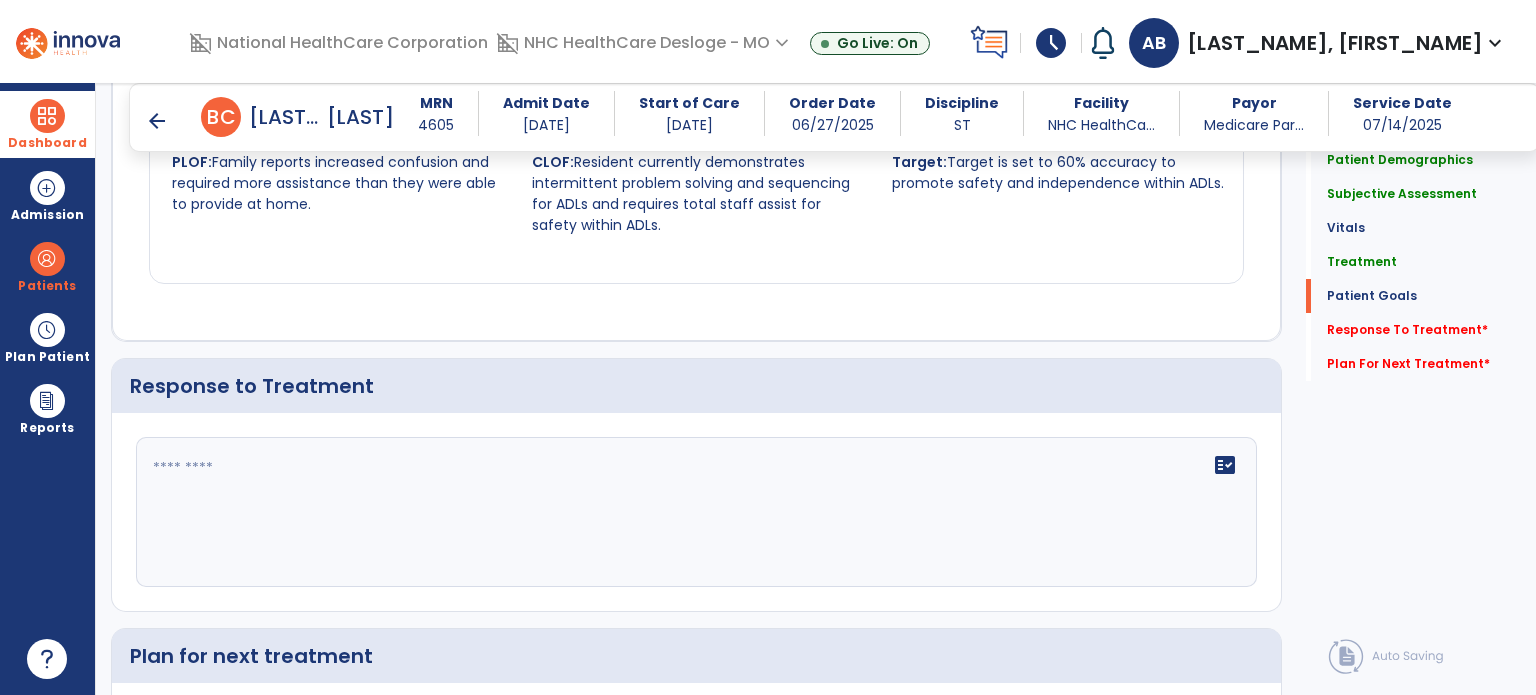 scroll, scrollTop: 2301, scrollLeft: 0, axis: vertical 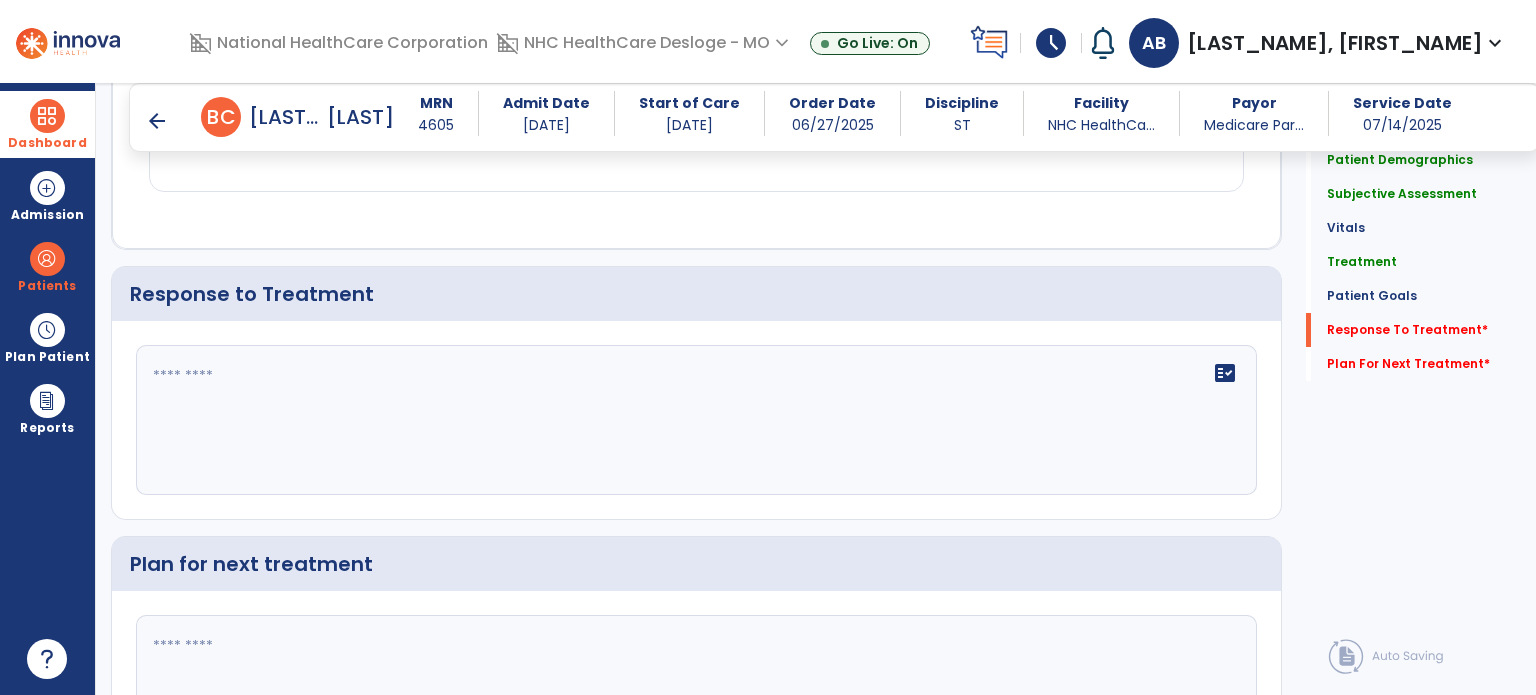 click on "fact_check" 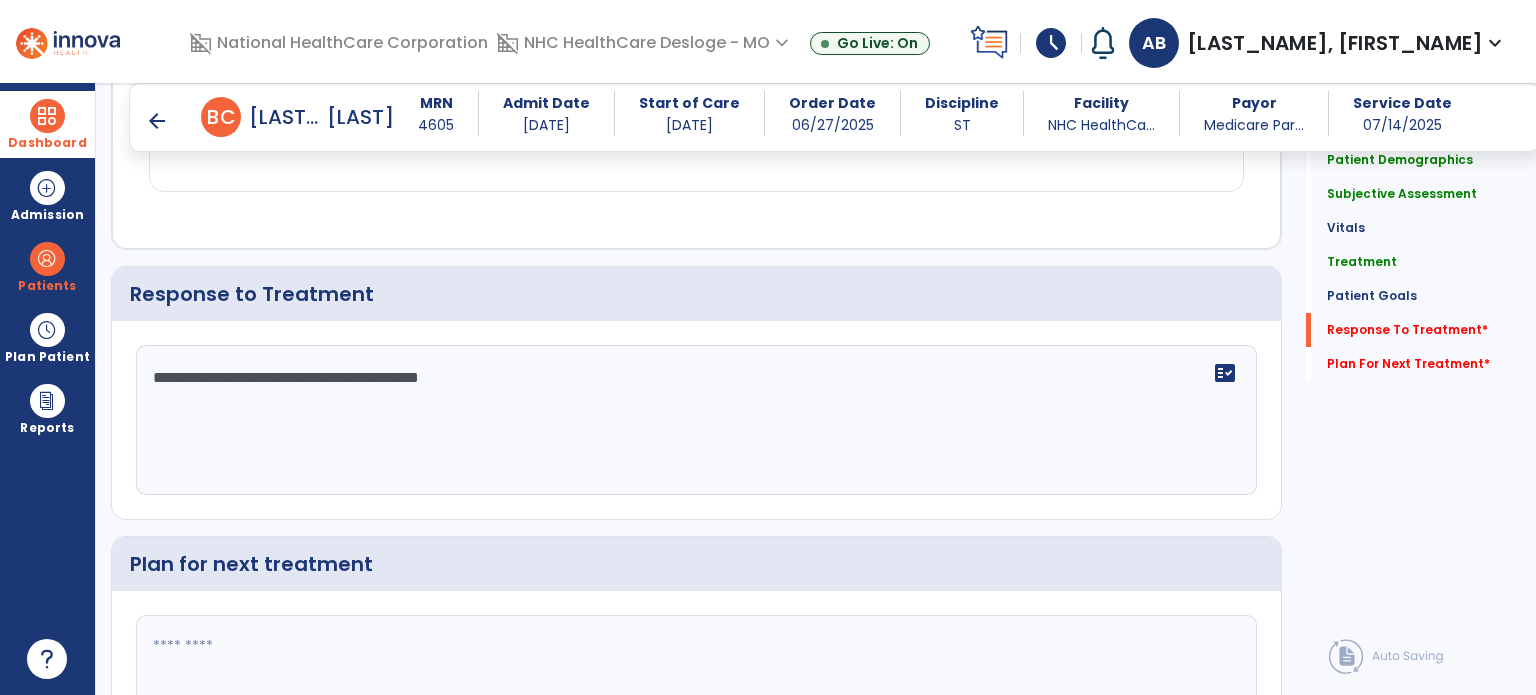 type on "**********" 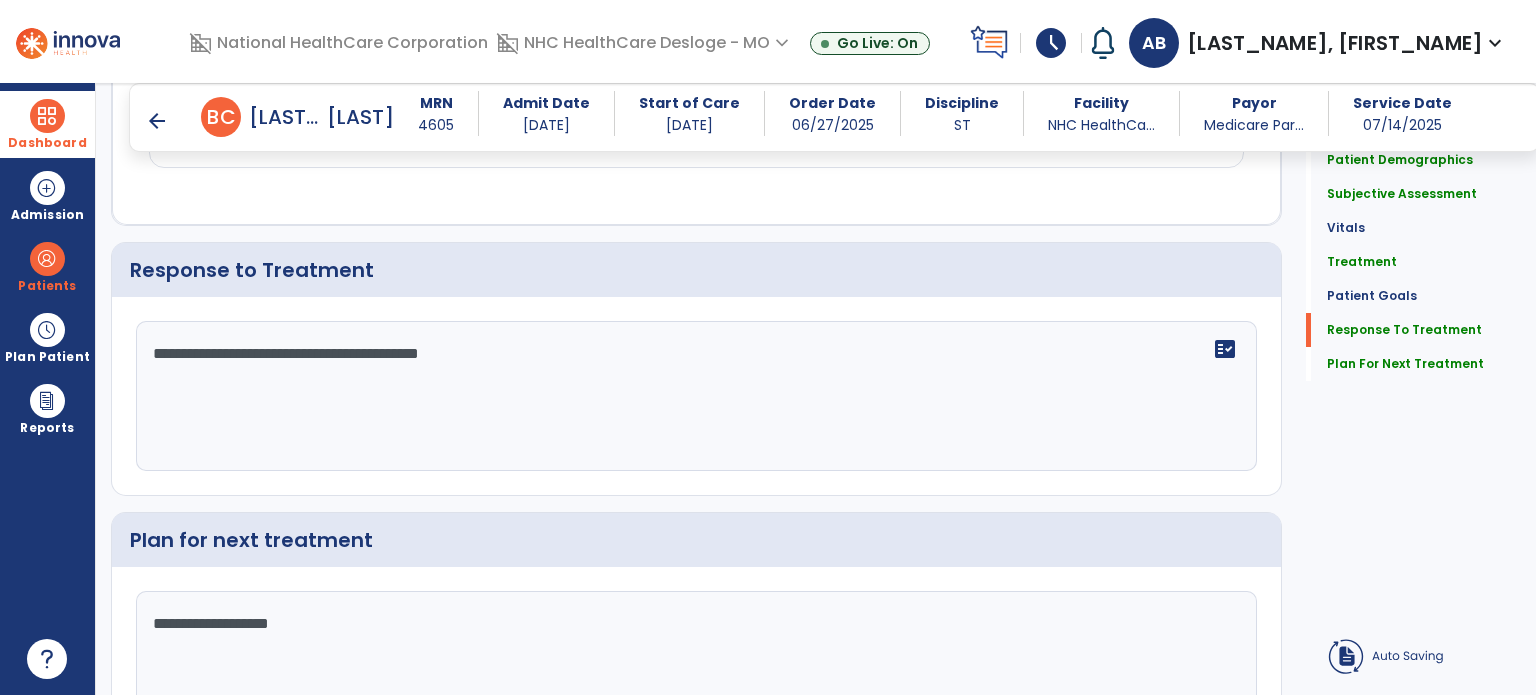 scroll, scrollTop: 2302, scrollLeft: 0, axis: vertical 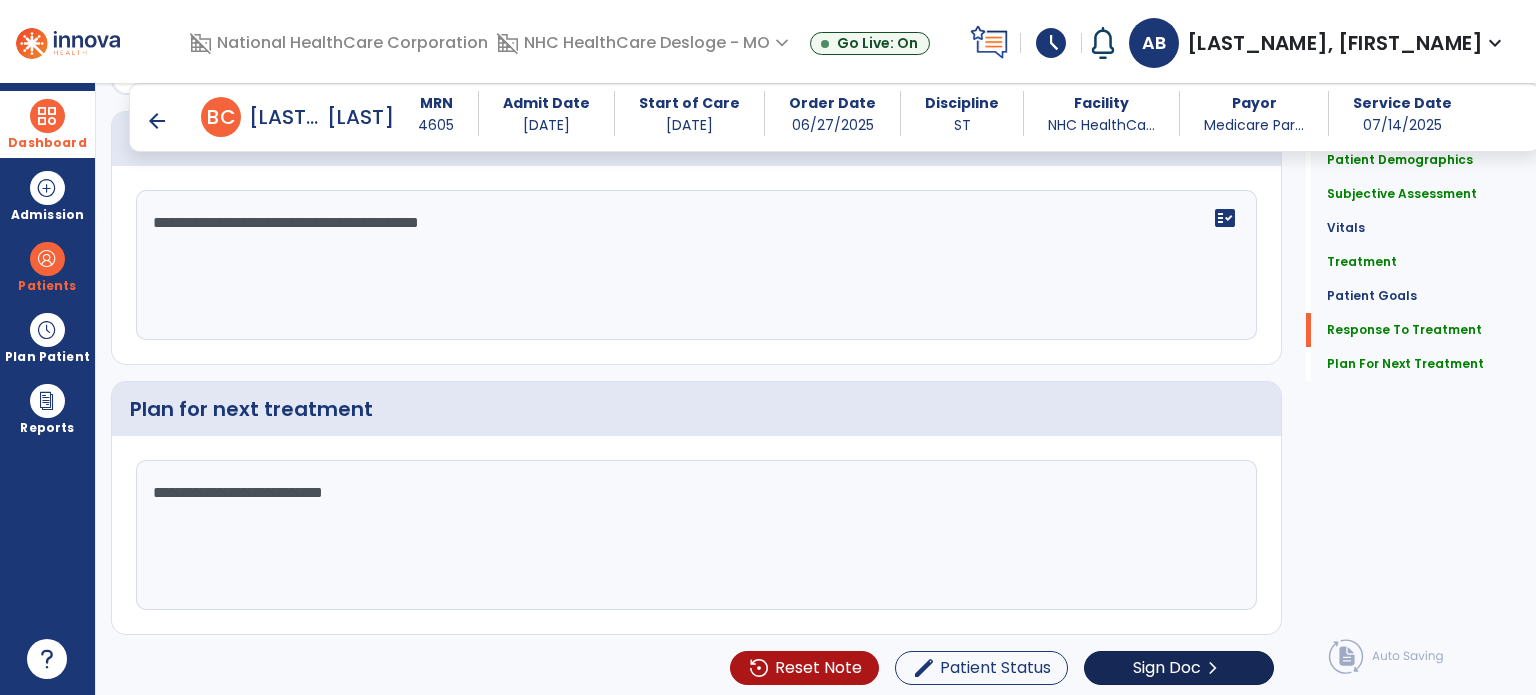 type on "**********" 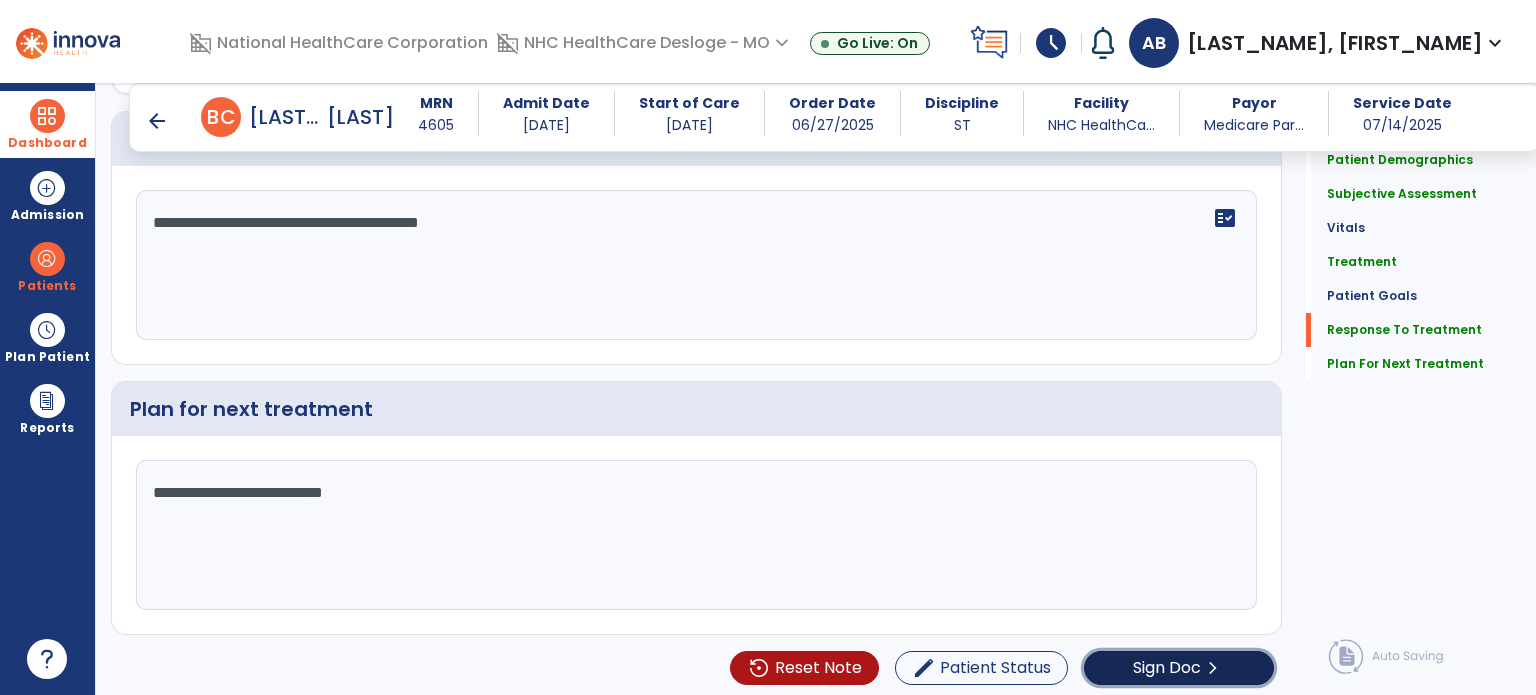 click on "Sign Doc" 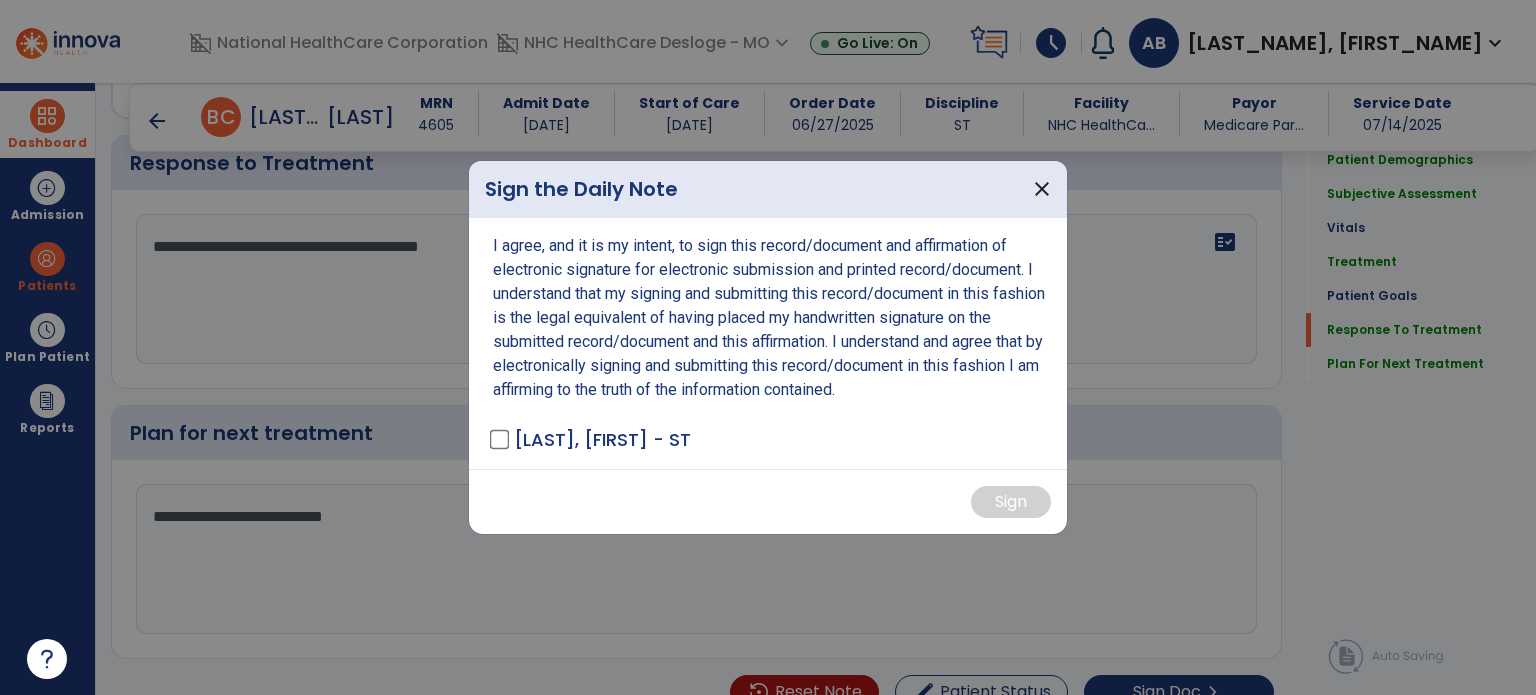scroll, scrollTop: 2456, scrollLeft: 0, axis: vertical 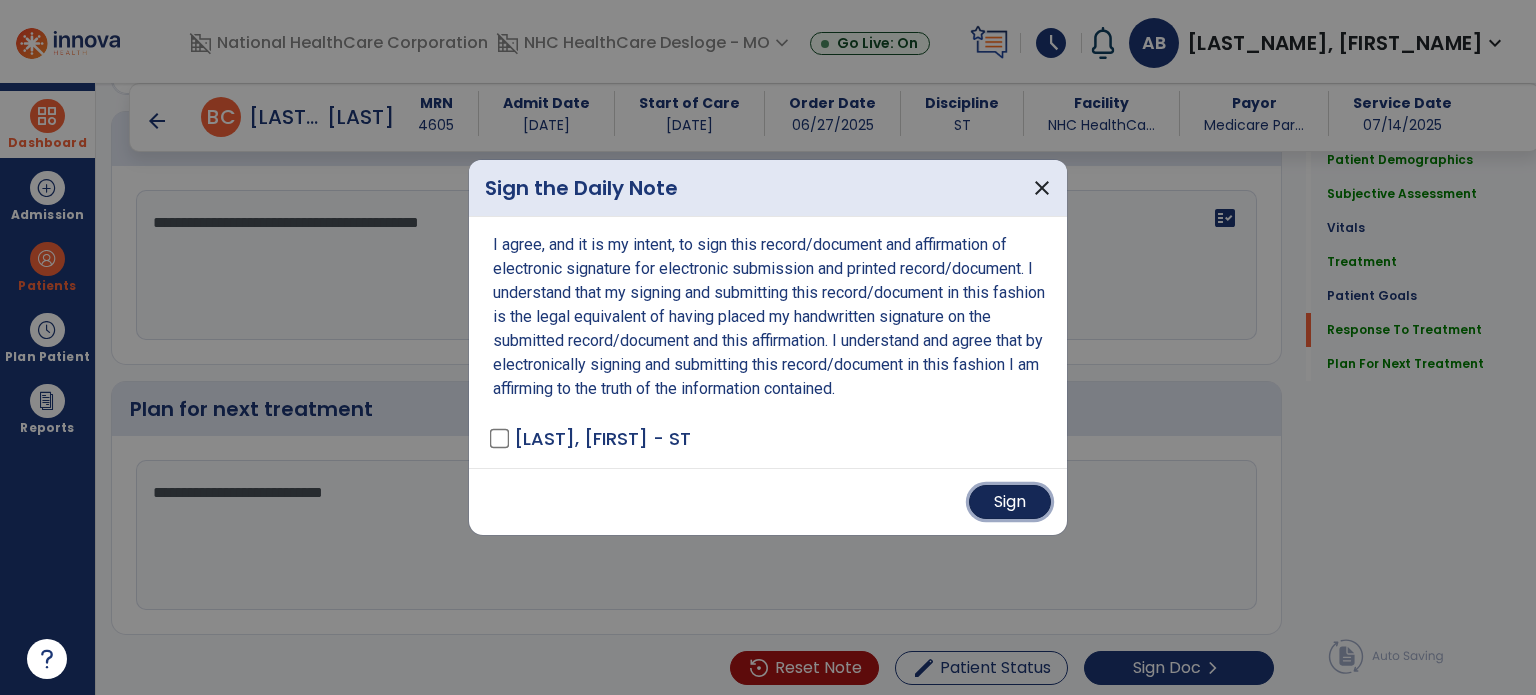 click on "Sign" at bounding box center (1010, 502) 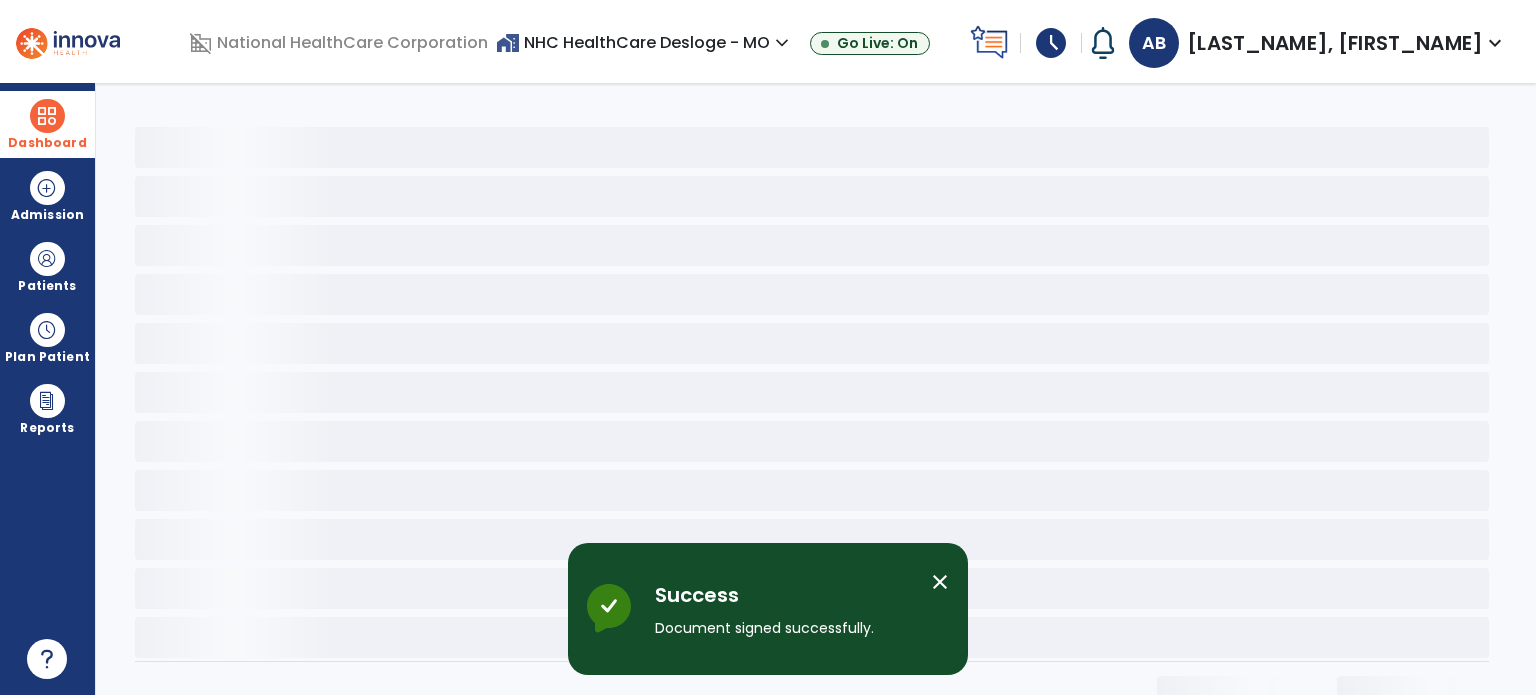 scroll, scrollTop: 0, scrollLeft: 0, axis: both 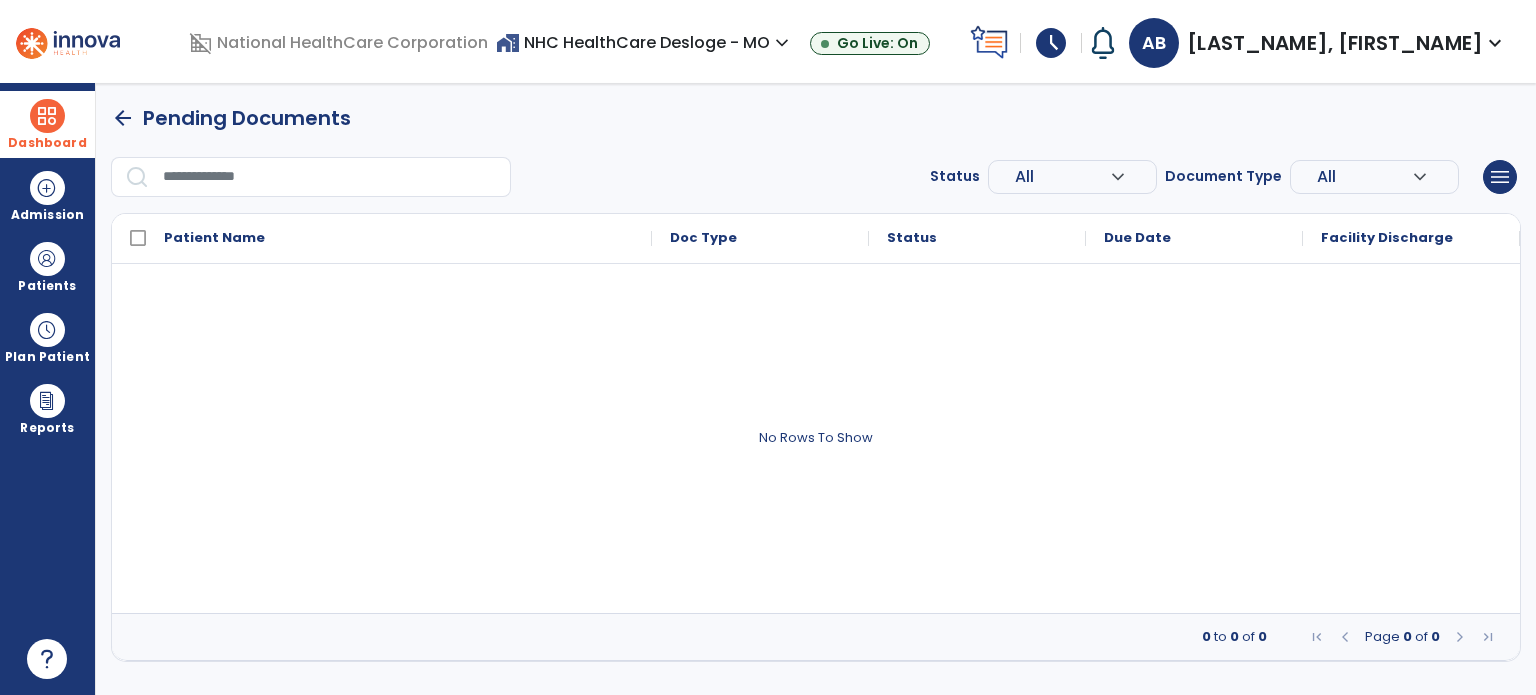 click on "schedule" at bounding box center [1051, 43] 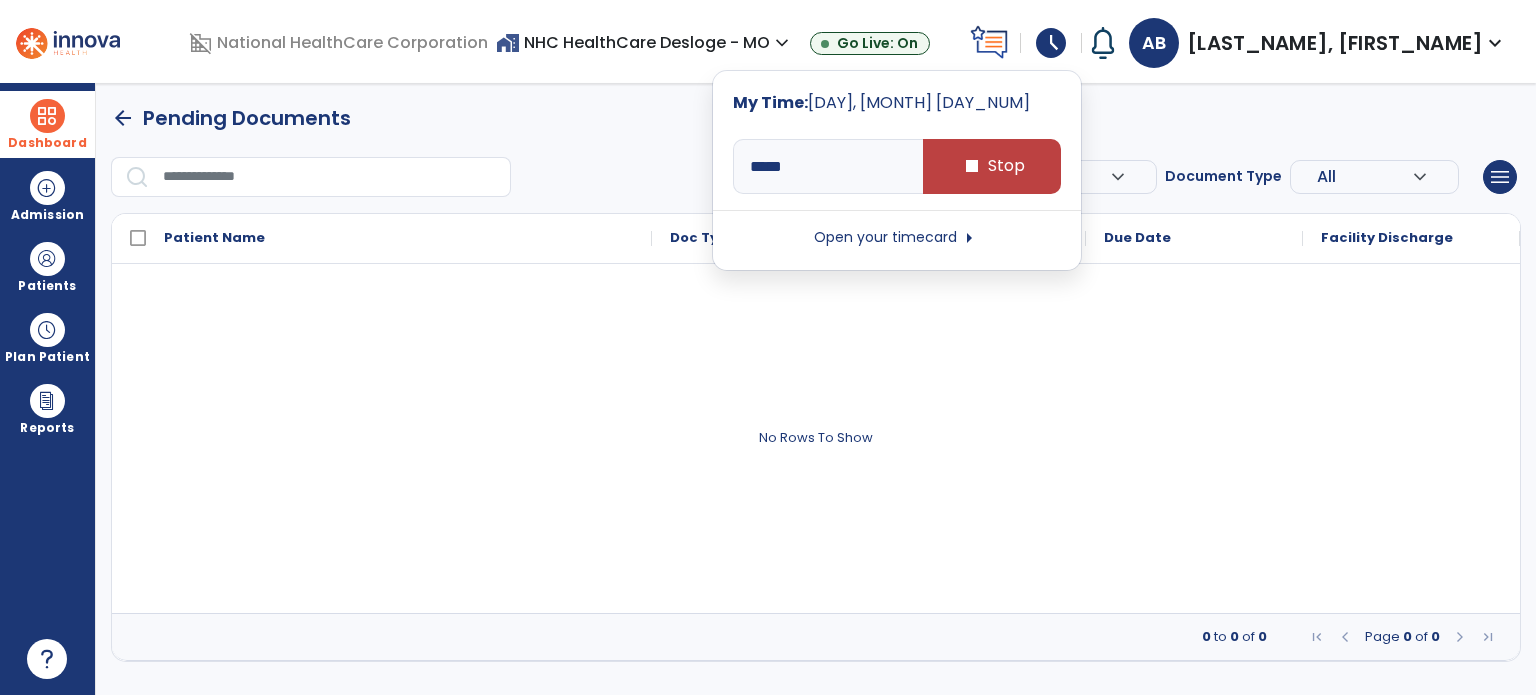 click at bounding box center (816, 438) 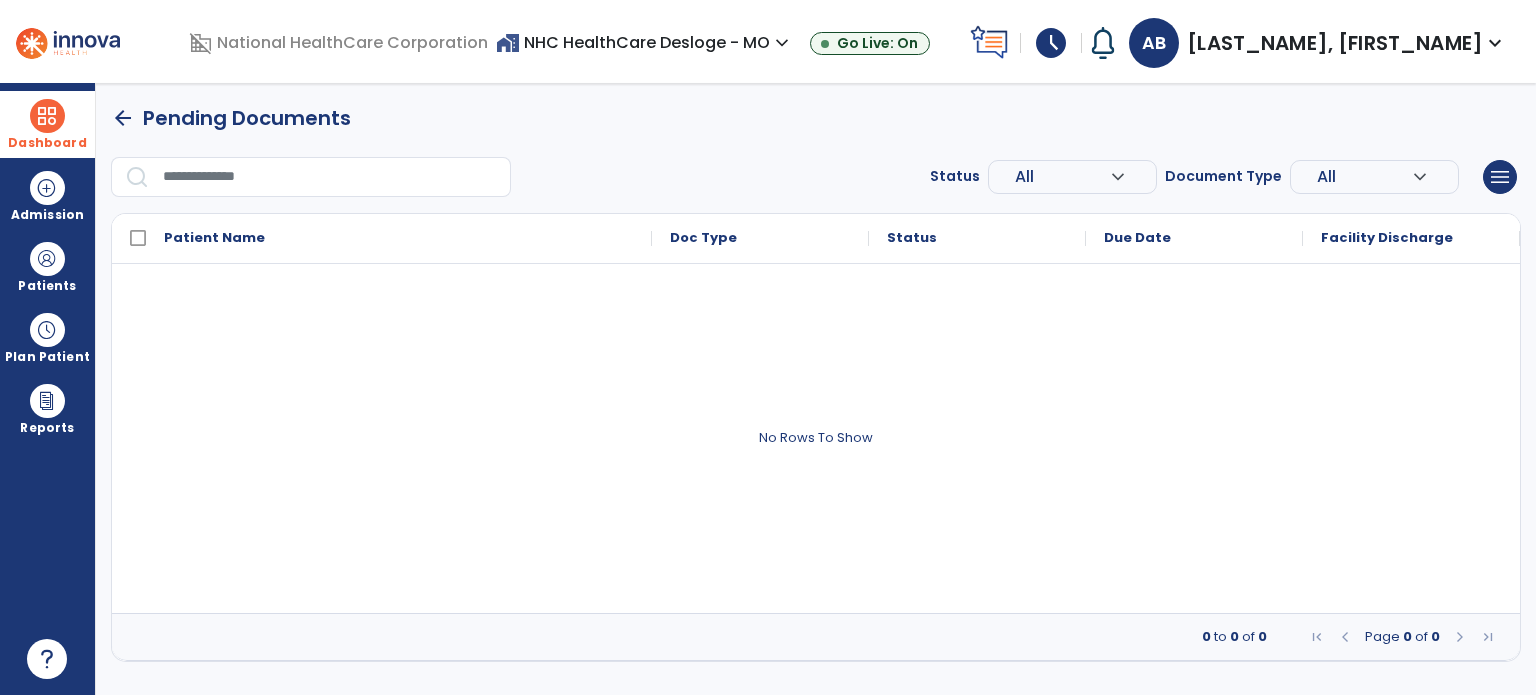 click on "schedule" at bounding box center (1051, 43) 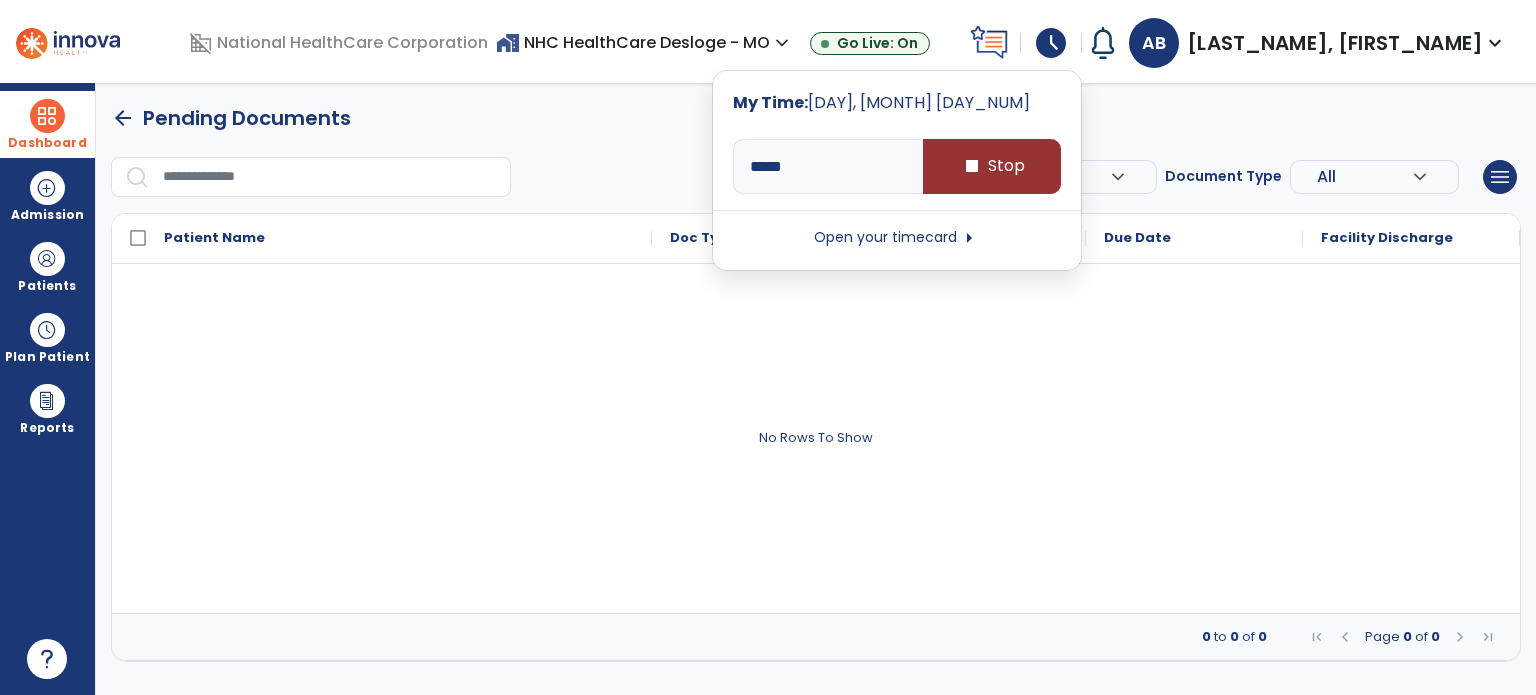 click on "stop  Stop" at bounding box center [992, 166] 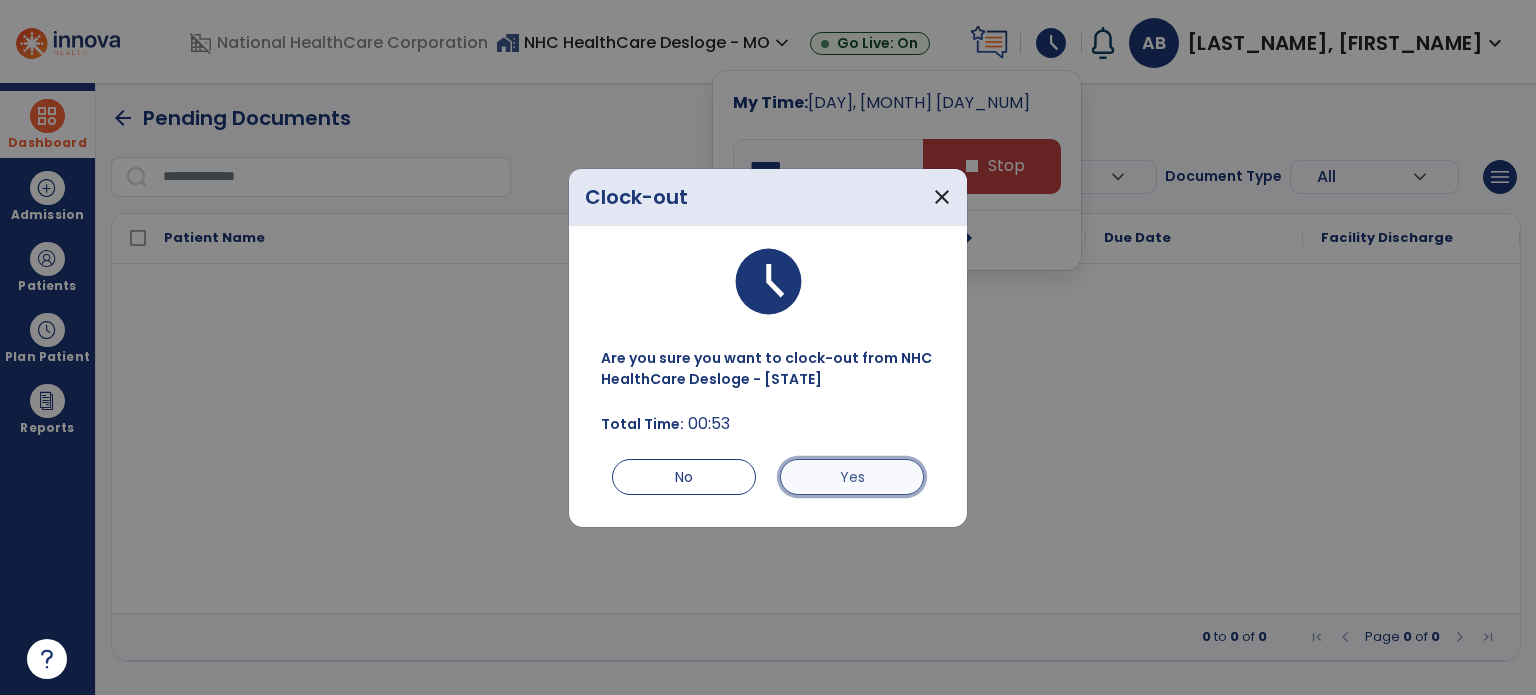 click on "Yes" at bounding box center (852, 477) 